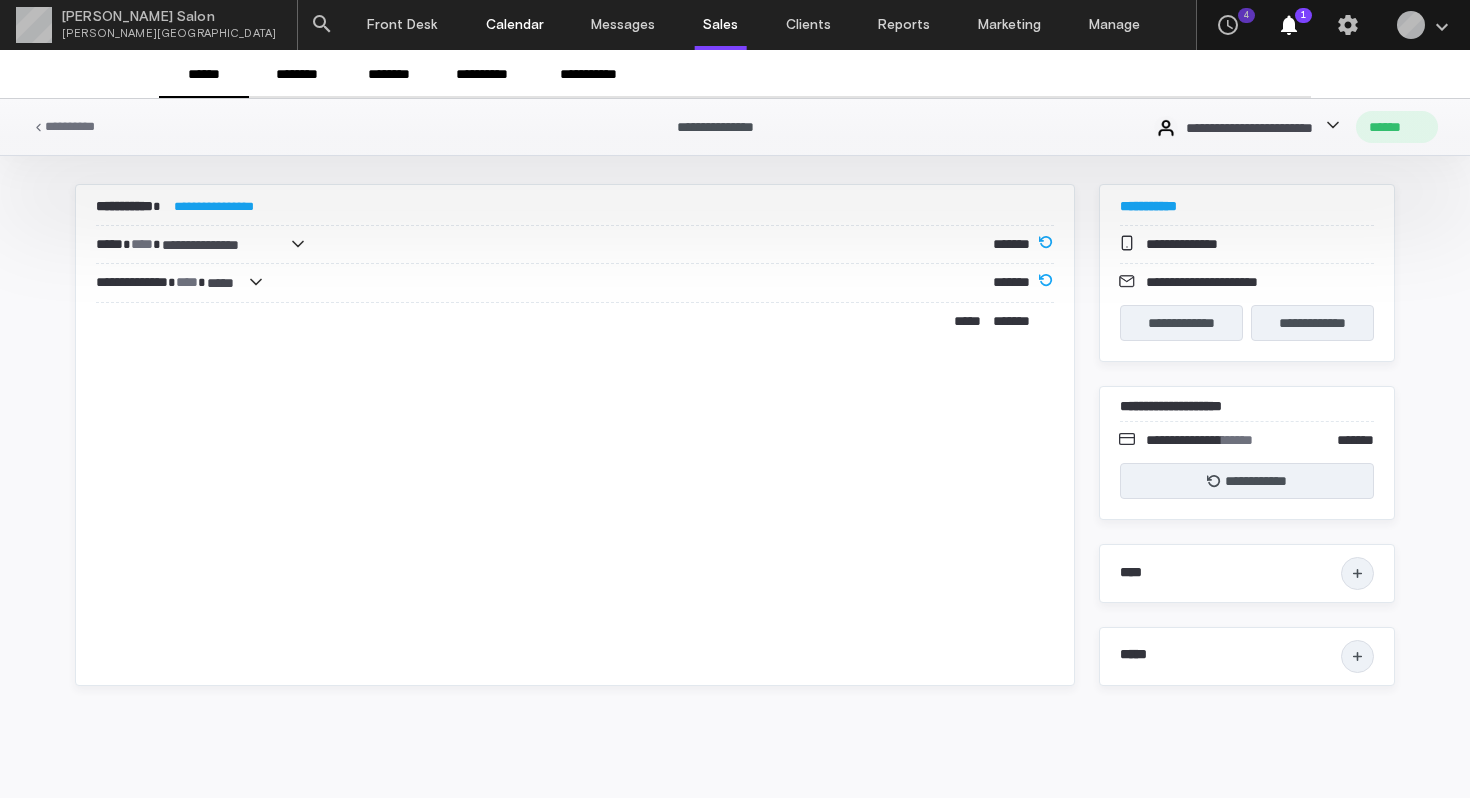 scroll, scrollTop: 0, scrollLeft: 0, axis: both 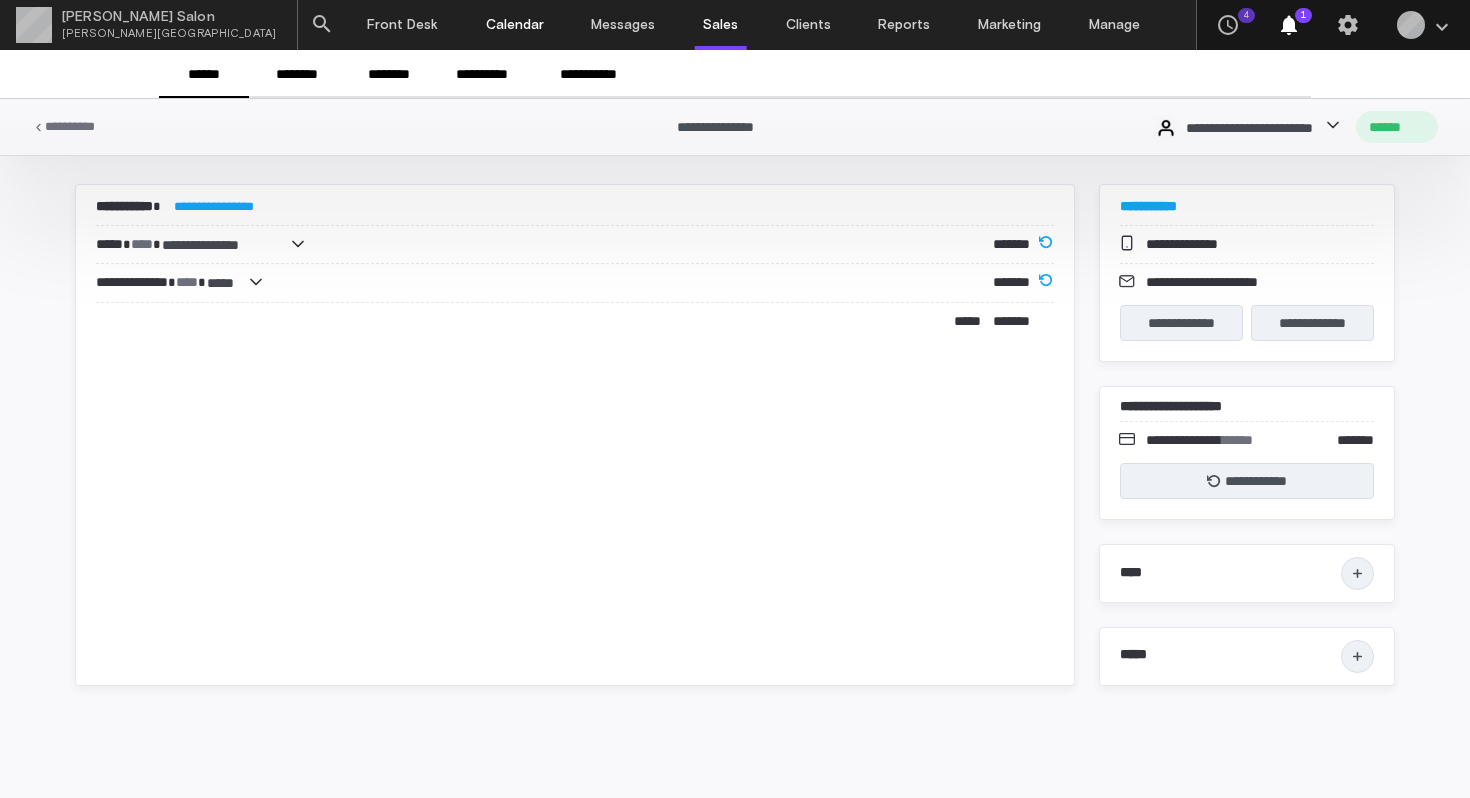 click on "Calendar" at bounding box center (515, 25) 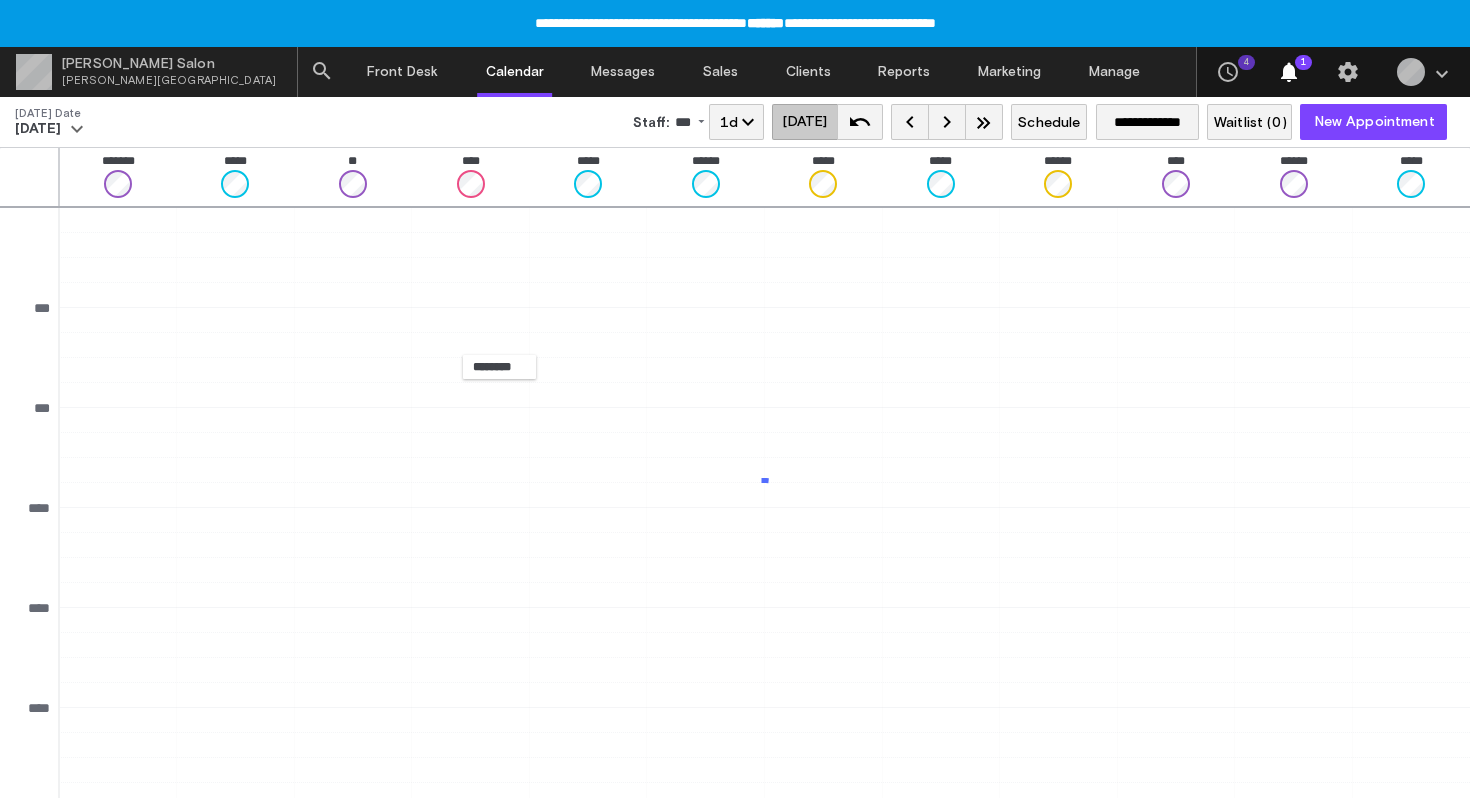 scroll, scrollTop: 563, scrollLeft: 0, axis: vertical 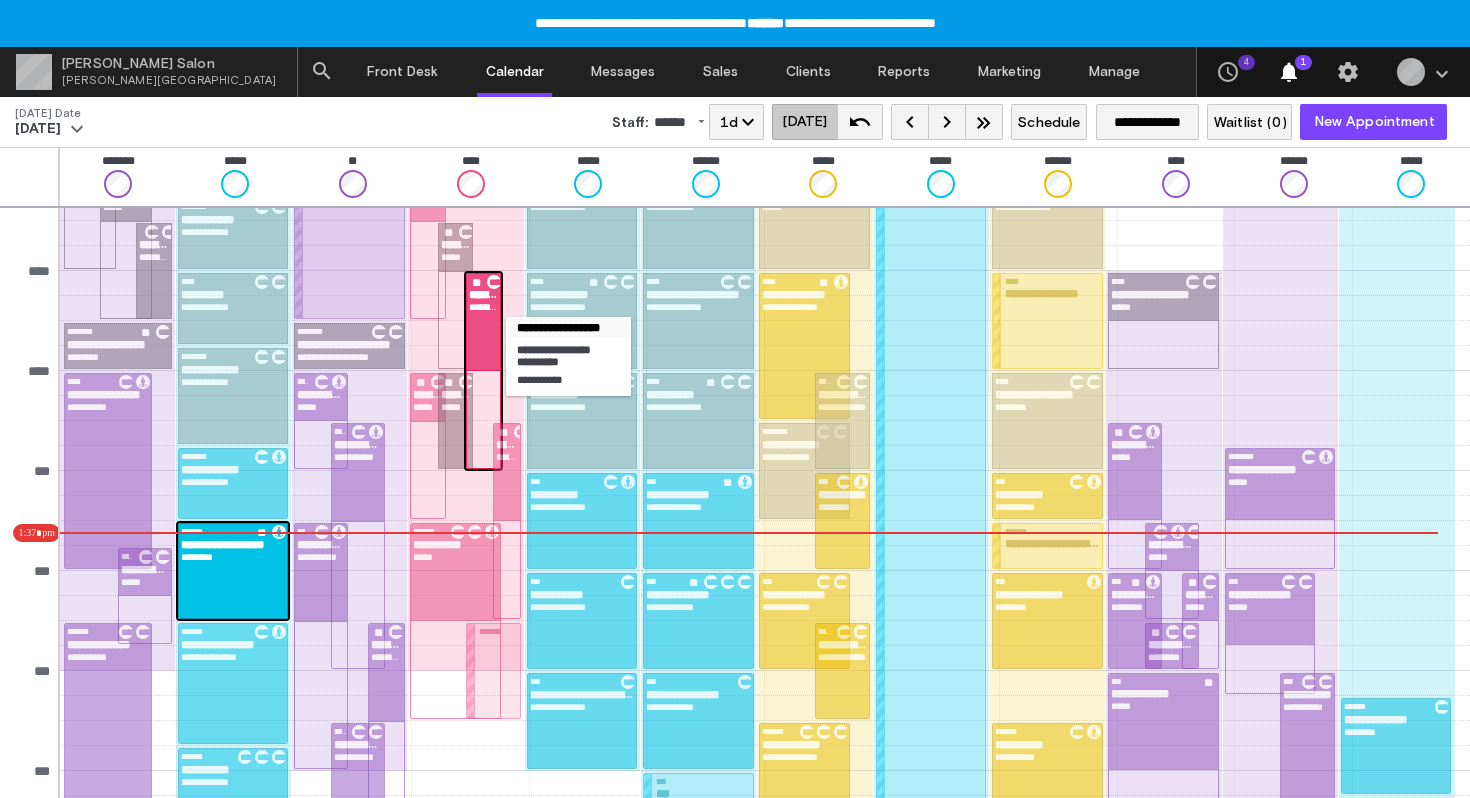 click on "**********" at bounding box center (483, 322) 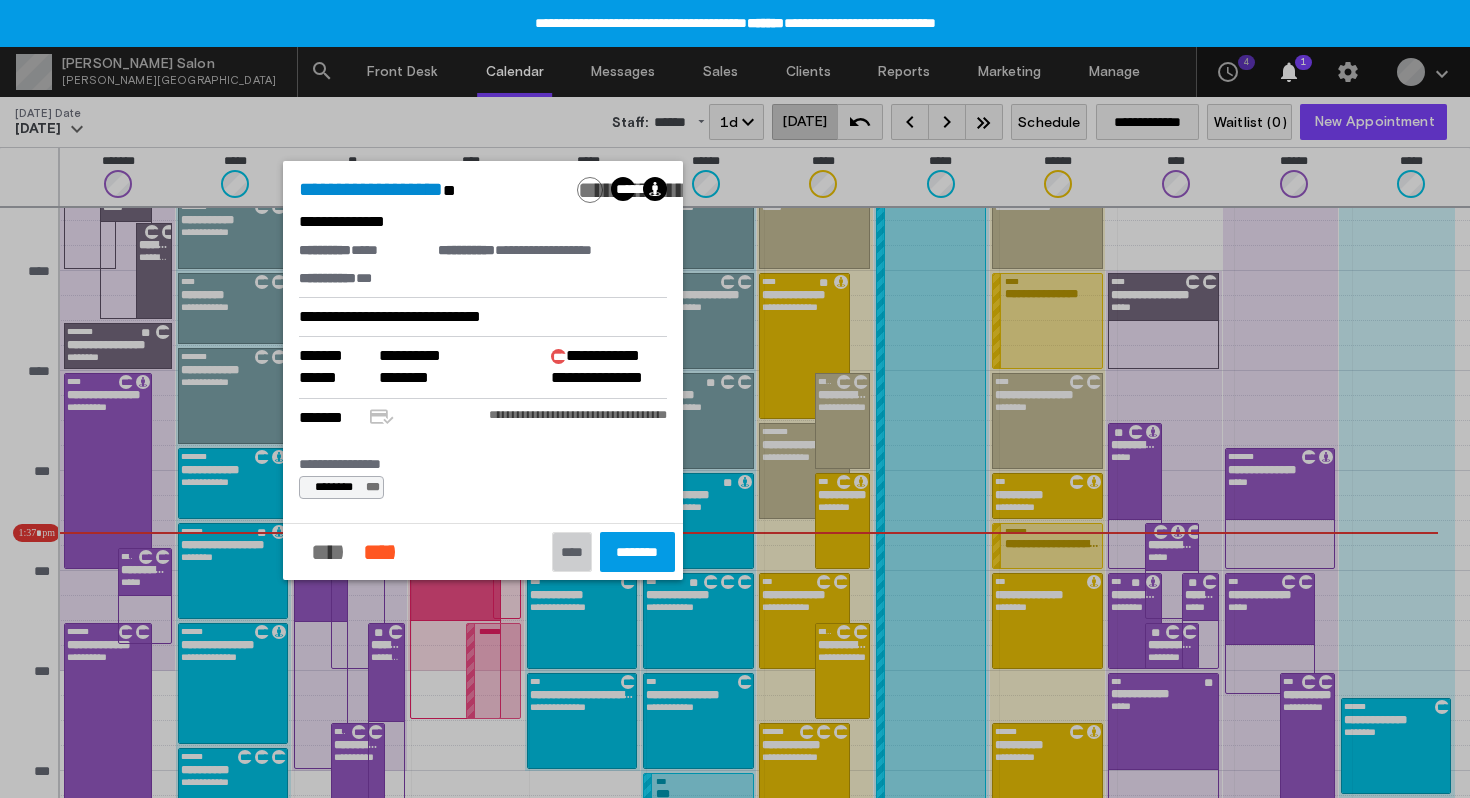 click on "****" 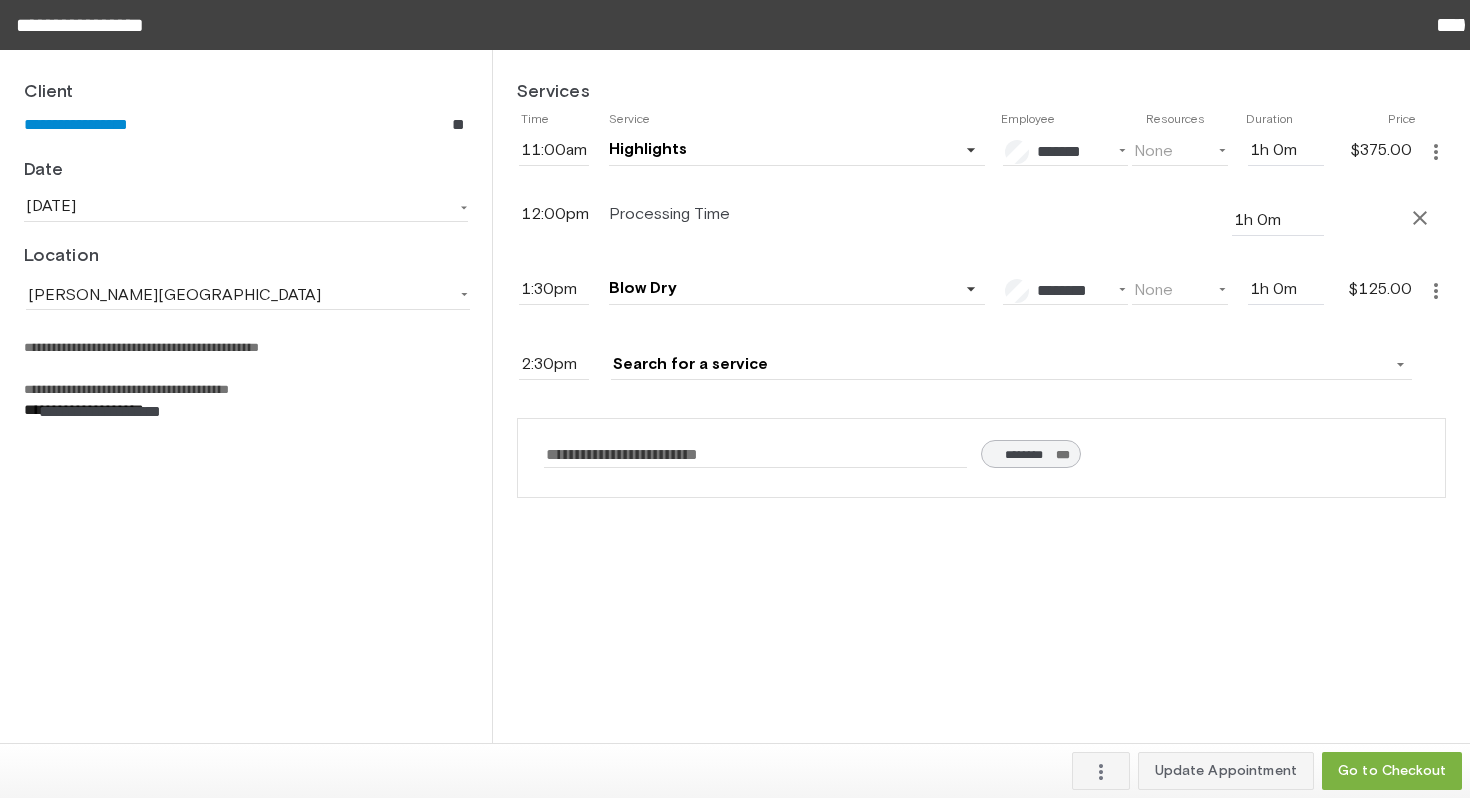 click at bounding box center (999, 365) 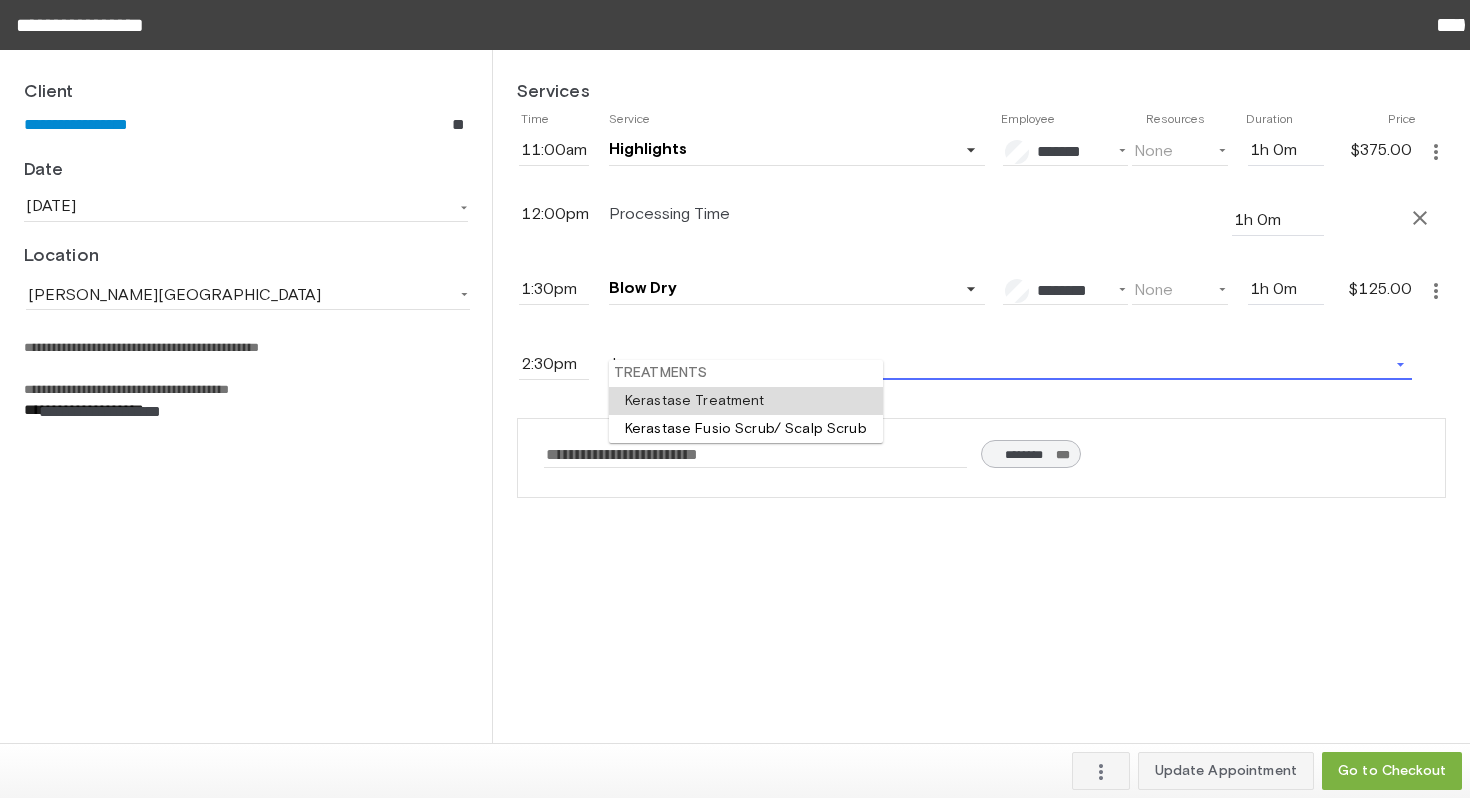 type on "keras" 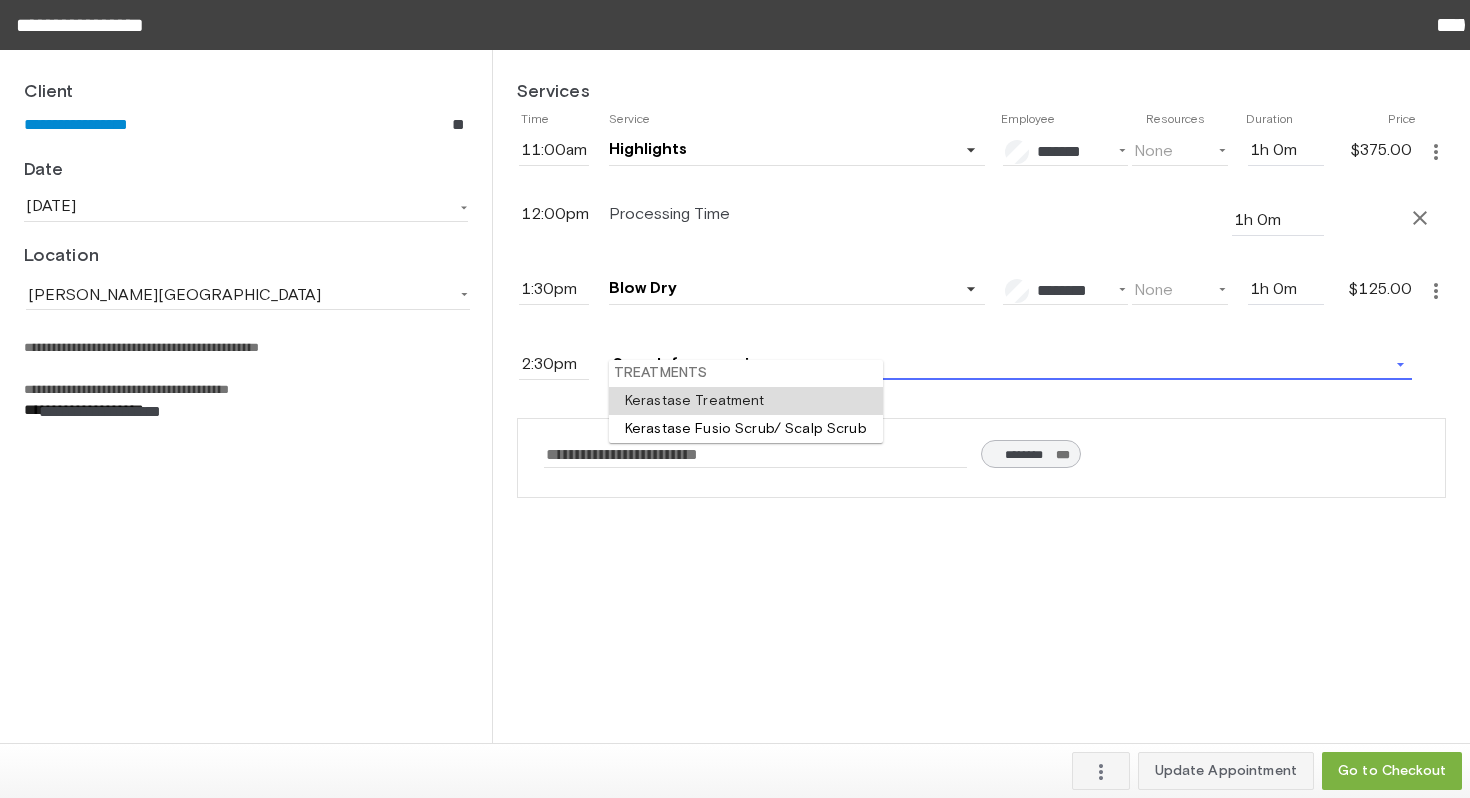 click at bounding box center [746, 401] 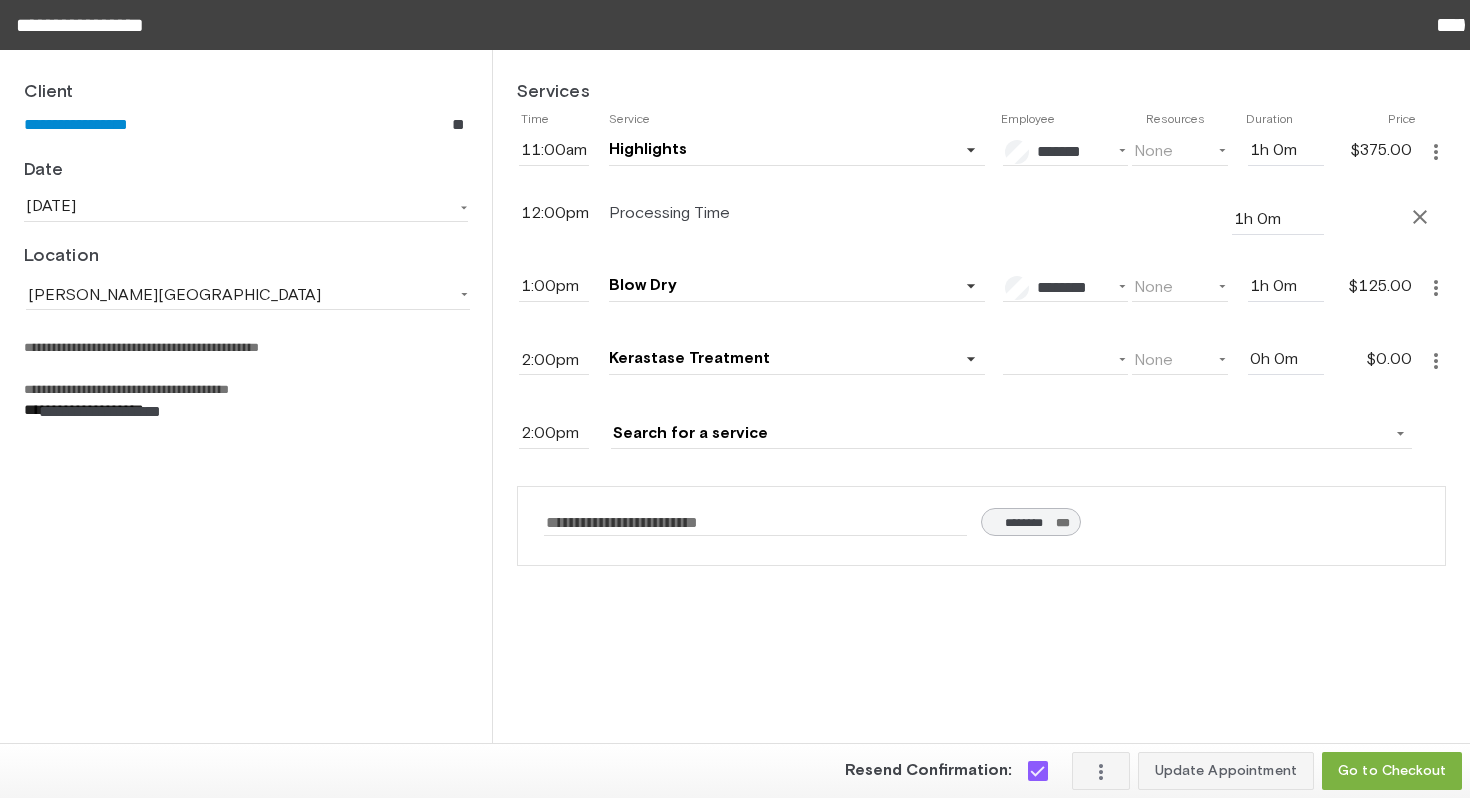 click on "more_vert" 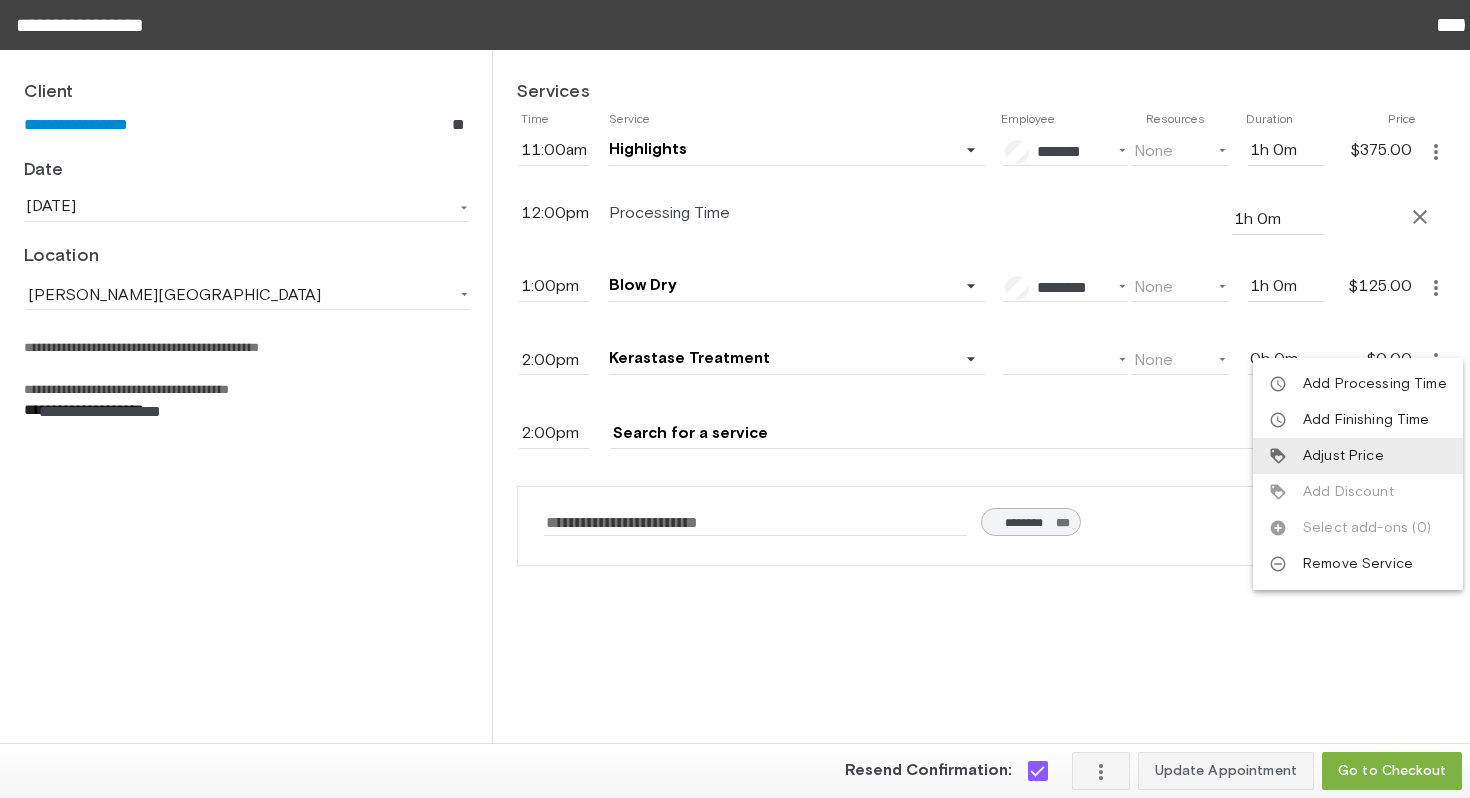 click on "Adjust Price" at bounding box center (1343, 456) 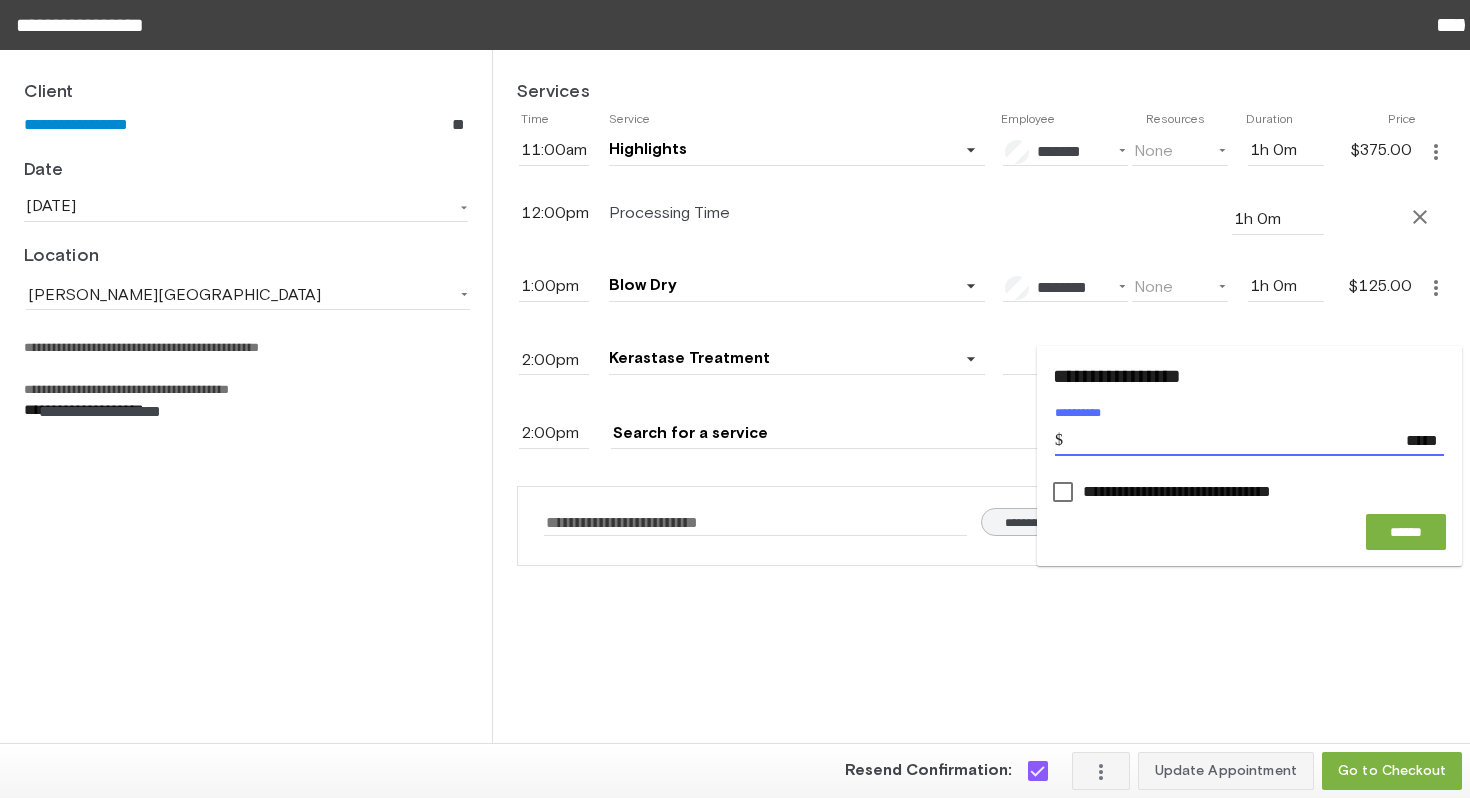 type on "*****" 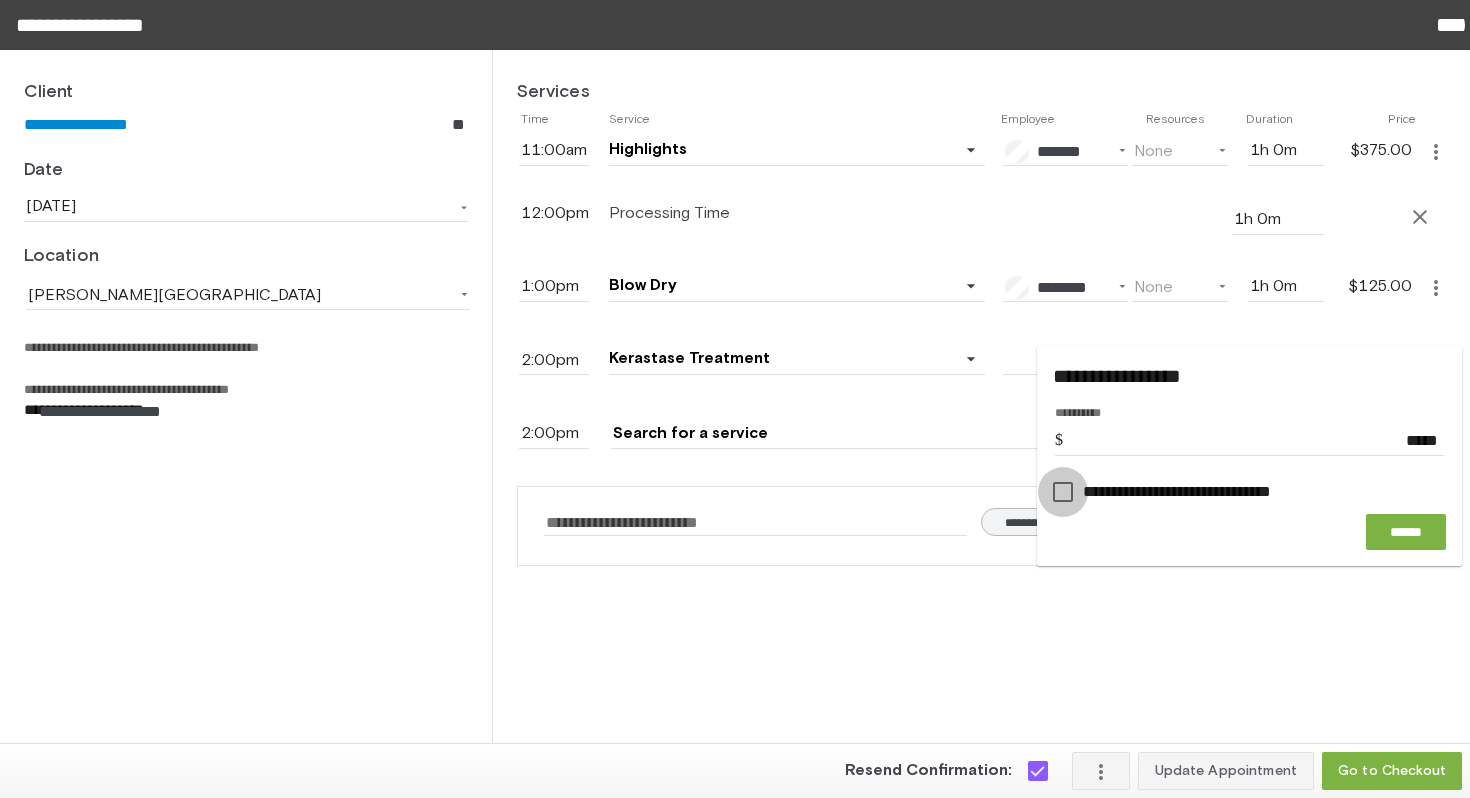 click 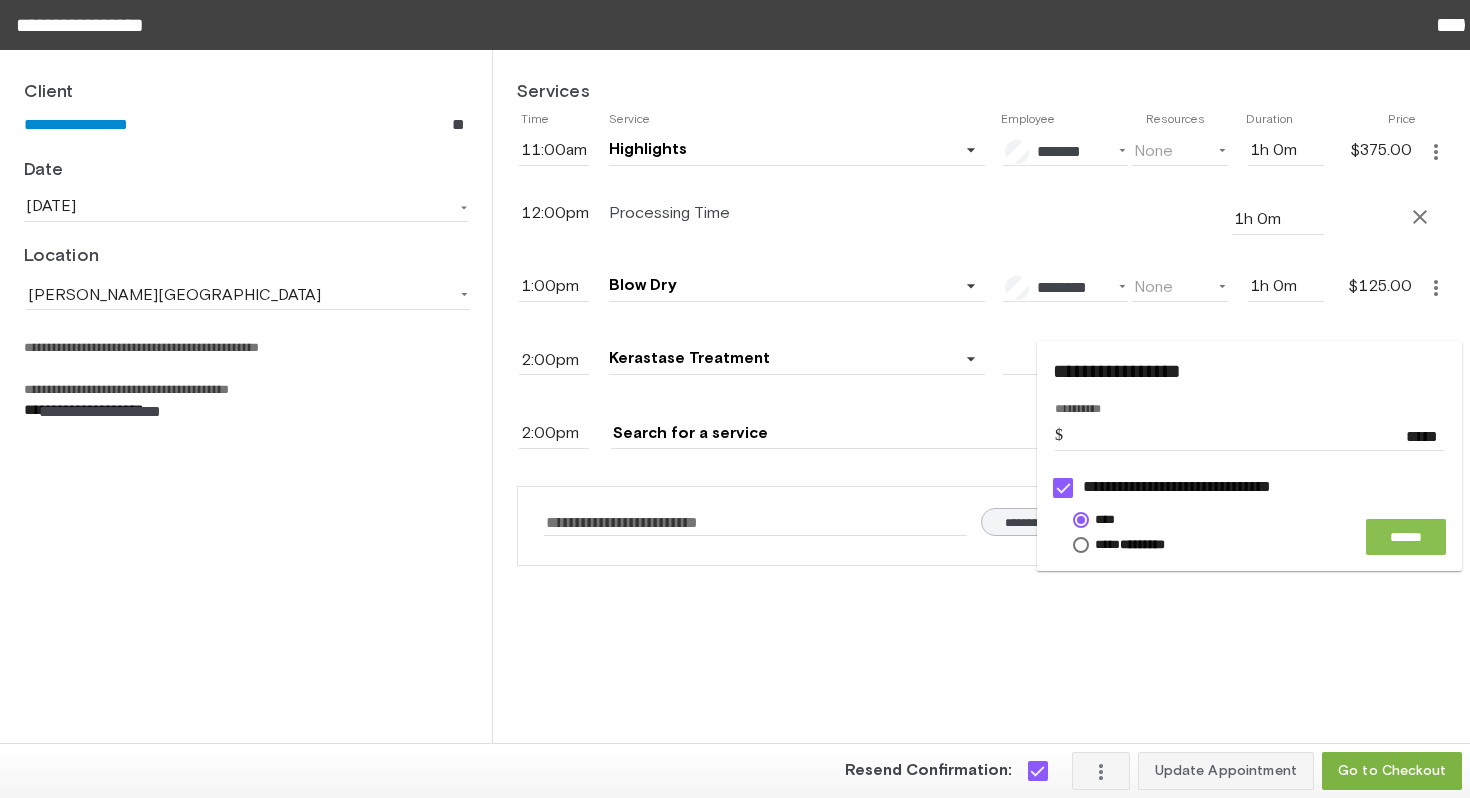 click on "******" 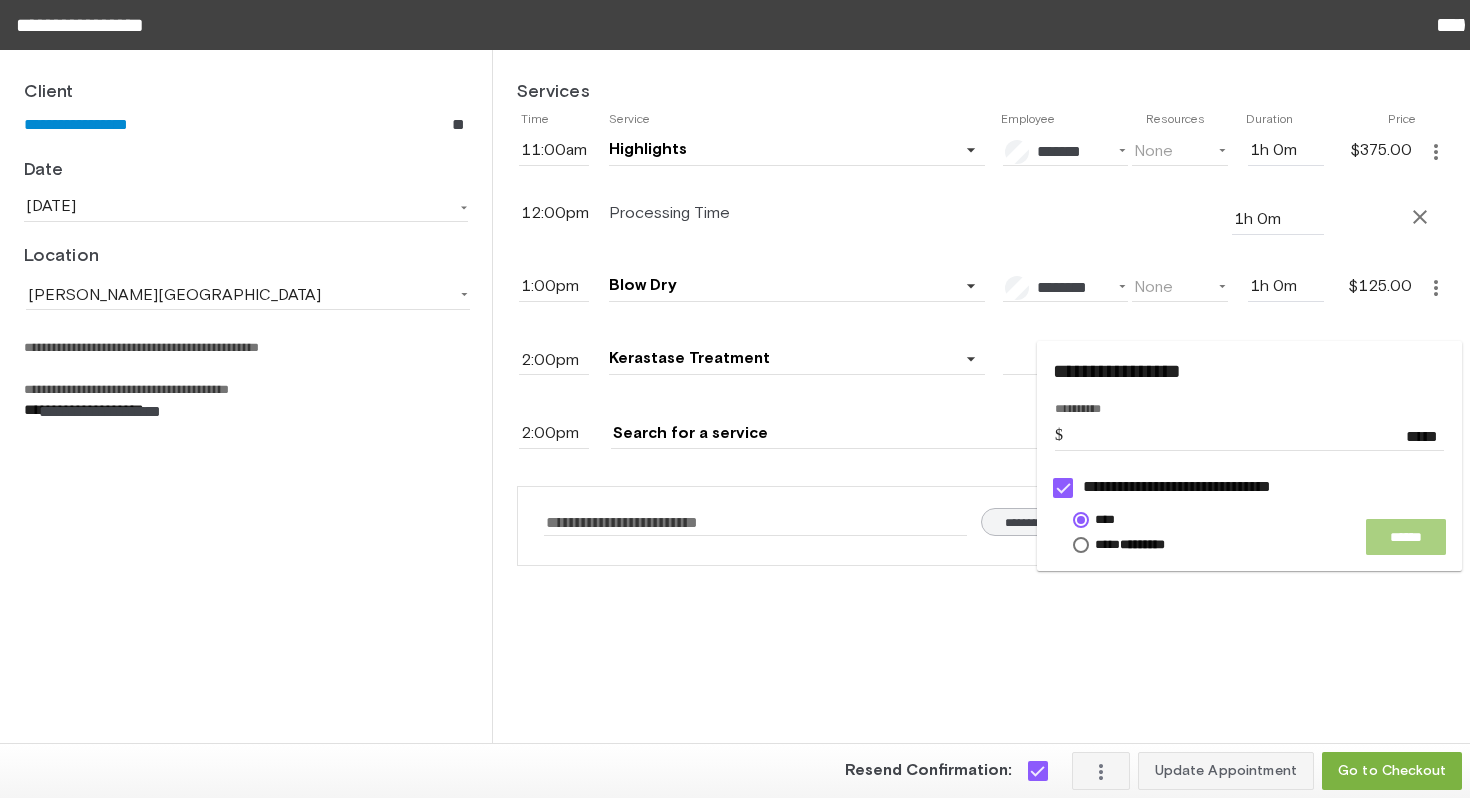 click on "******" 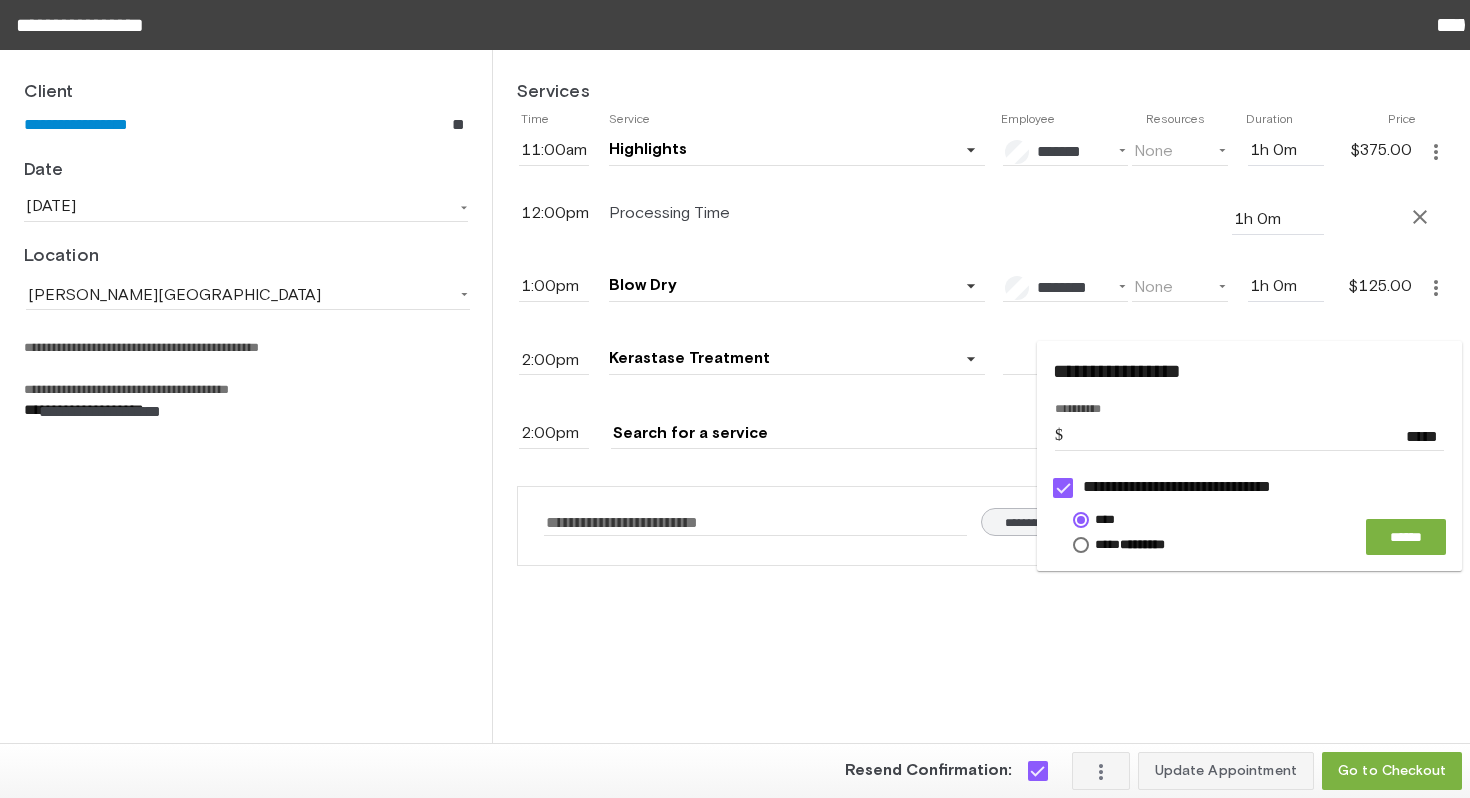 click on "**********" 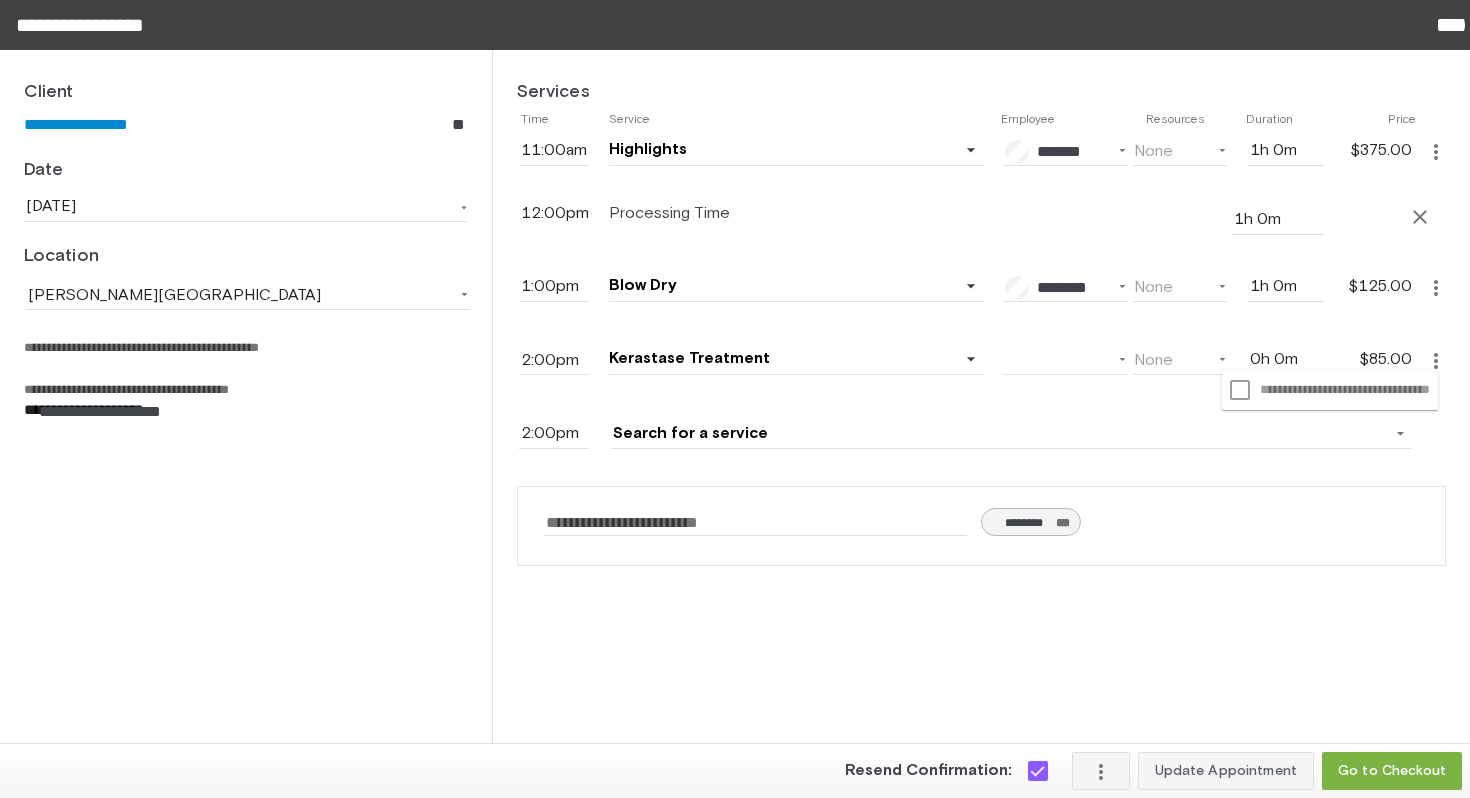 click on "0h 0m" at bounding box center [1286, 360] 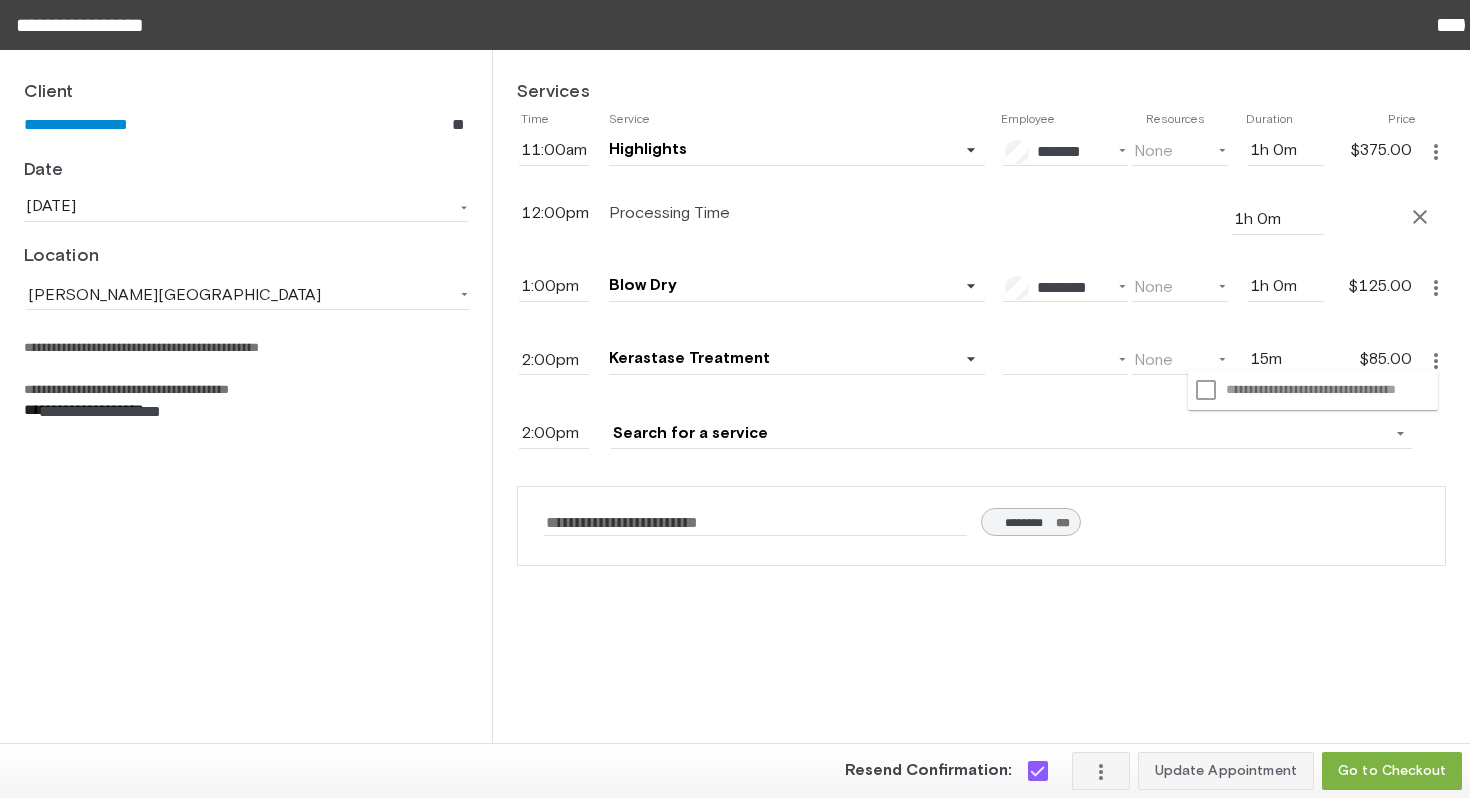 type on "15m" 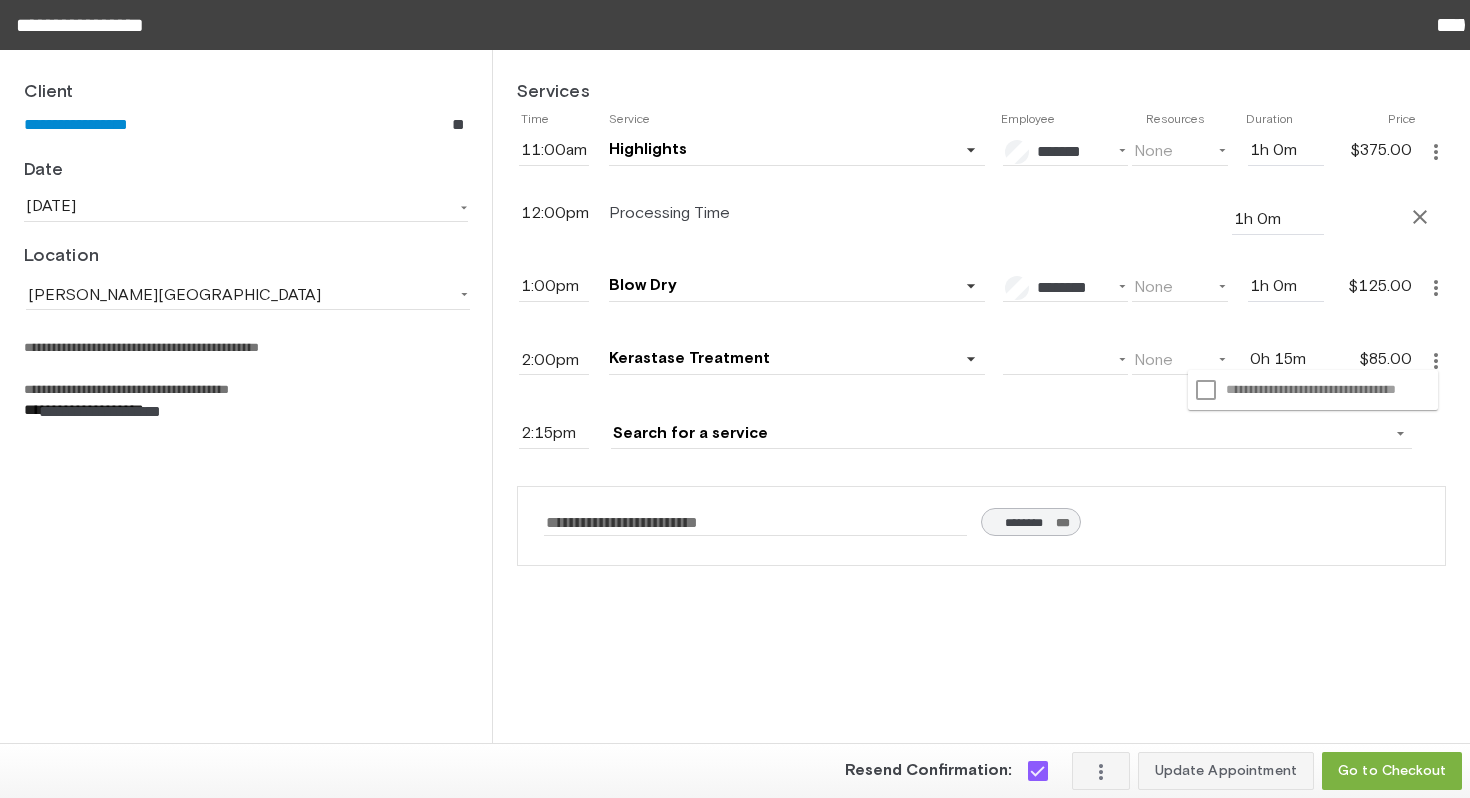 click on "**********" 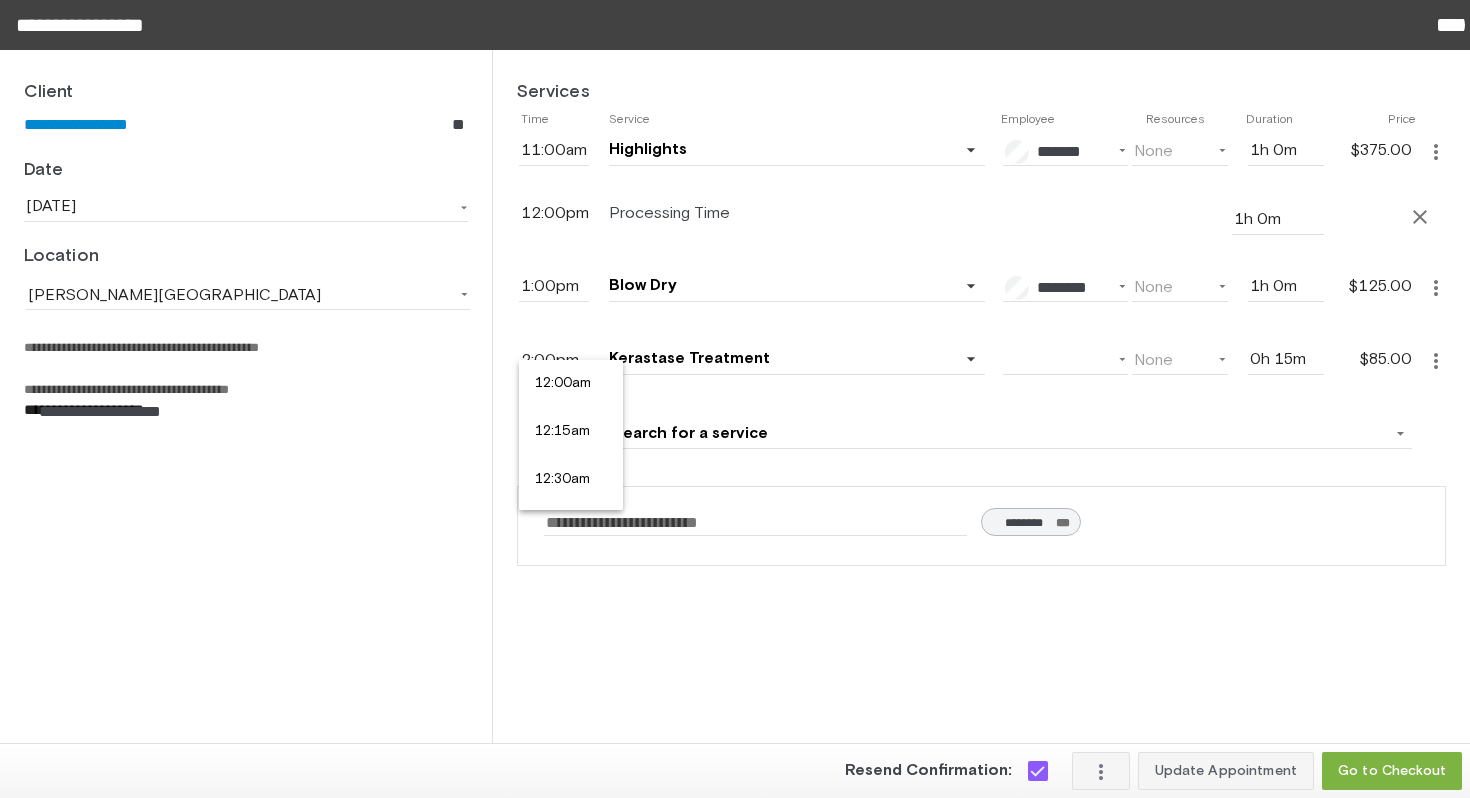 click on "2:00pm" at bounding box center [554, 360] 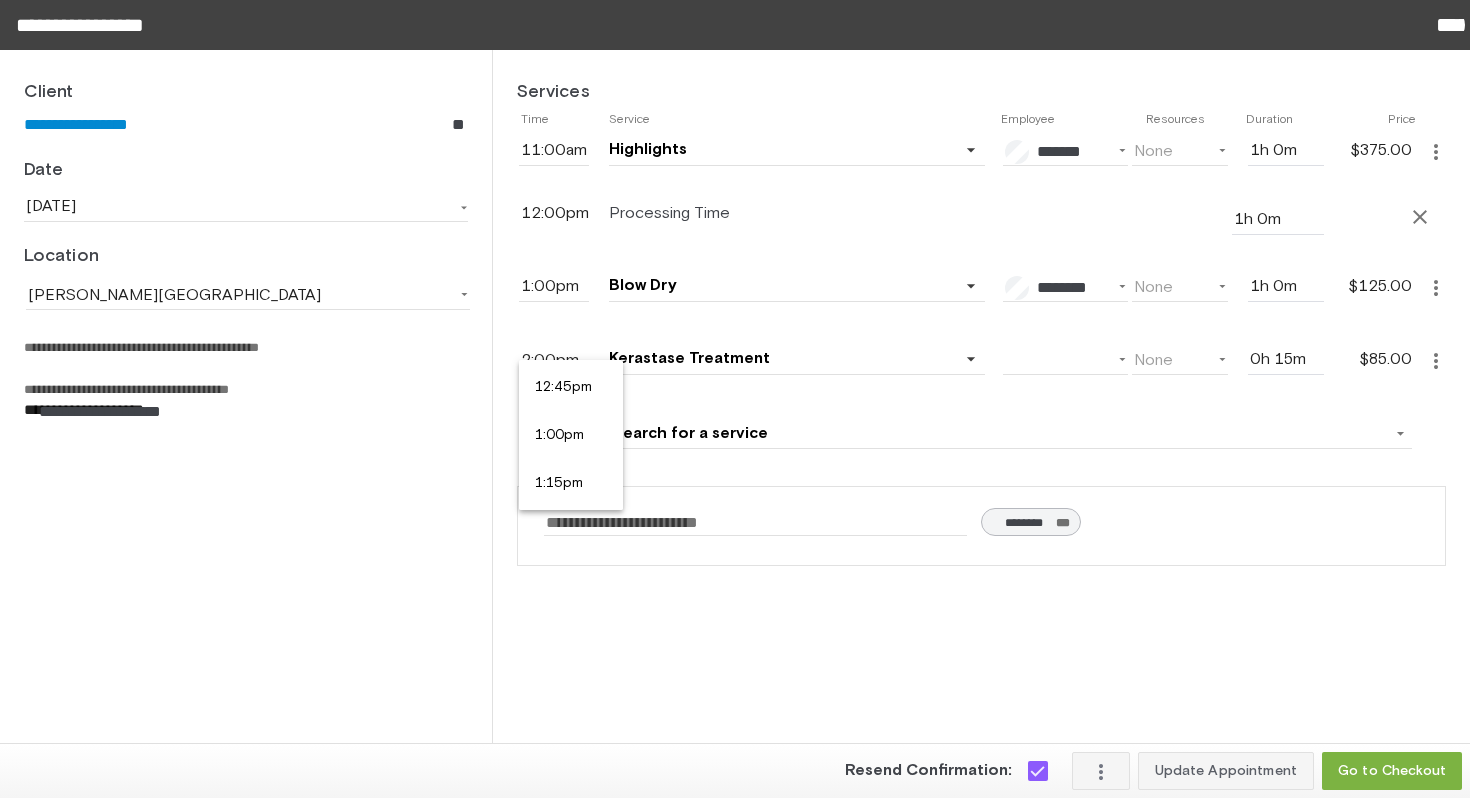 scroll, scrollTop: 2436, scrollLeft: 0, axis: vertical 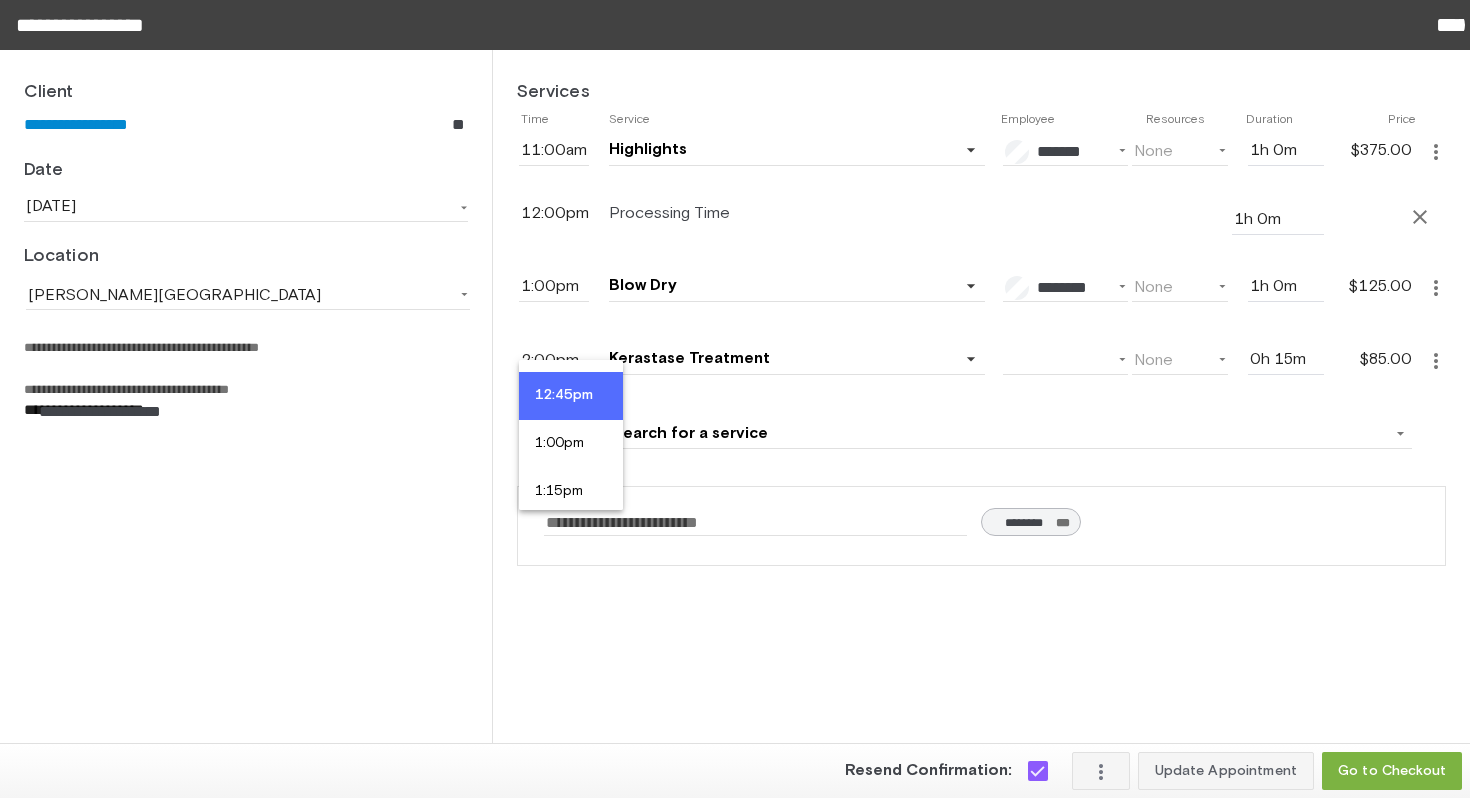 type on "12:45pm" 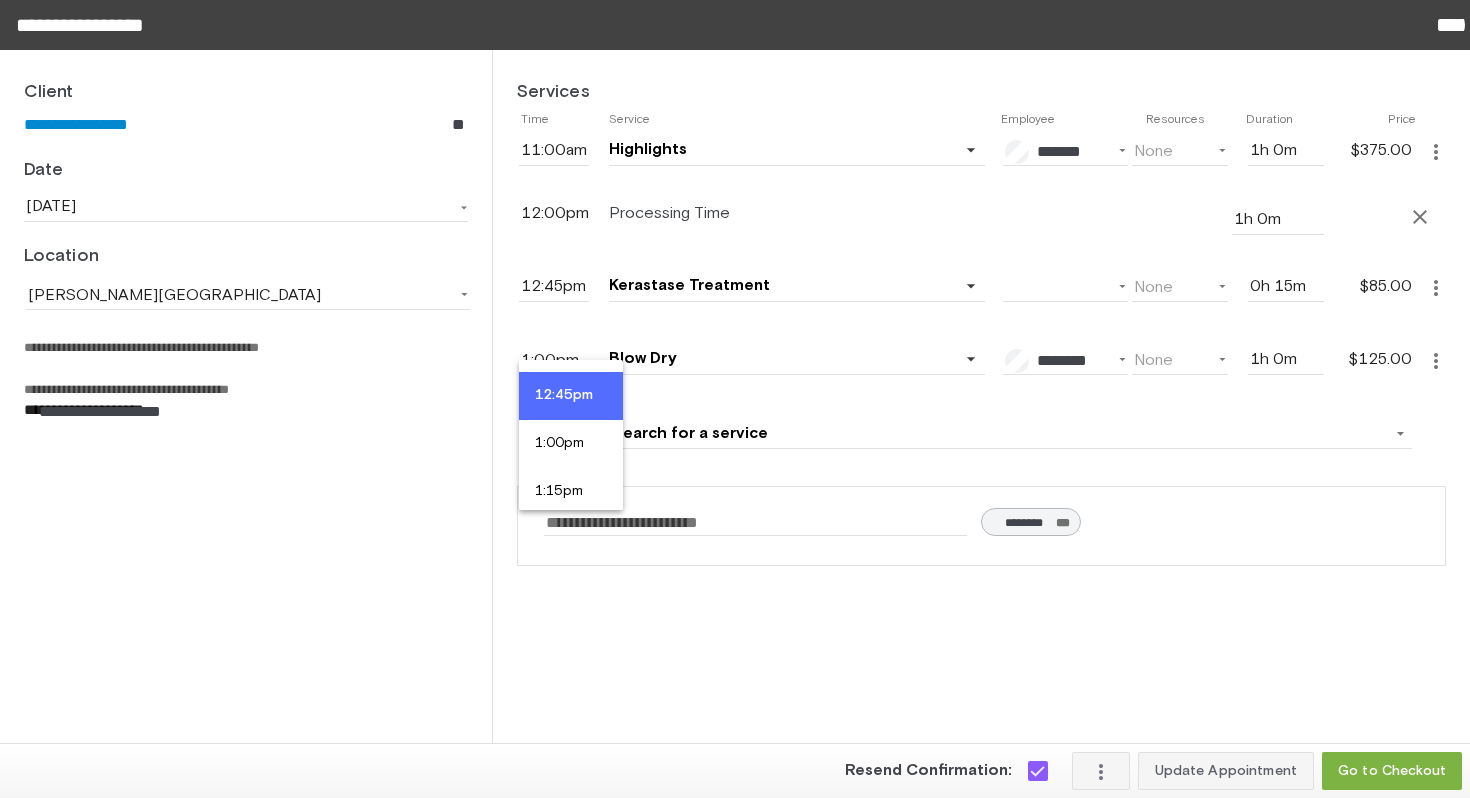 click on "12:45pm" at bounding box center [571, 396] 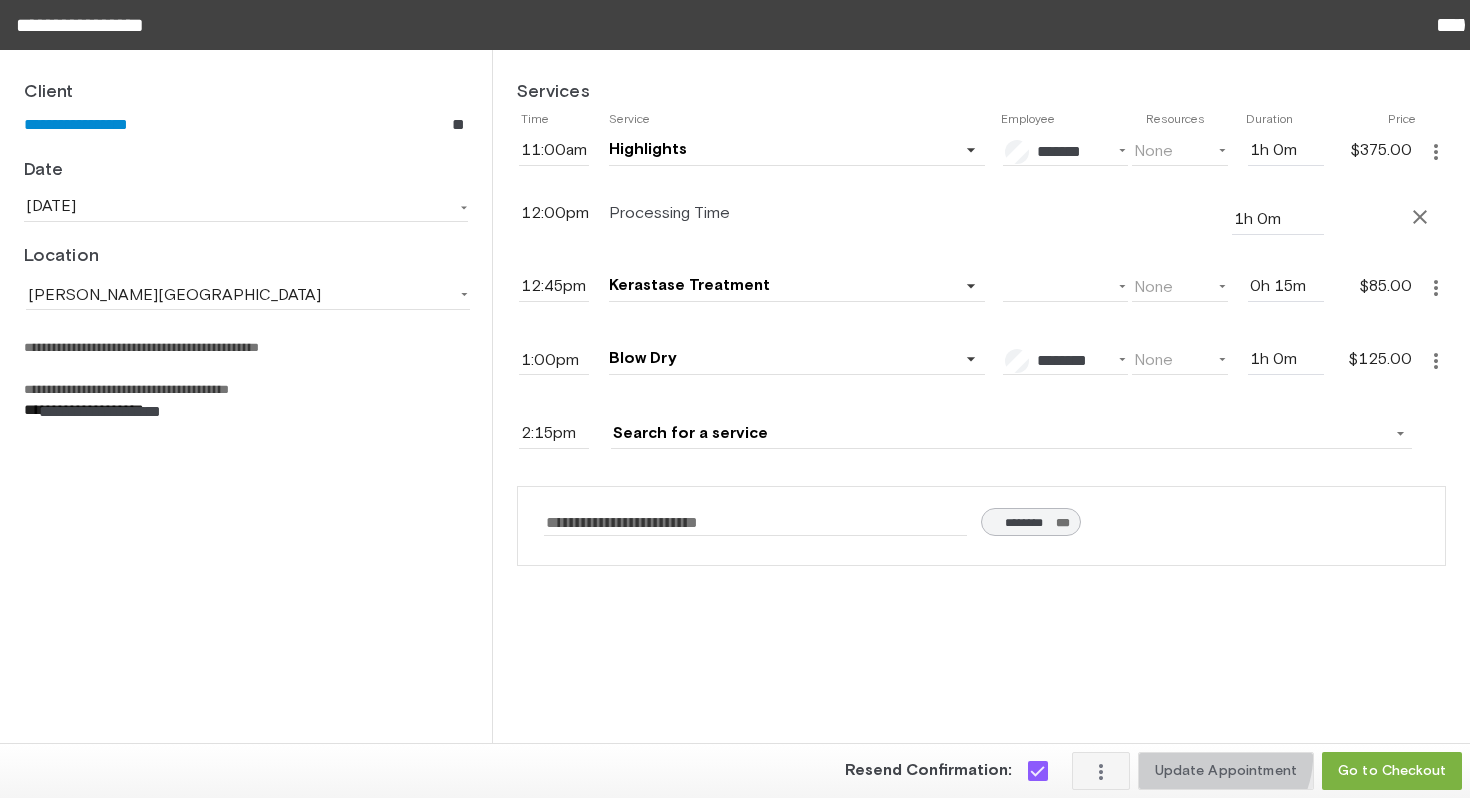 click on "Update Appointment" 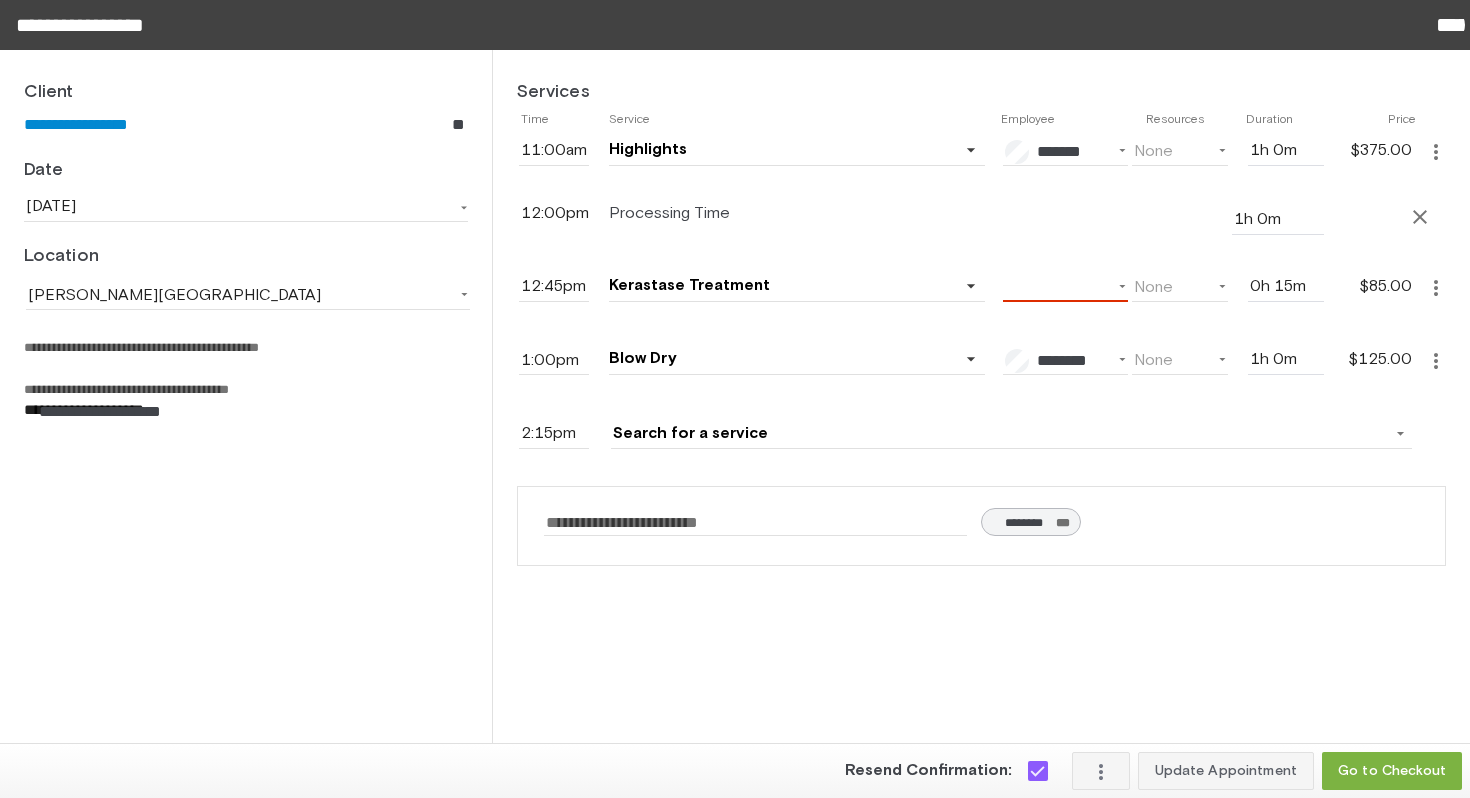 click on "**********" at bounding box center (1065, 287) 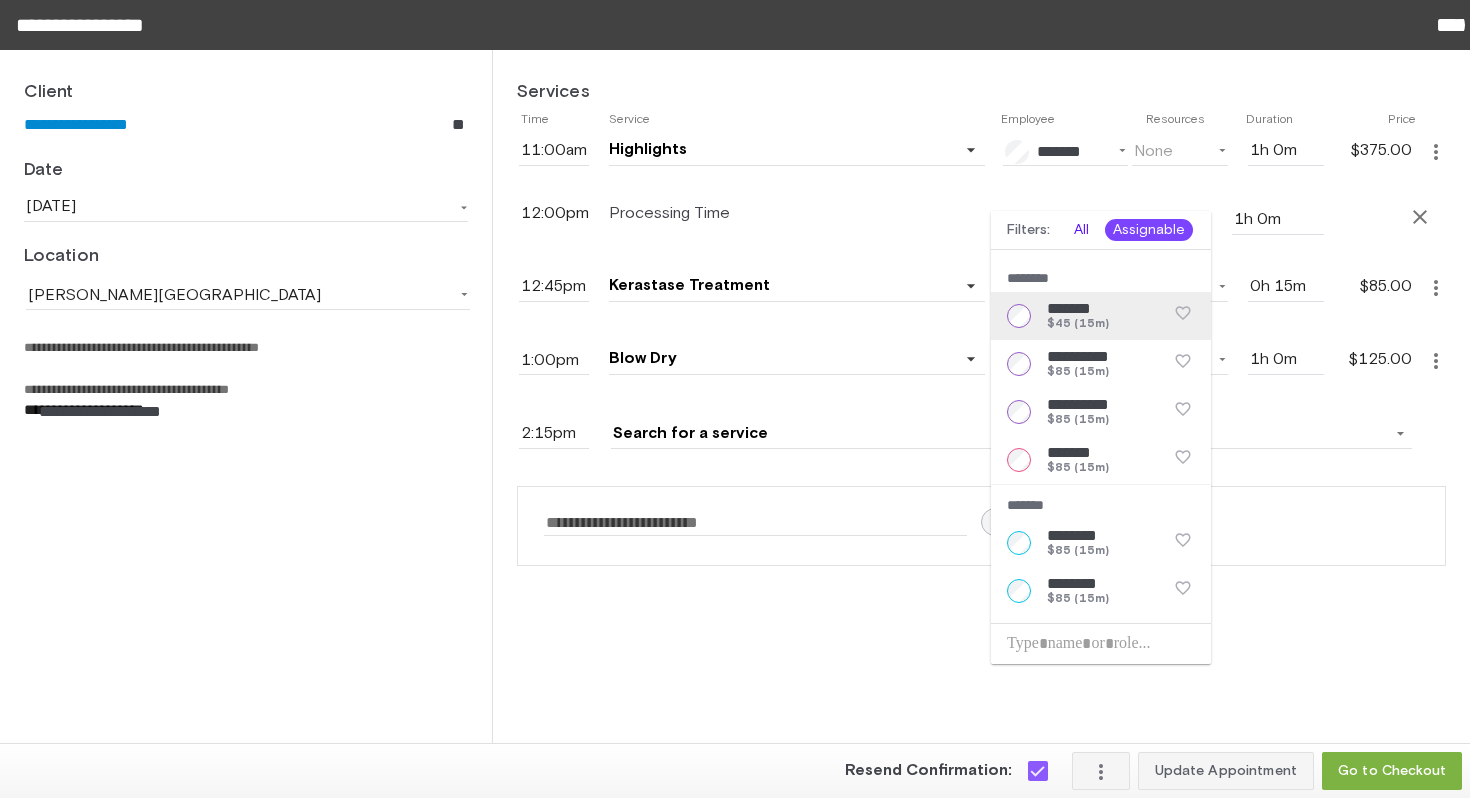 click on "All" at bounding box center [1081, 230] 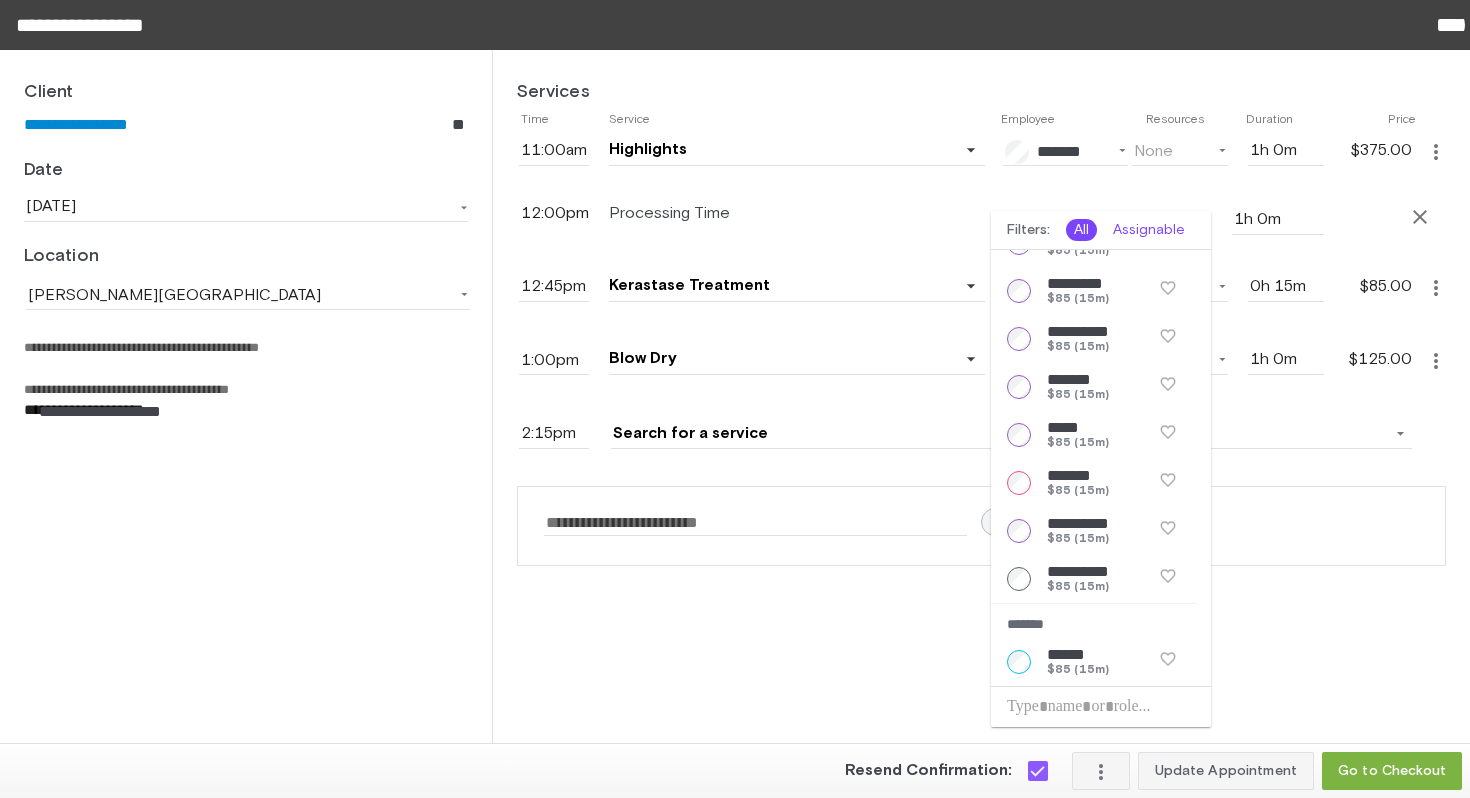 scroll, scrollTop: 442, scrollLeft: 0, axis: vertical 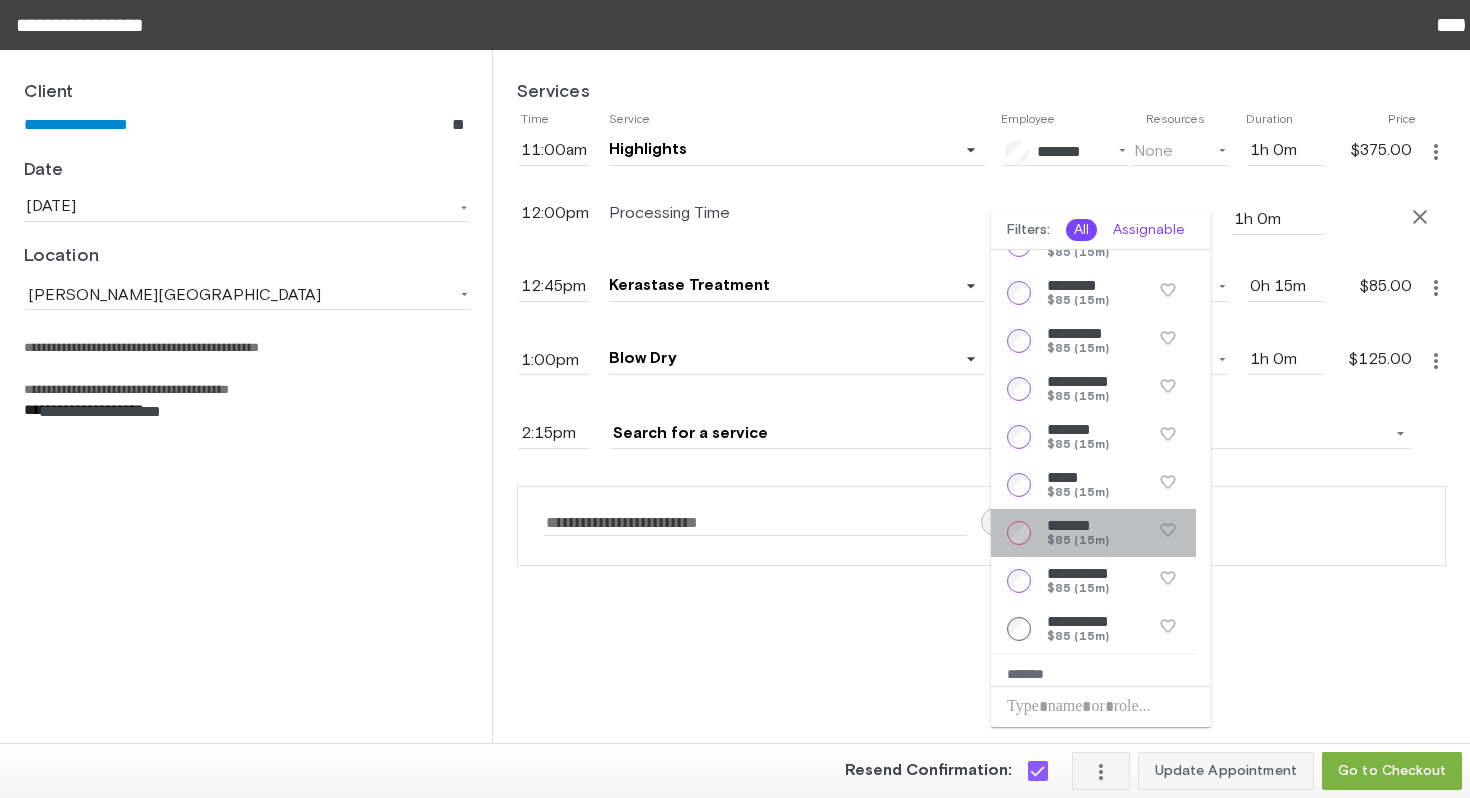 click on "*******" at bounding box center (1069, 525) 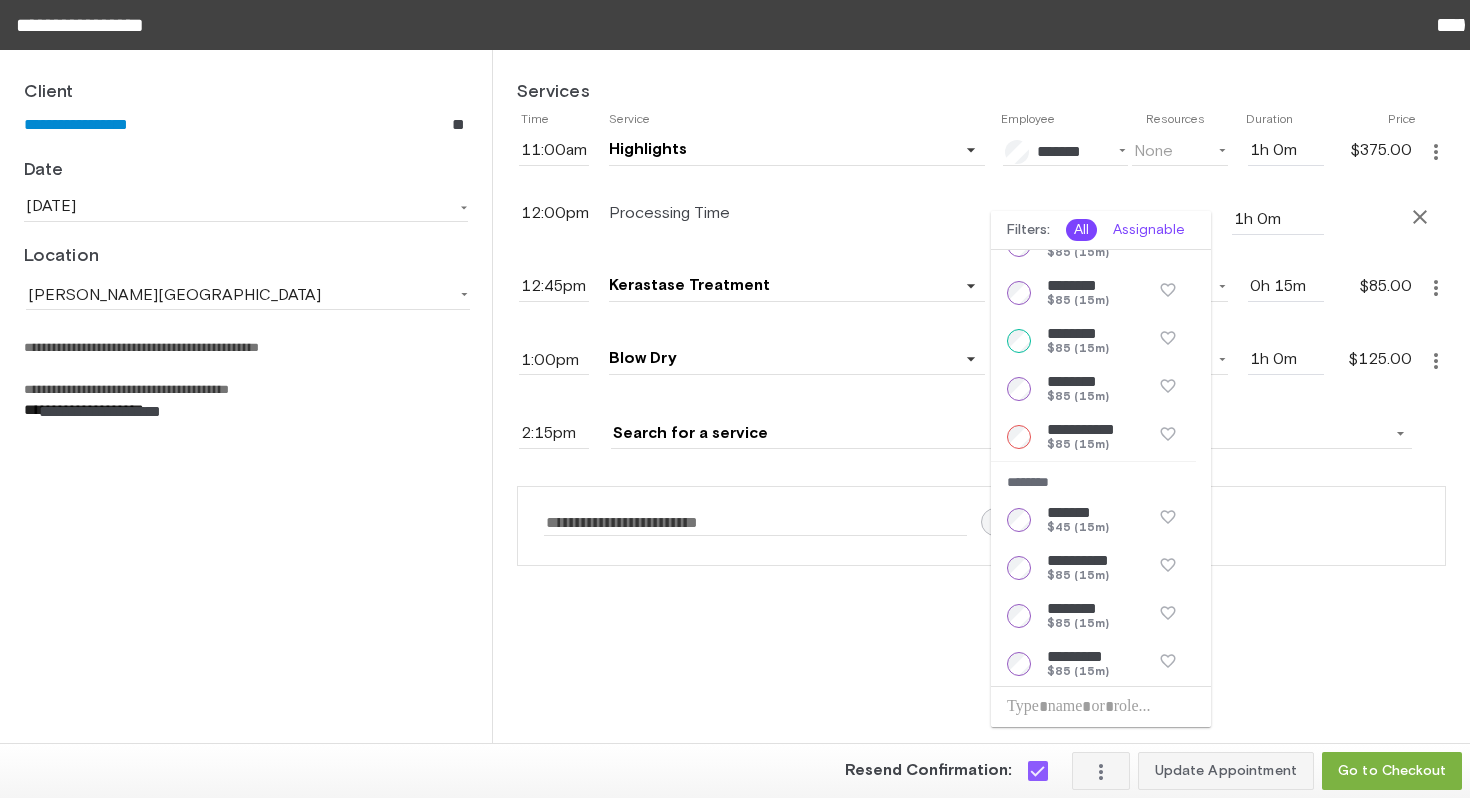 type on "2:00pm" 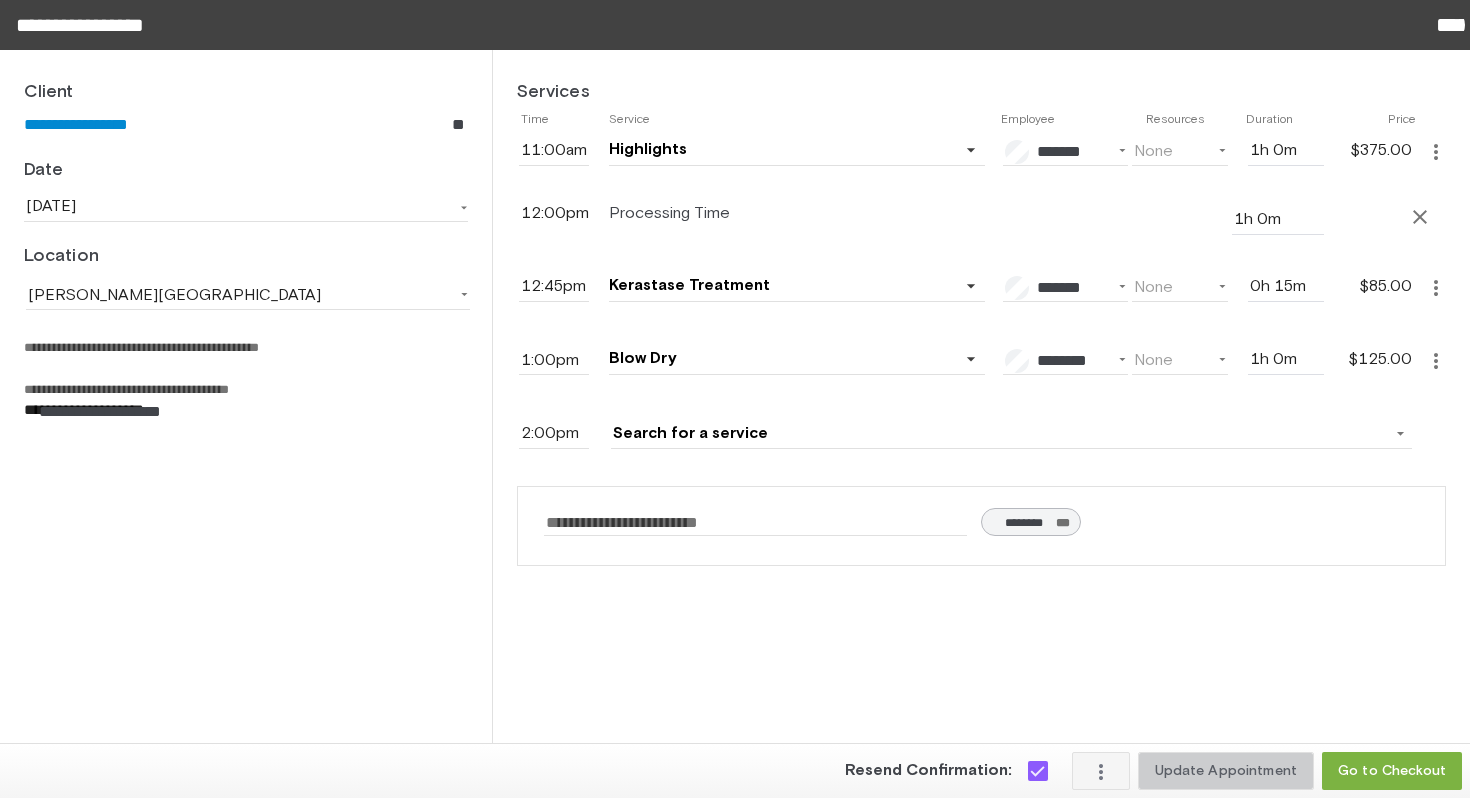 click on "Update Appointment" 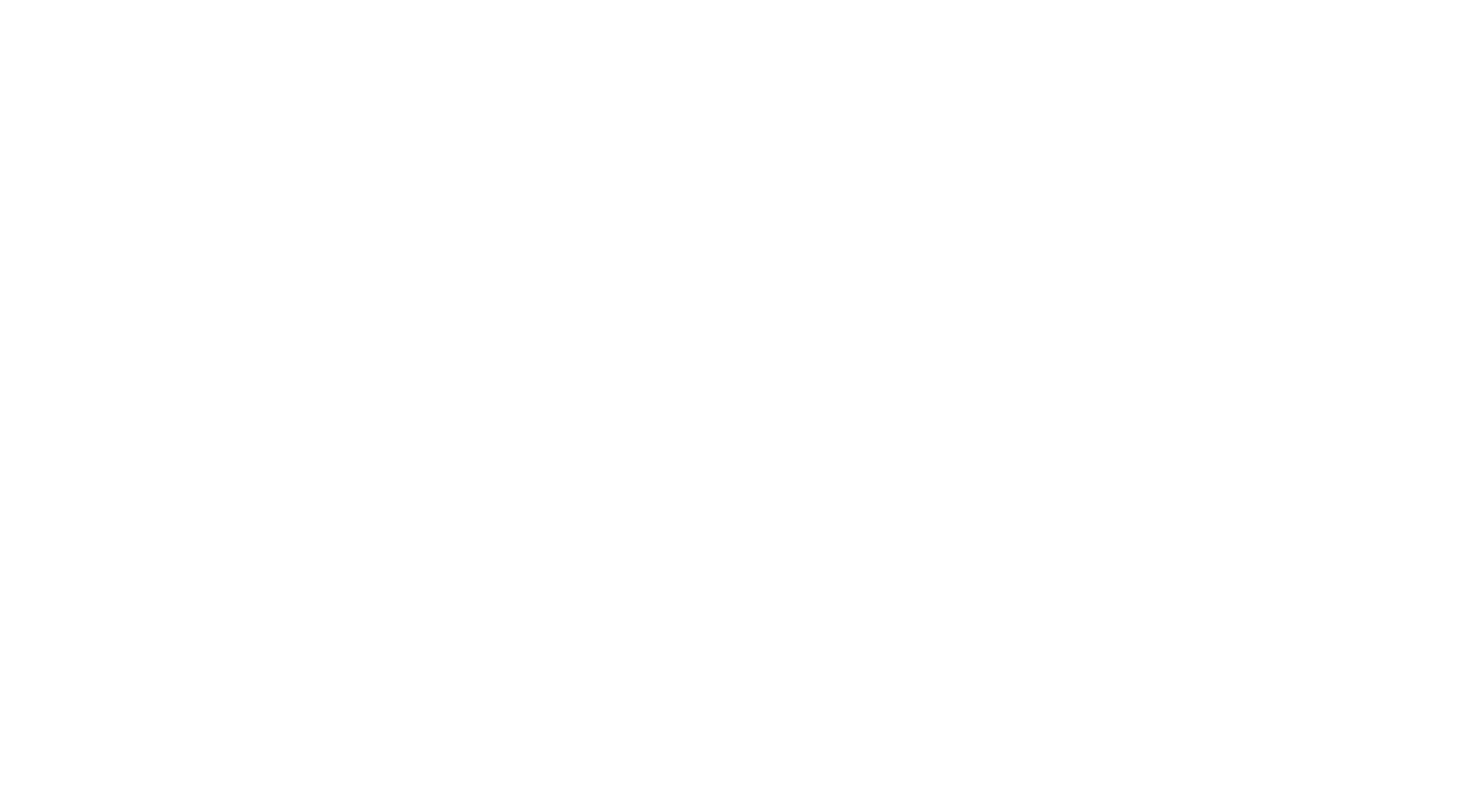 scroll, scrollTop: 0, scrollLeft: 0, axis: both 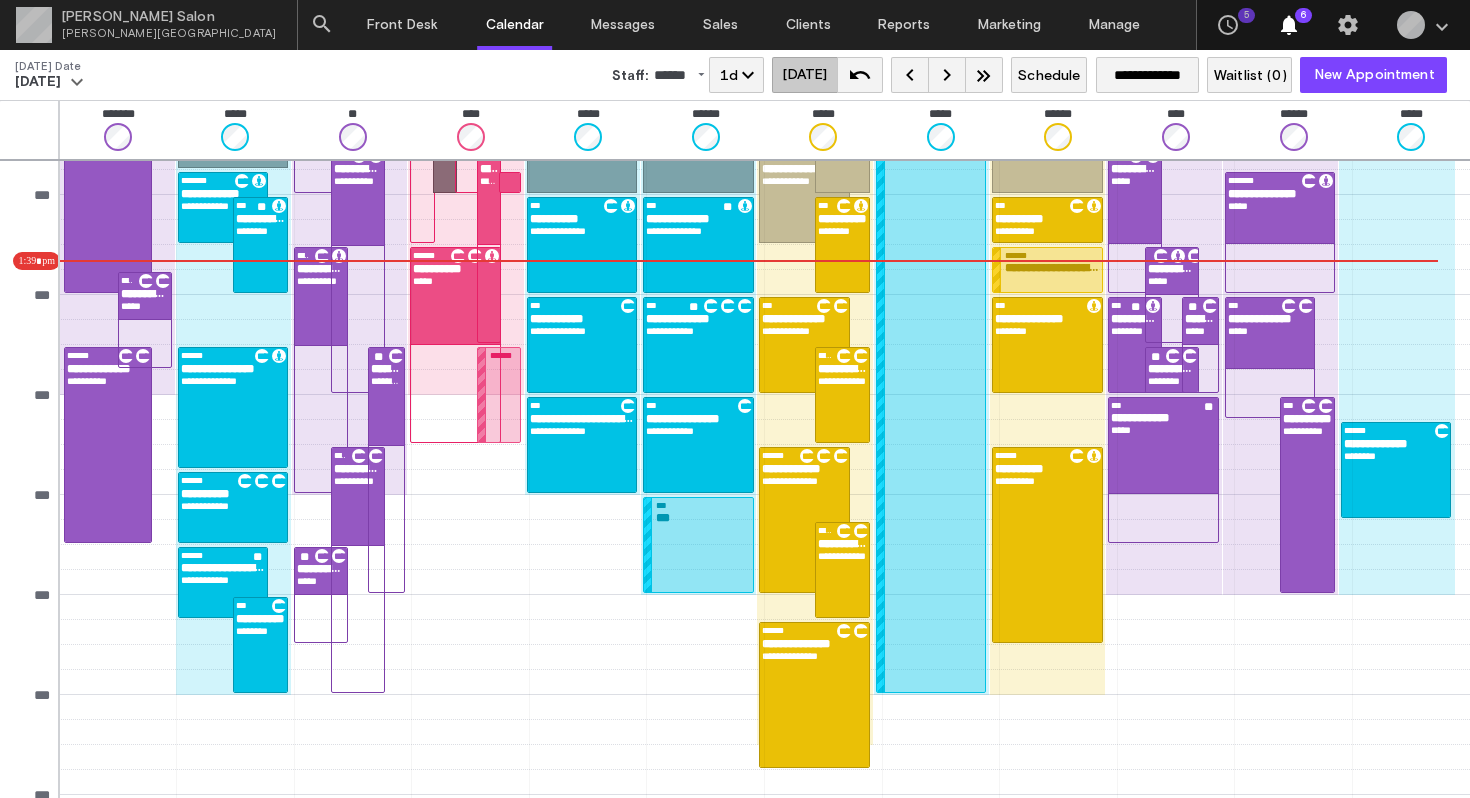 click on "keyboard_arrow_right" at bounding box center (947, 75) 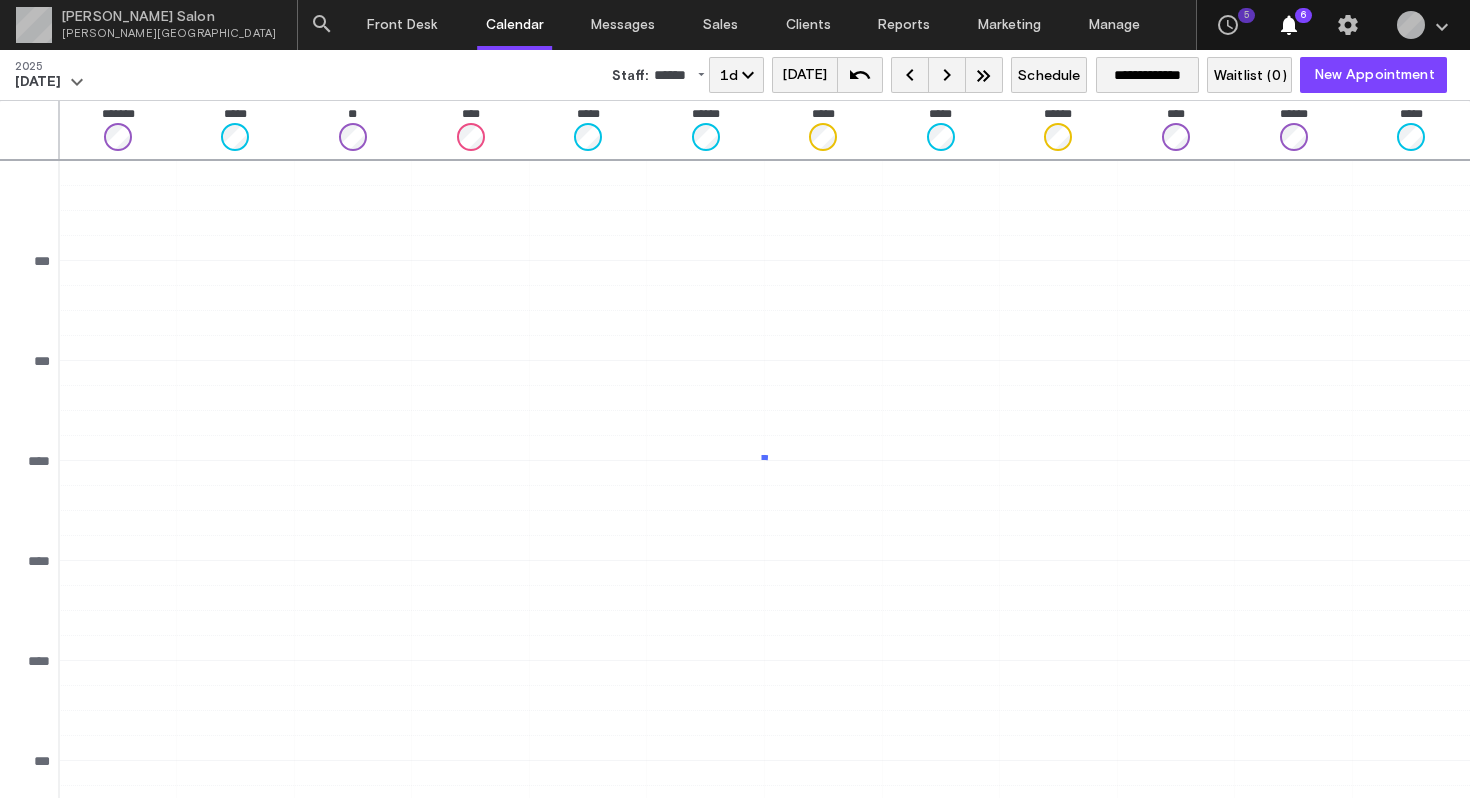 scroll, scrollTop: 0, scrollLeft: 0, axis: both 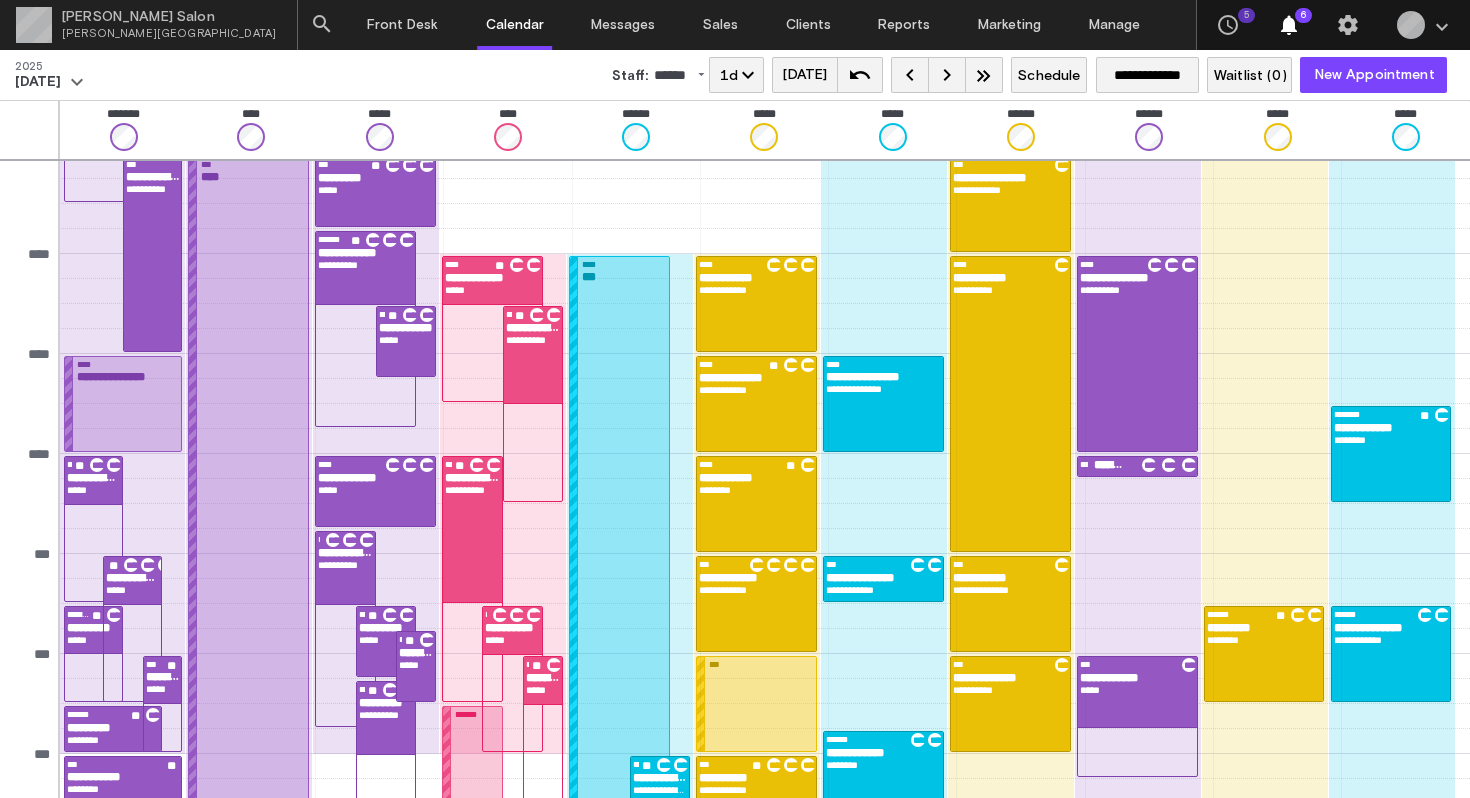 click on "******" at bounding box center (670, 75) 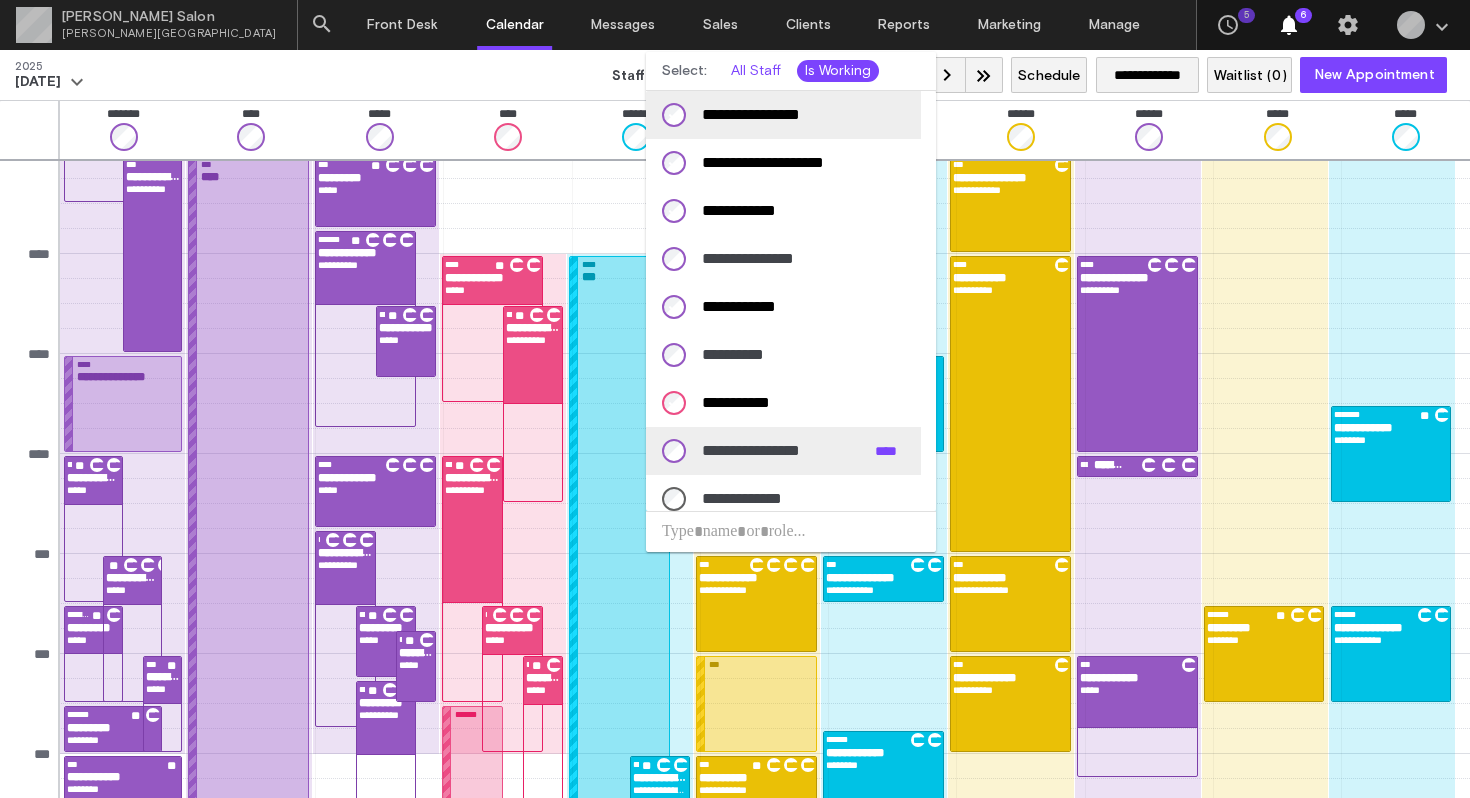 scroll, scrollTop: 378, scrollLeft: 0, axis: vertical 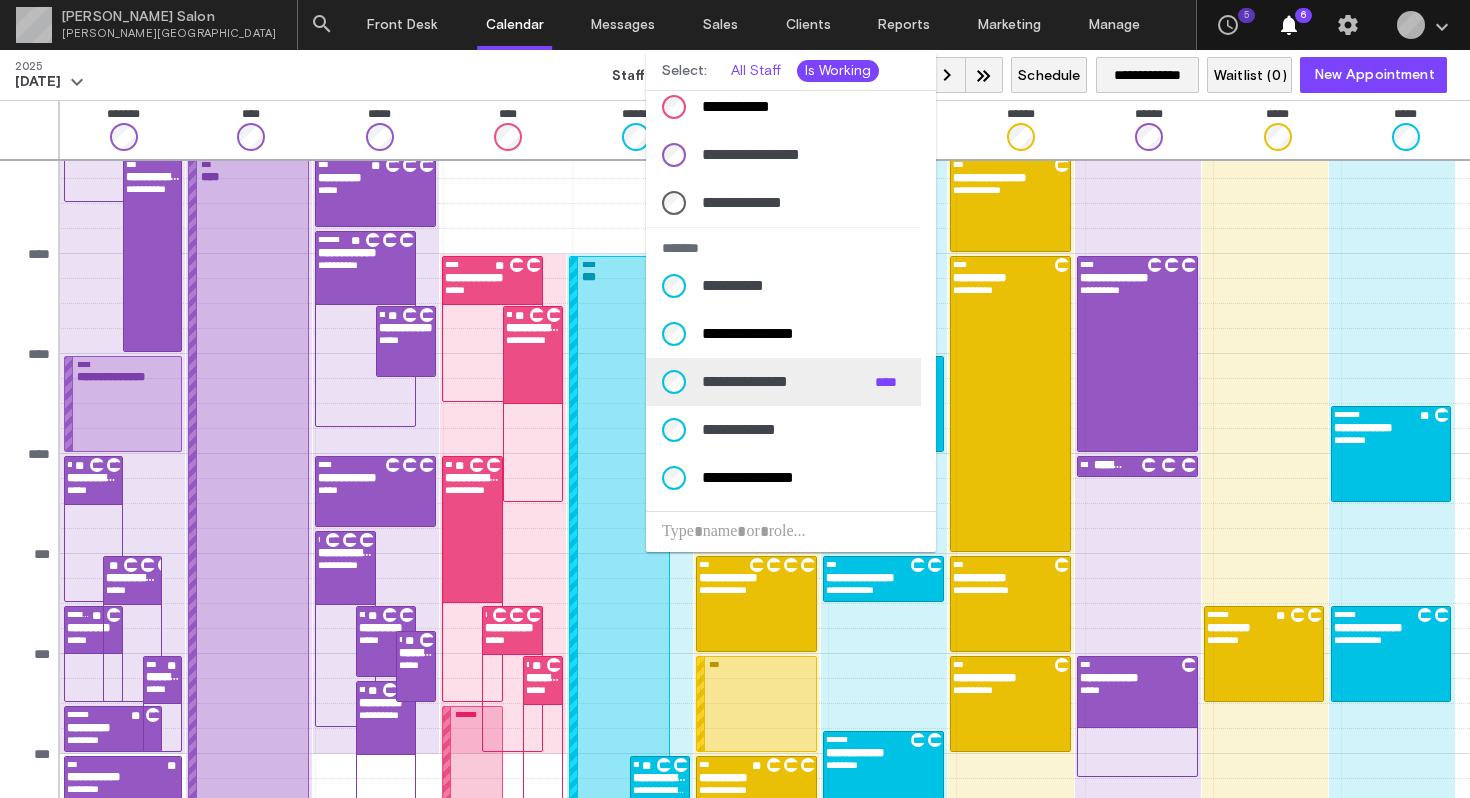 click on "**********" at bounding box center (783, 382) 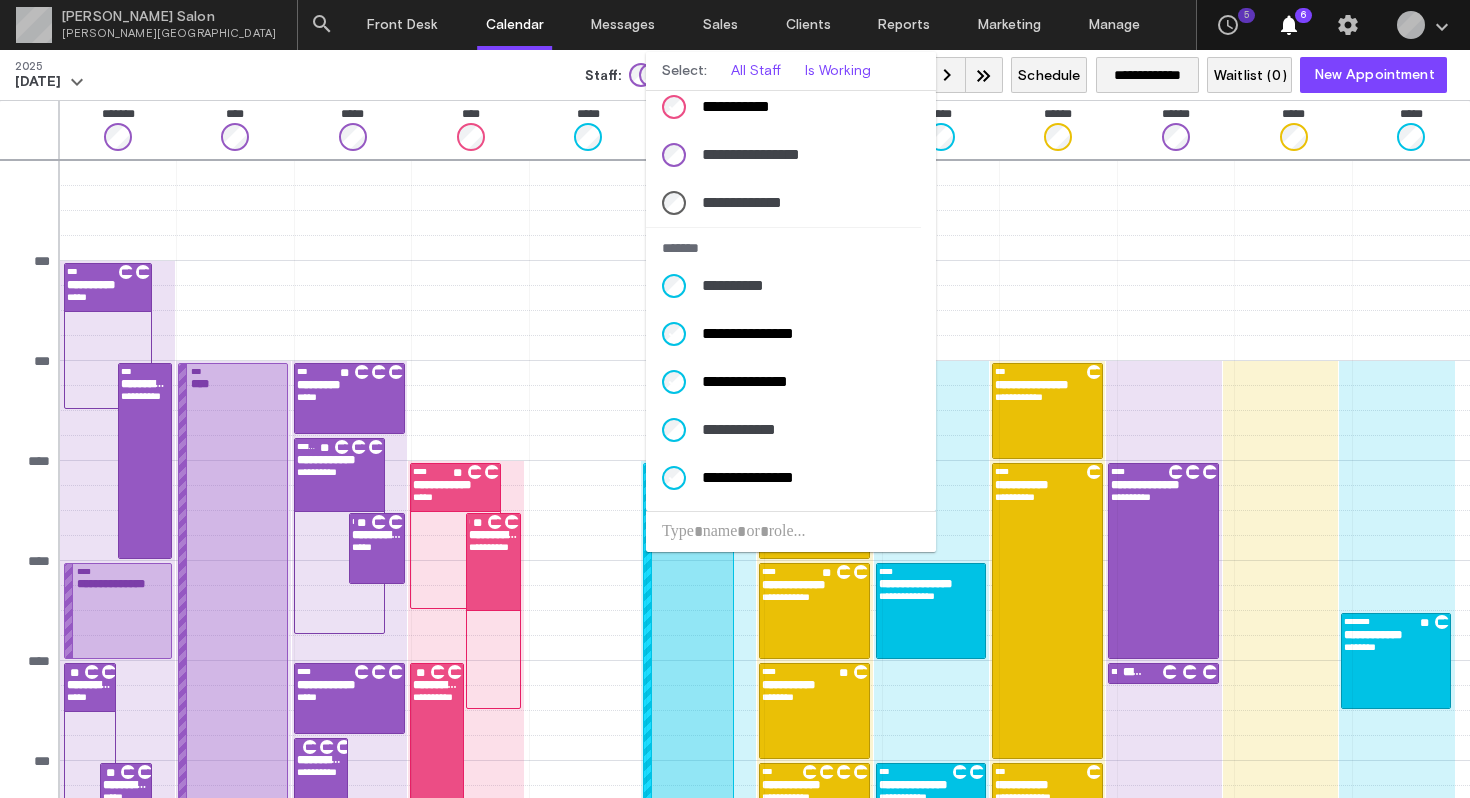 scroll, scrollTop: 0, scrollLeft: 0, axis: both 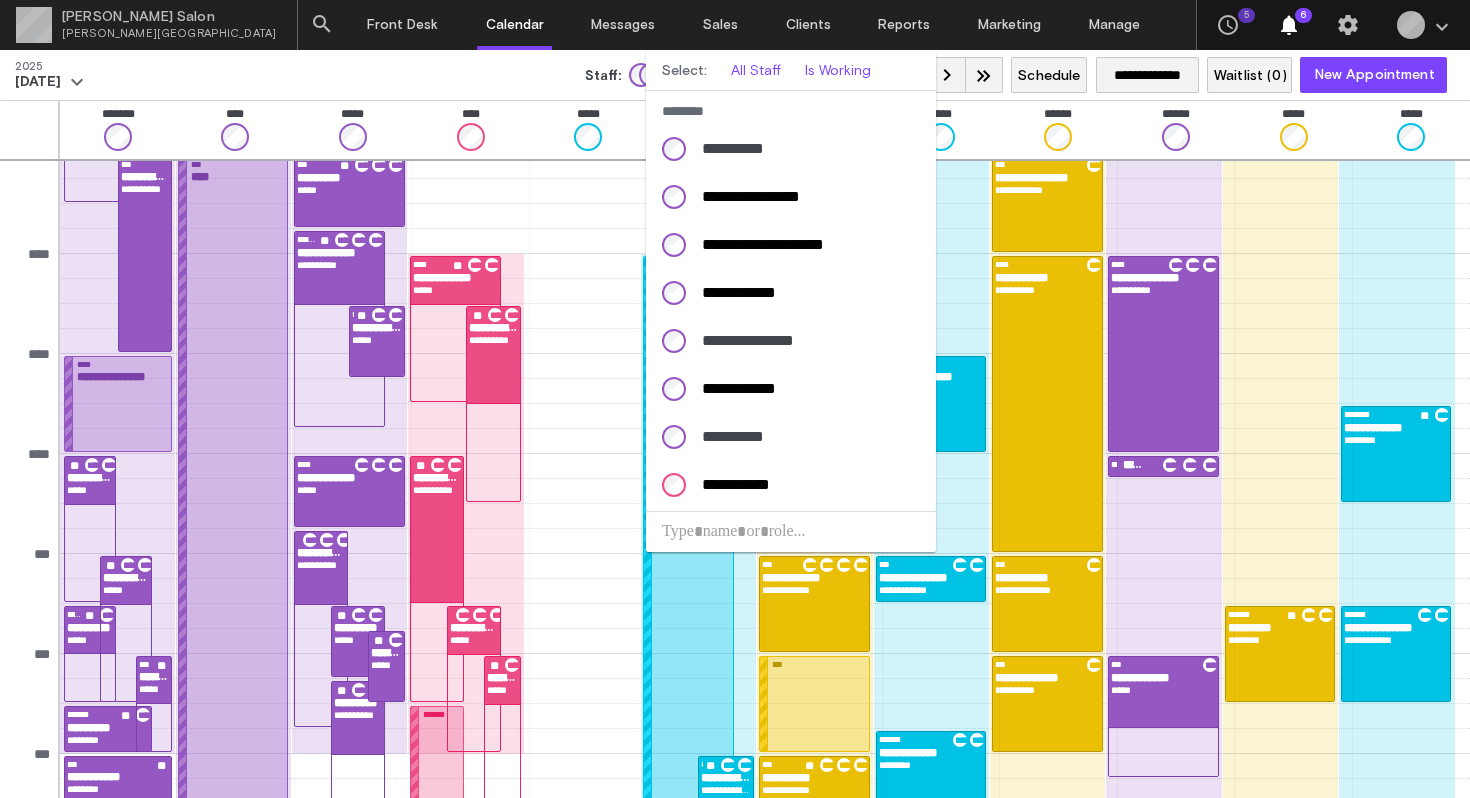 click at bounding box center [735, 399] 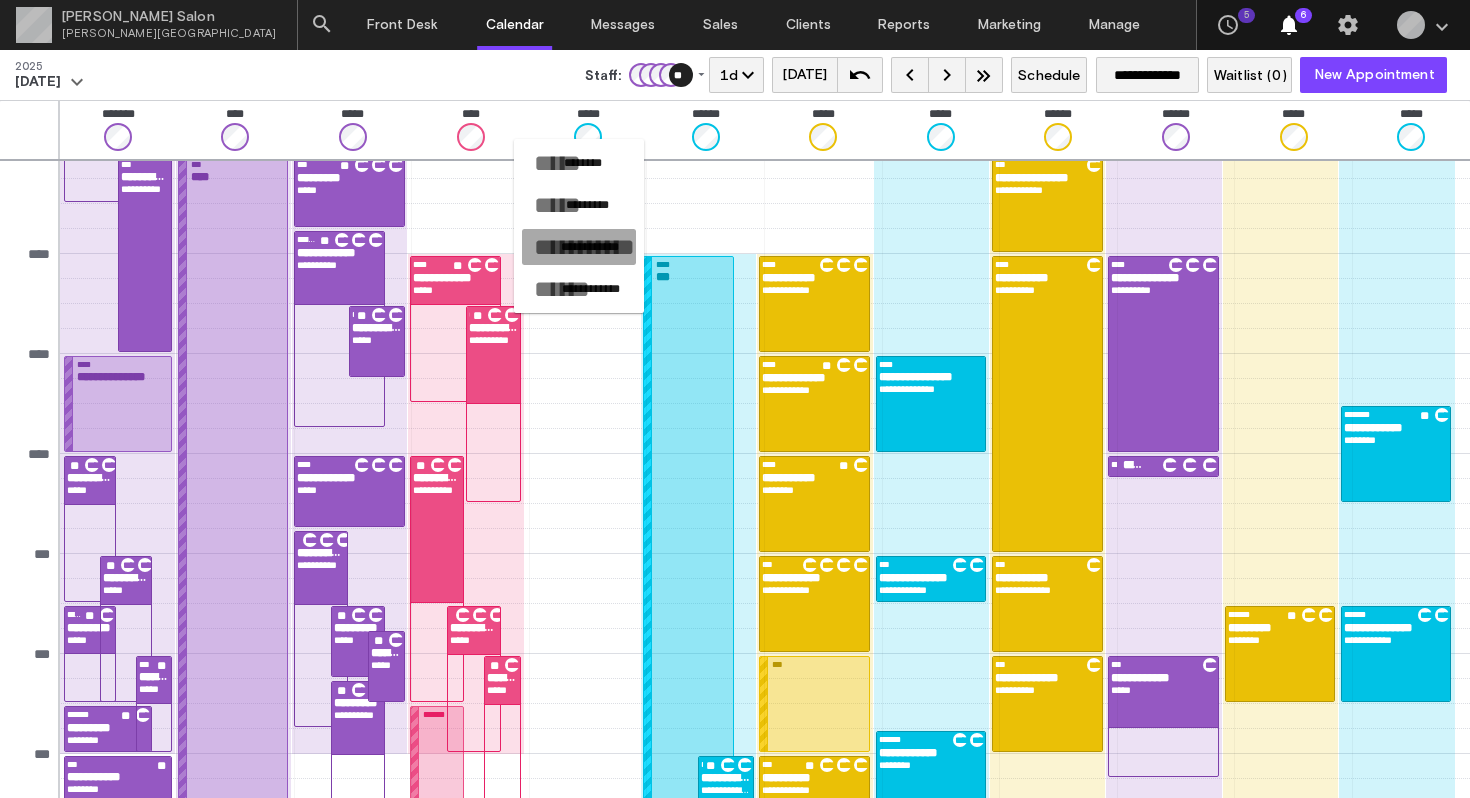 click on "**********" at bounding box center (590, 247) 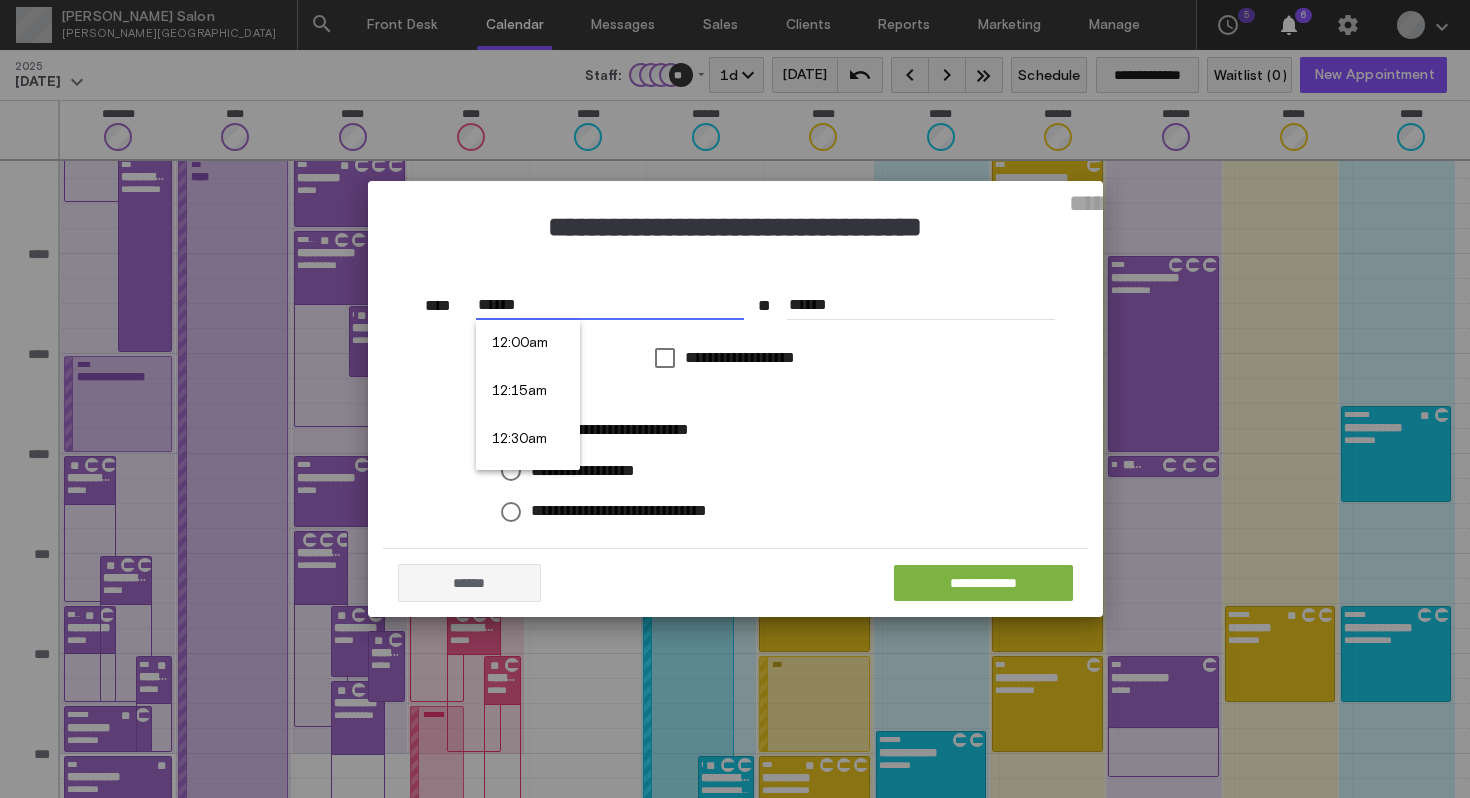 click on "******" at bounding box center [610, 305] 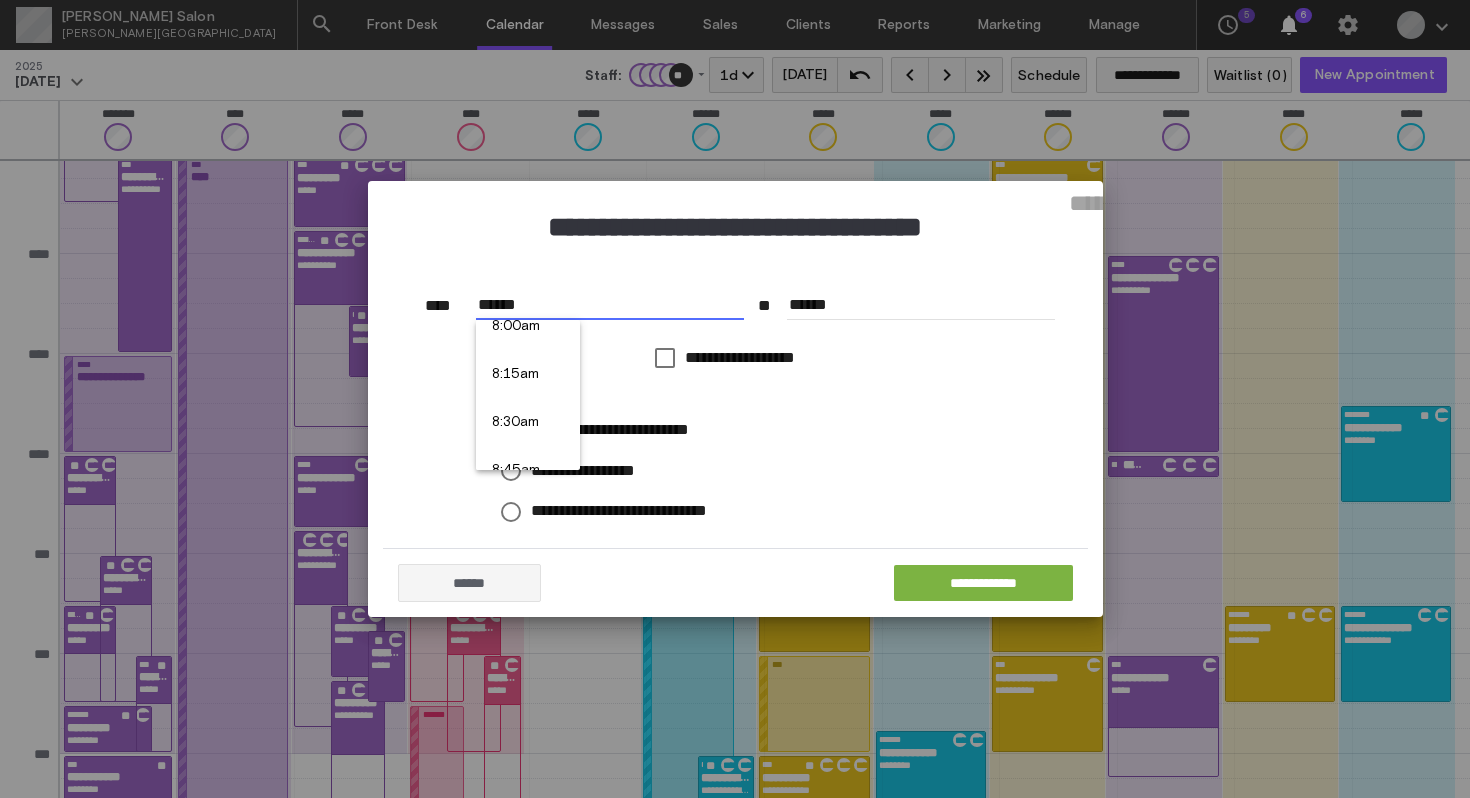 scroll, scrollTop: 1536, scrollLeft: 0, axis: vertical 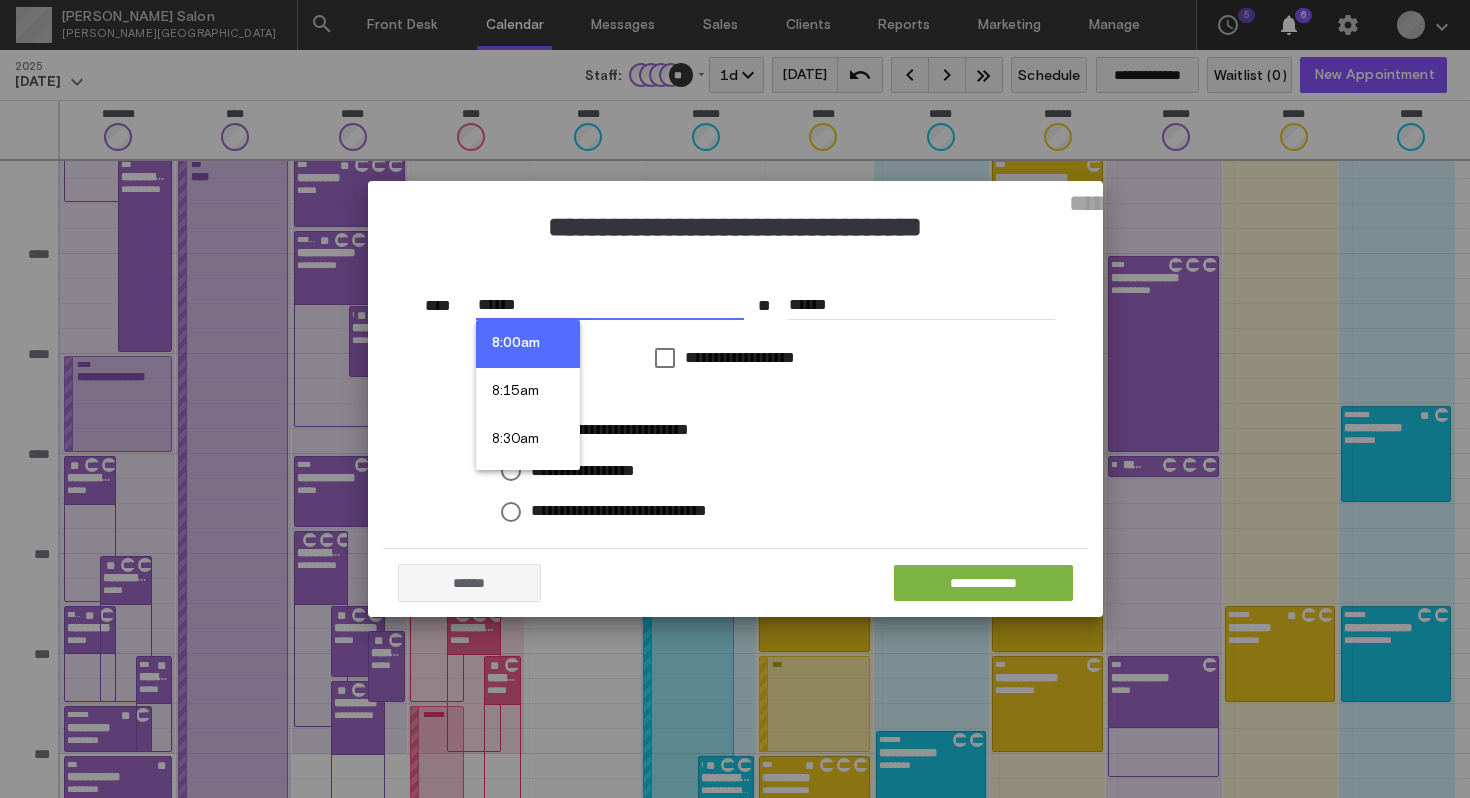 type on "******" 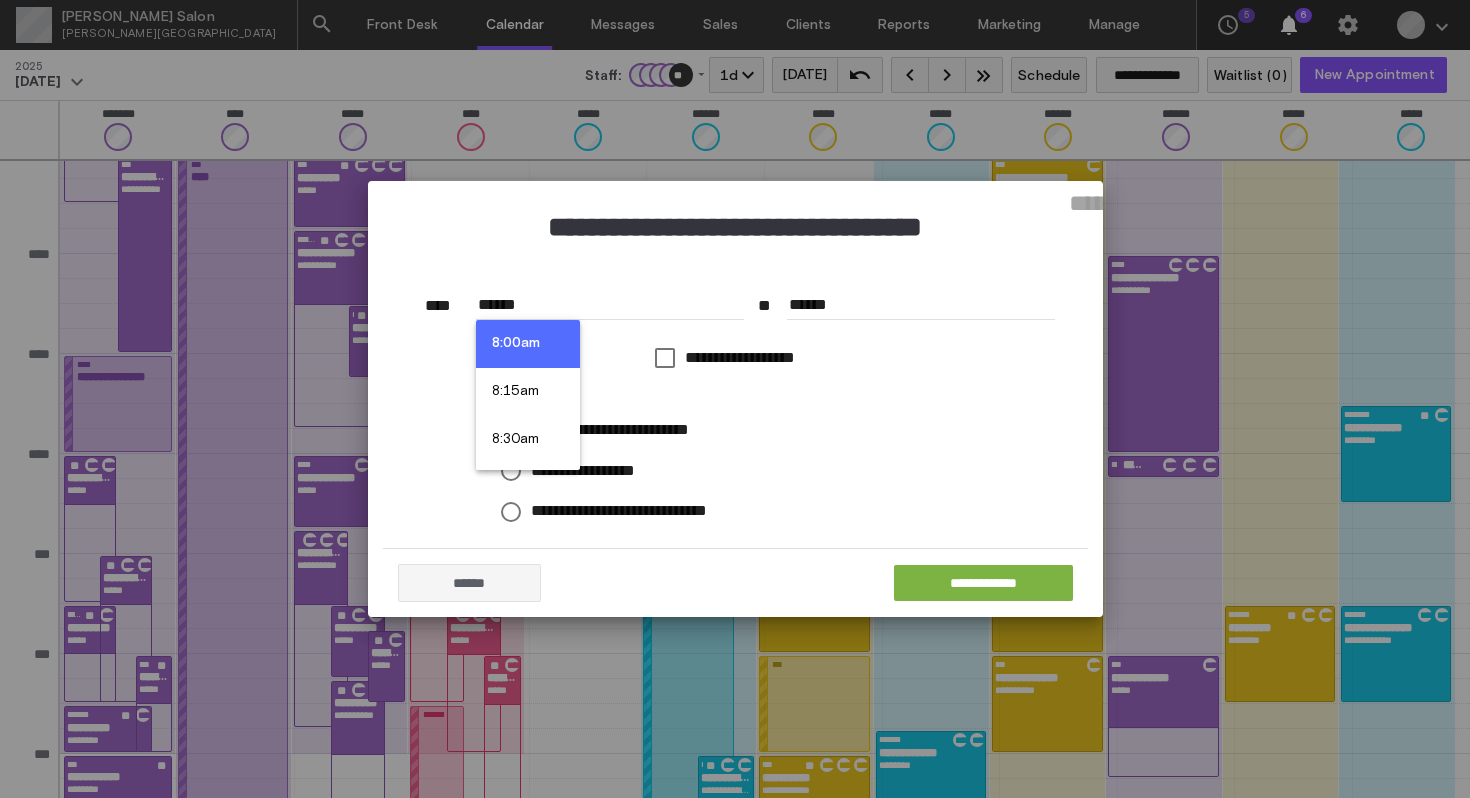 click on "8:00am" at bounding box center (528, 344) 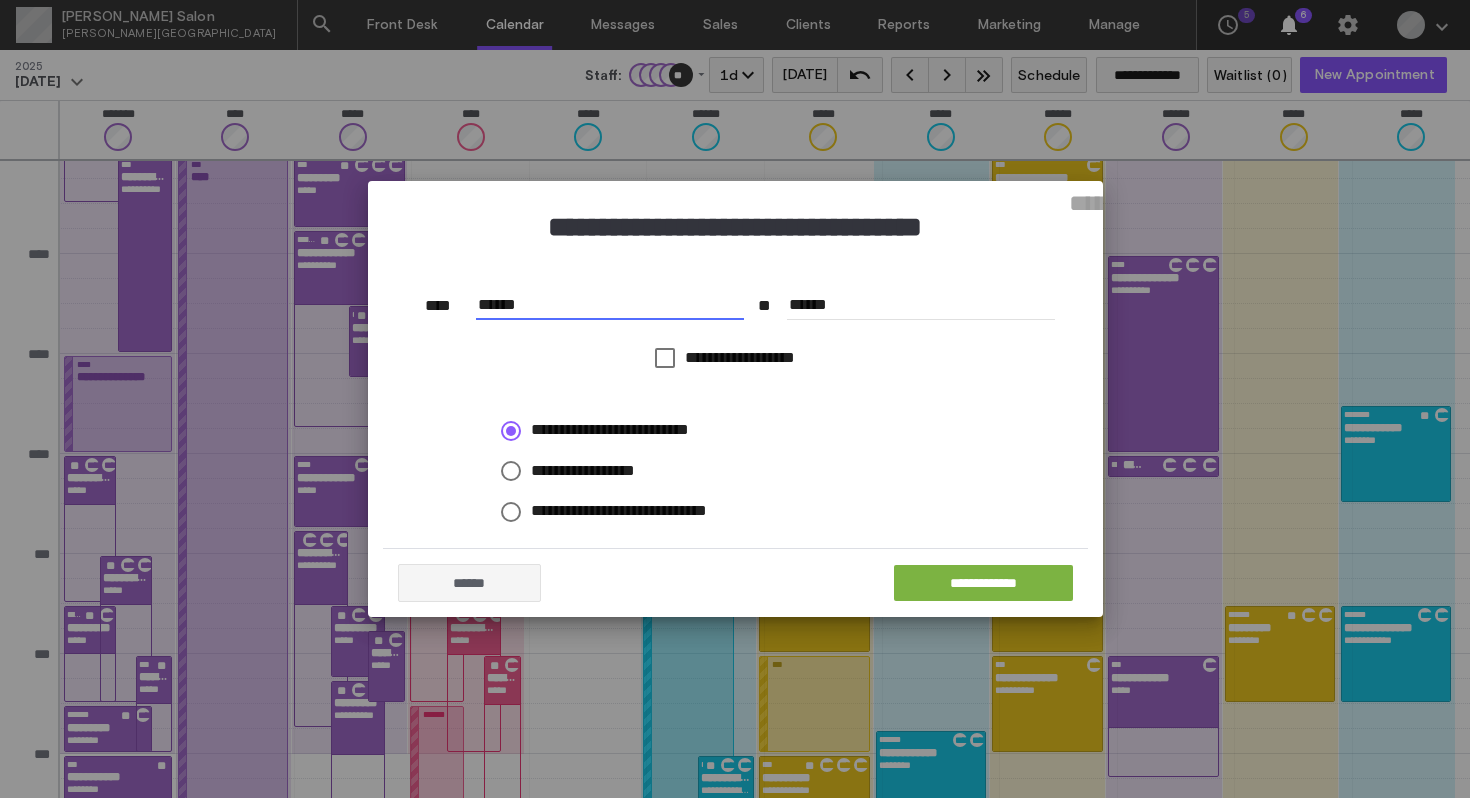 click on "******" at bounding box center [921, 305] 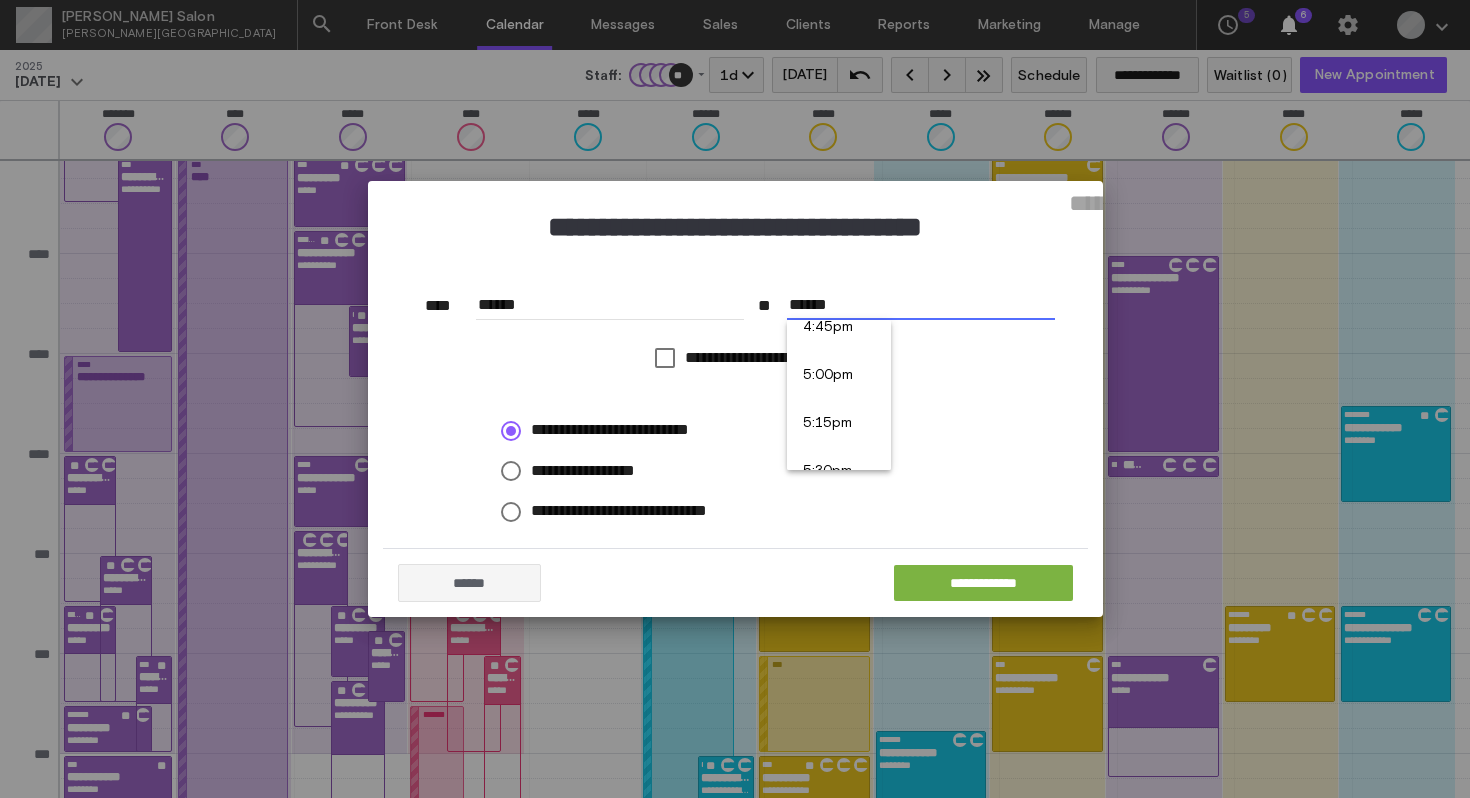 scroll, scrollTop: 3230, scrollLeft: 0, axis: vertical 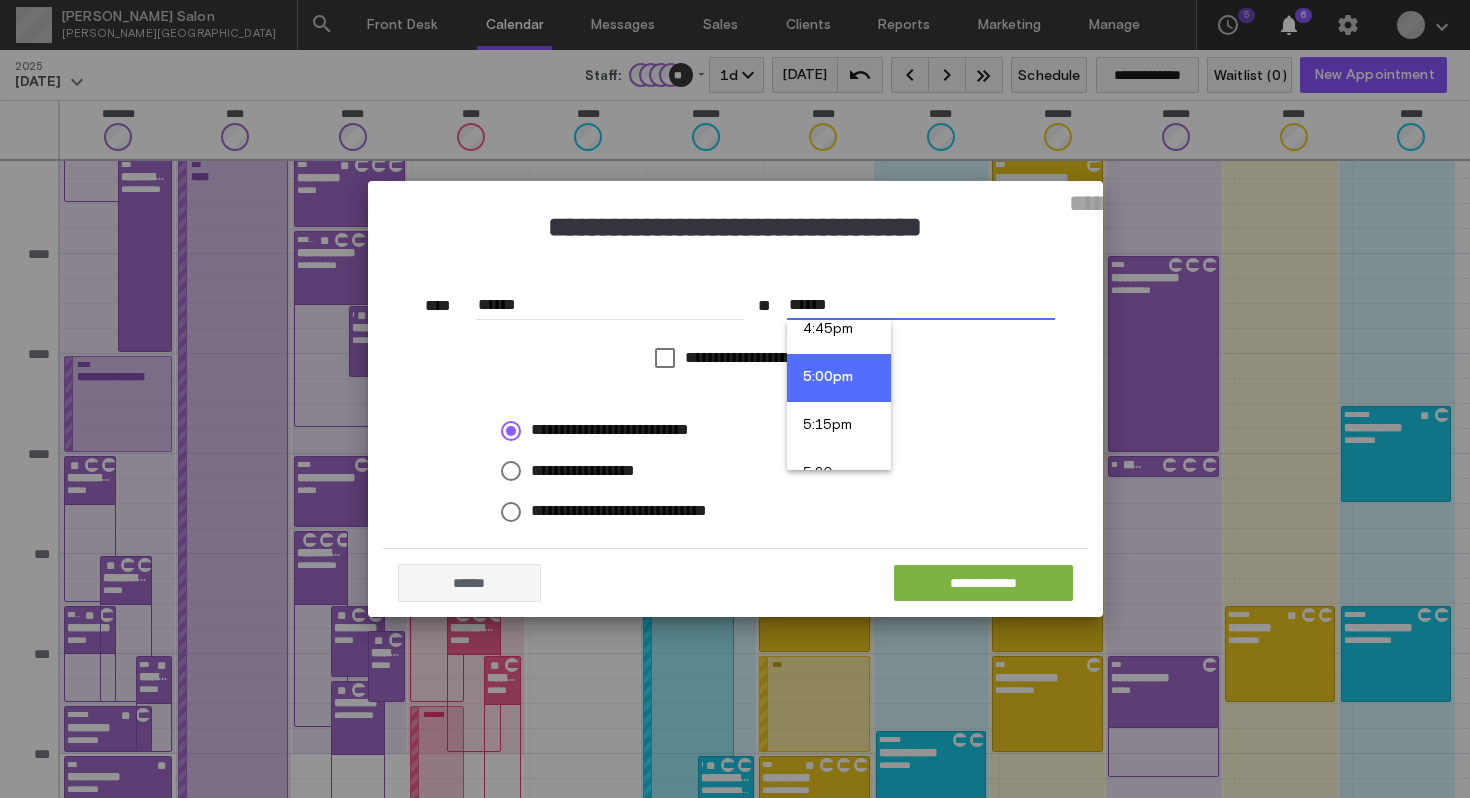 type on "******" 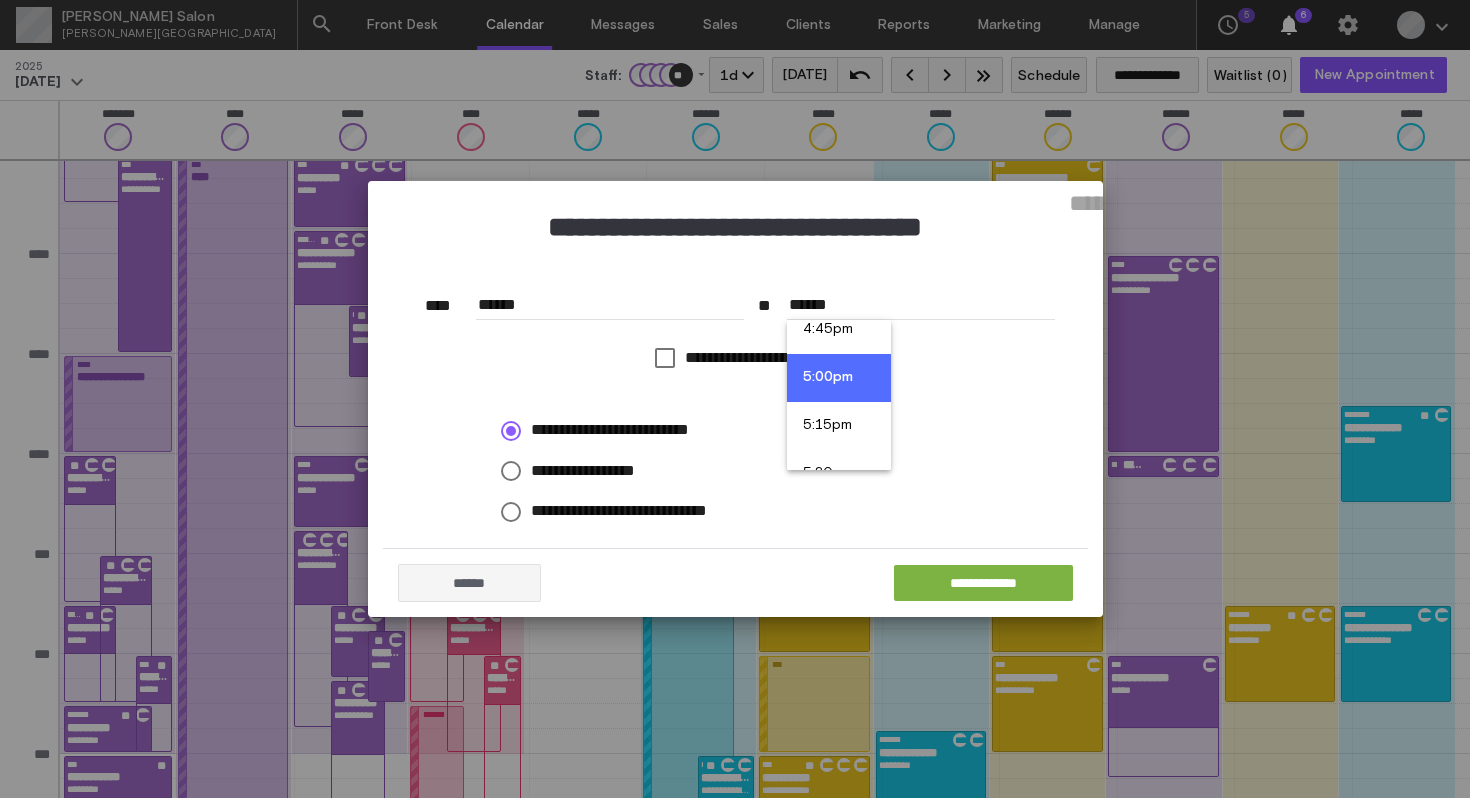 click on "5:00pm" at bounding box center [839, 378] 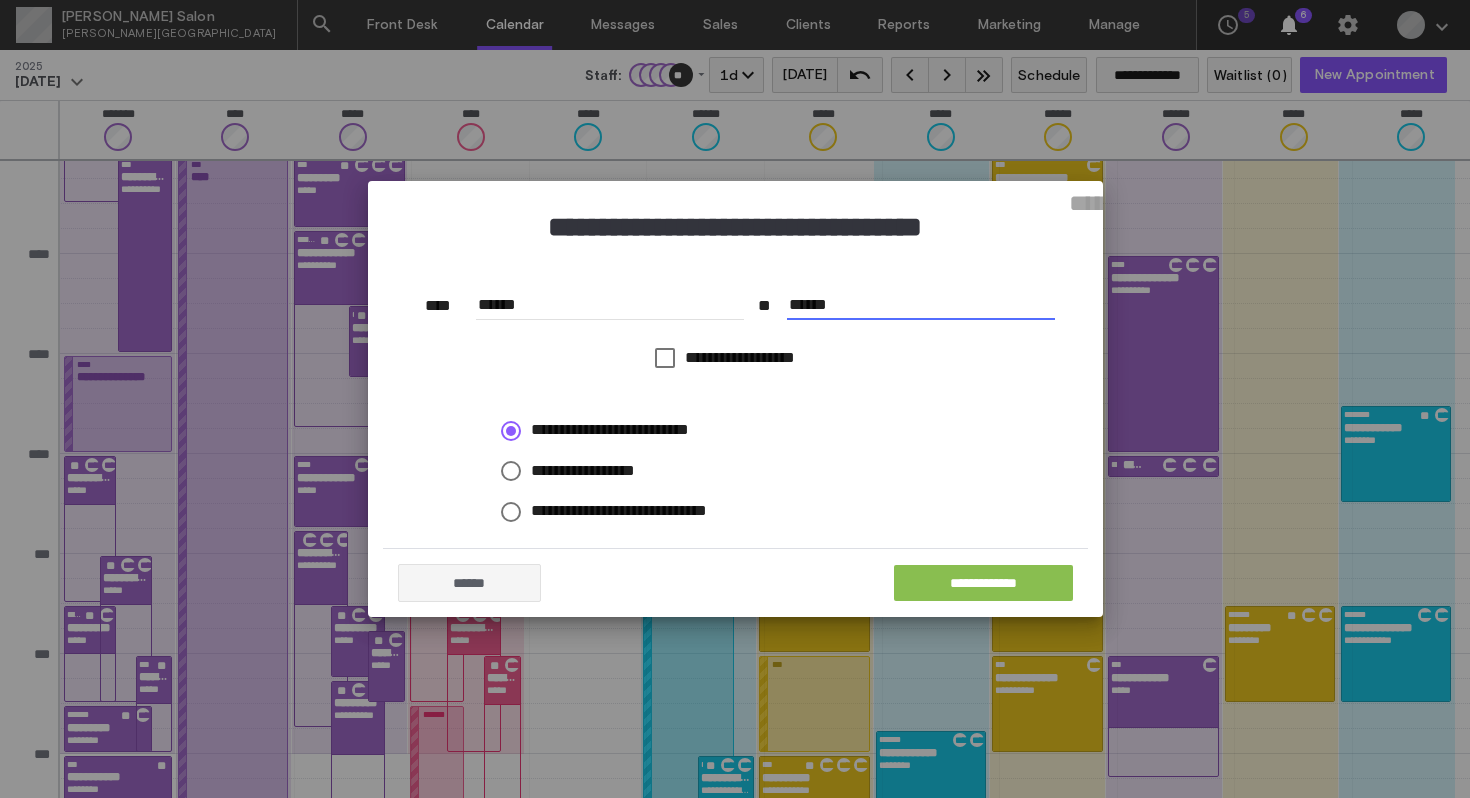 click on "**********" at bounding box center [983, 583] 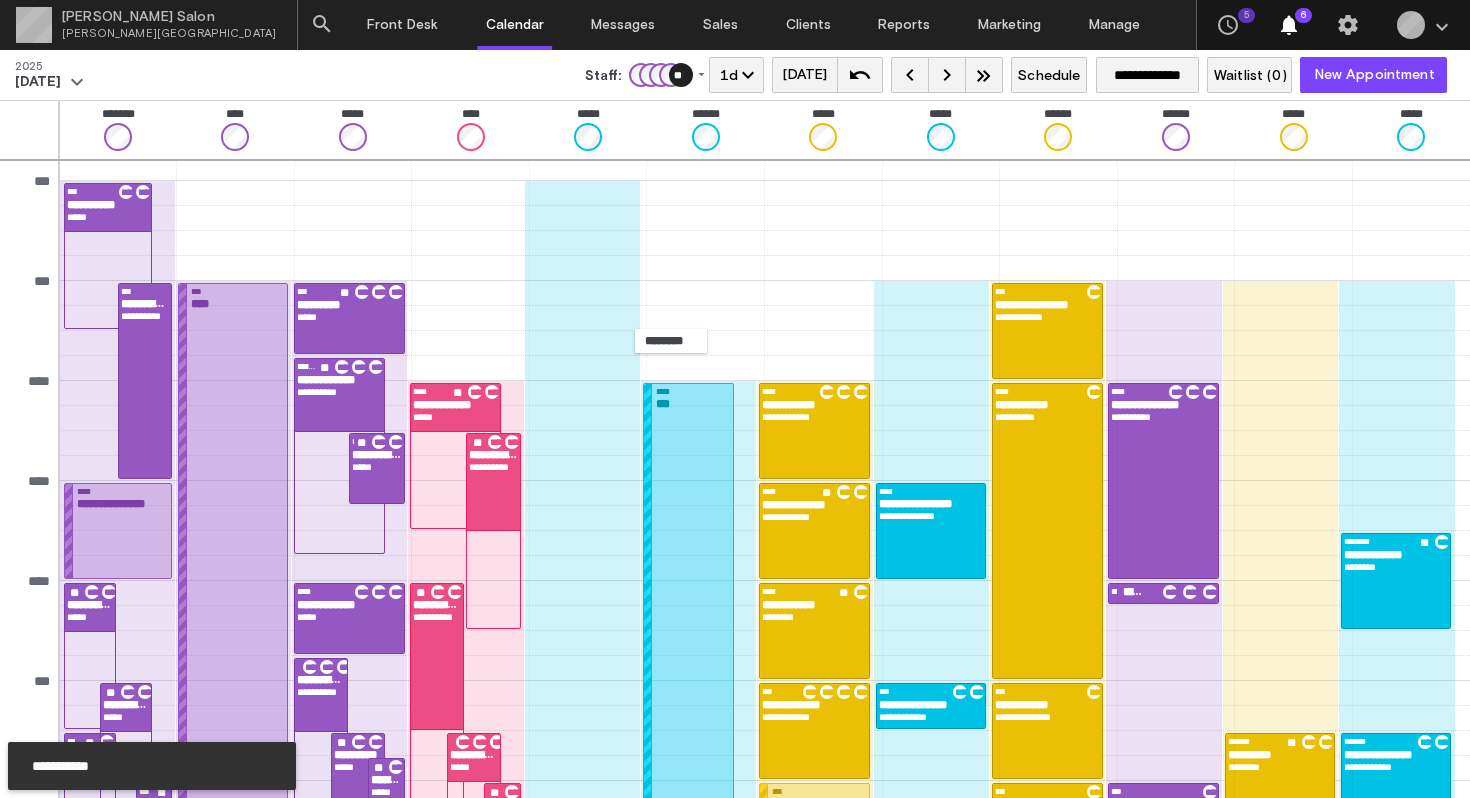 scroll, scrollTop: 0, scrollLeft: 0, axis: both 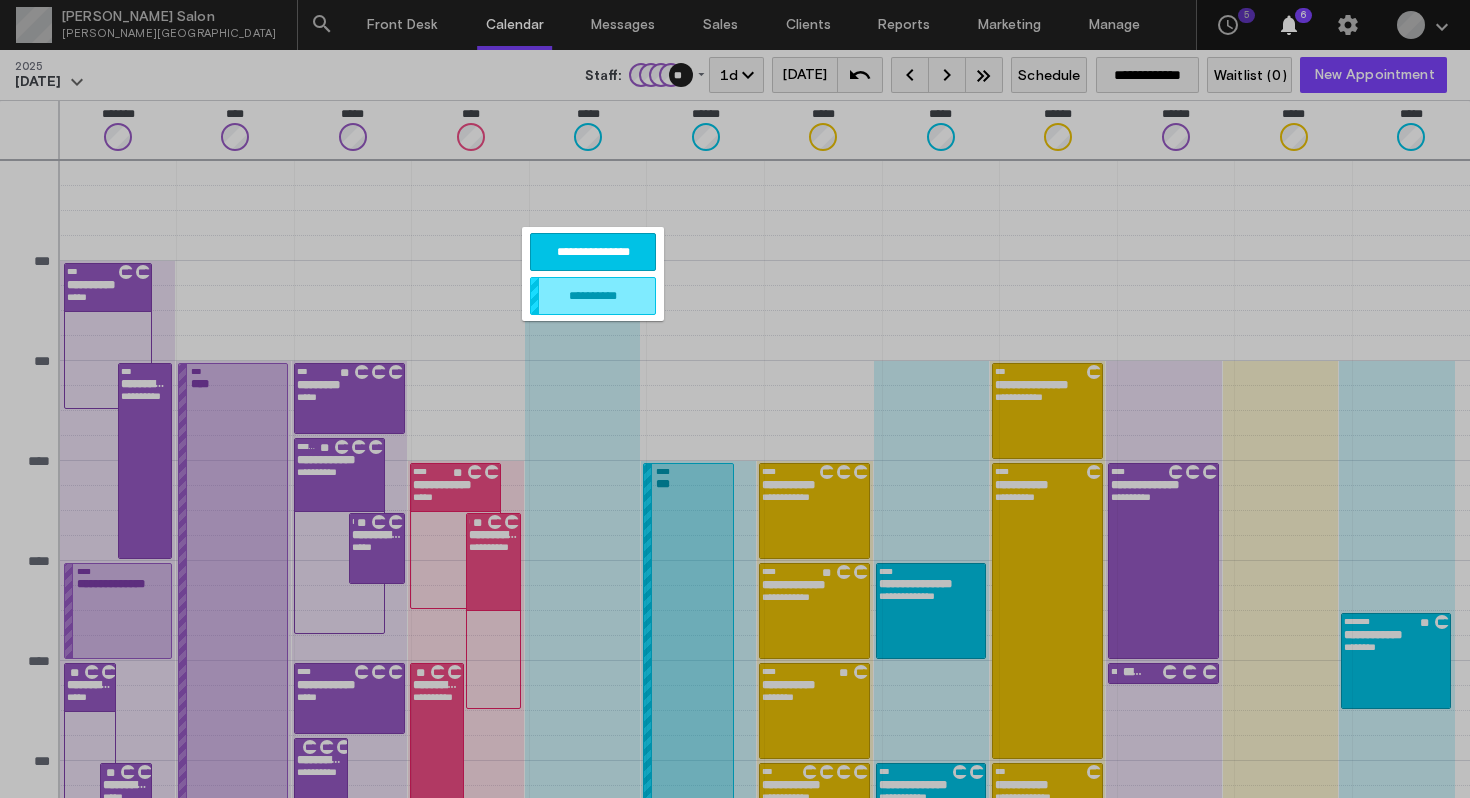 click on "**********" at bounding box center (593, 252) 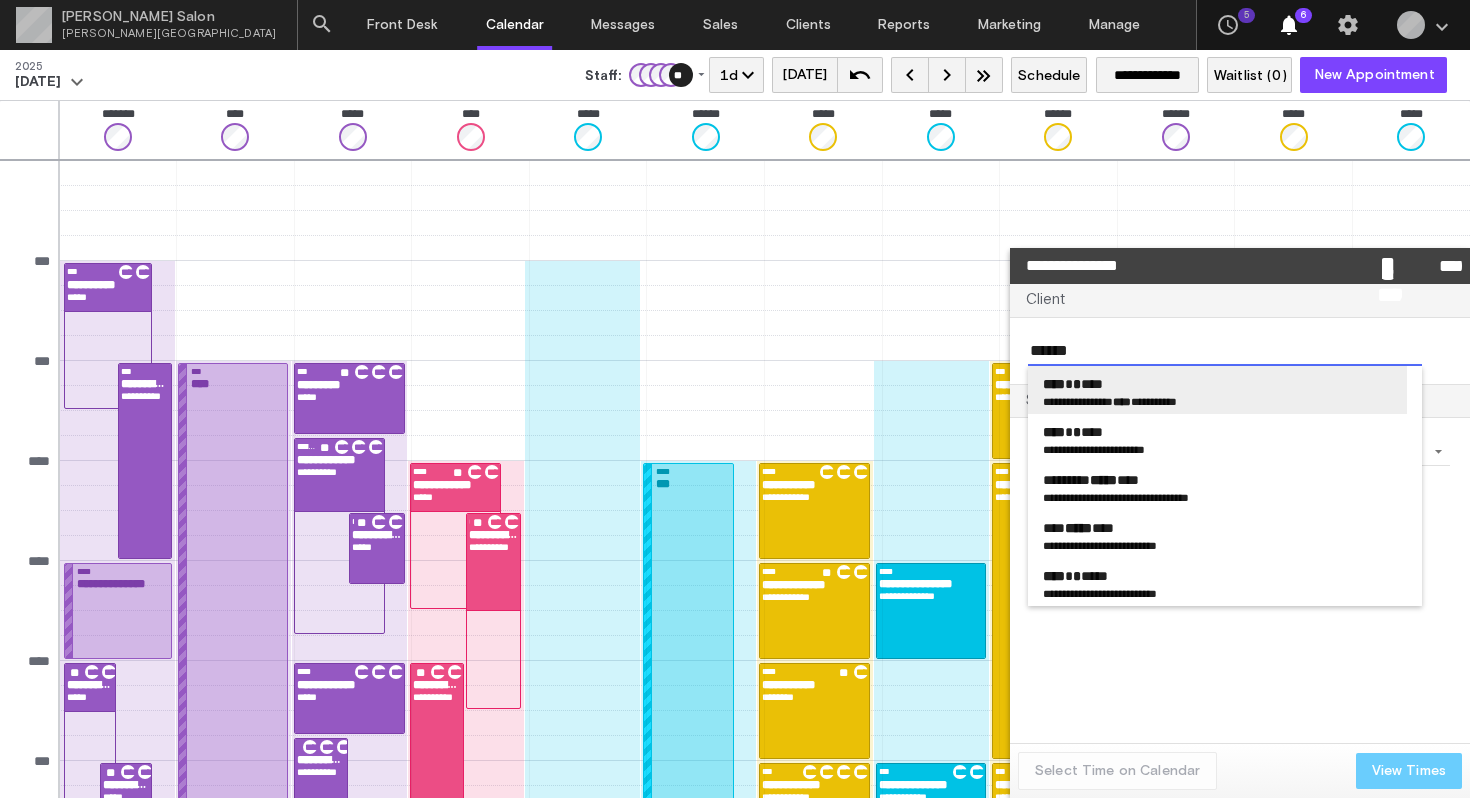 click on "****   * ****" at bounding box center [1217, 384] 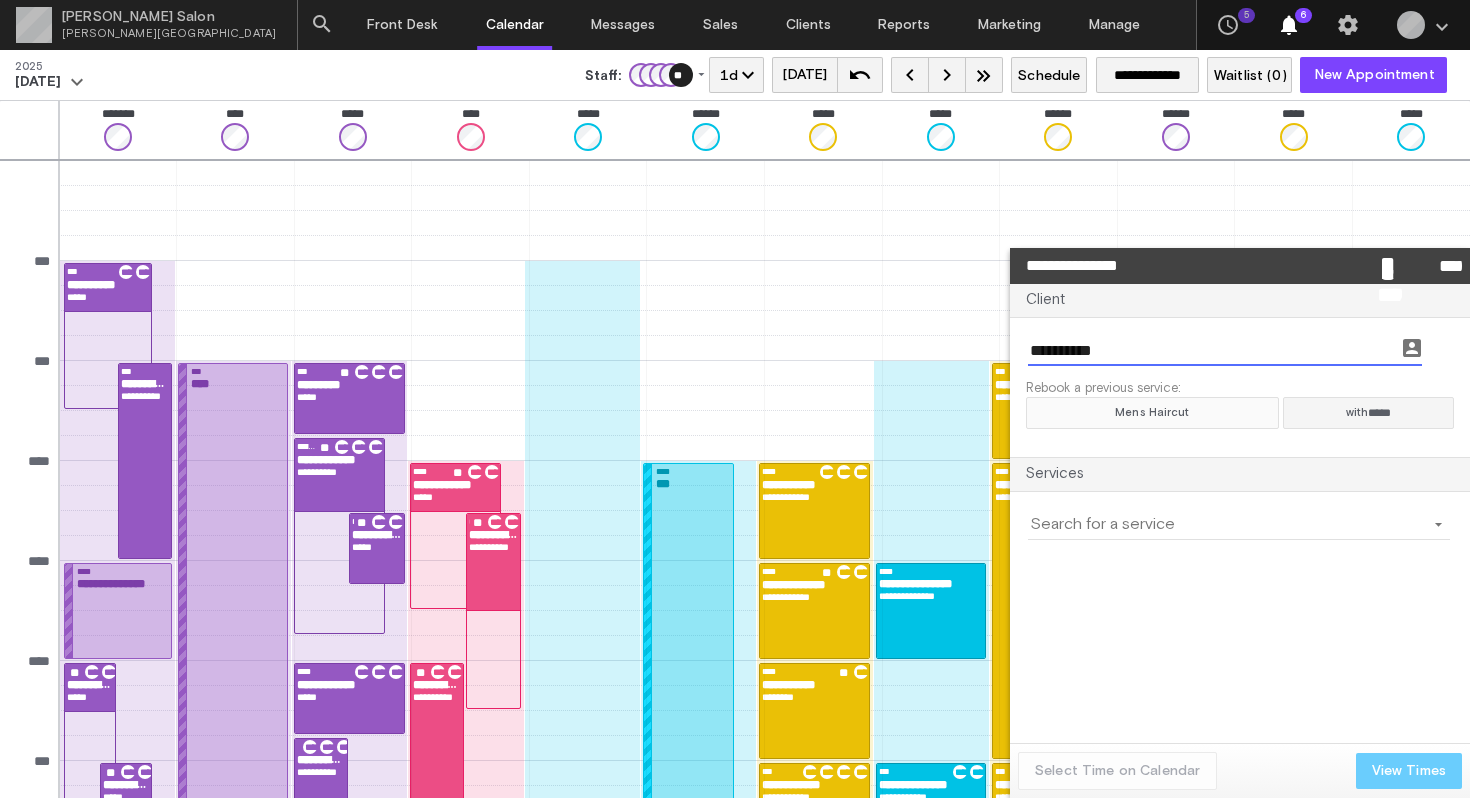 click on "Mens Haircut" 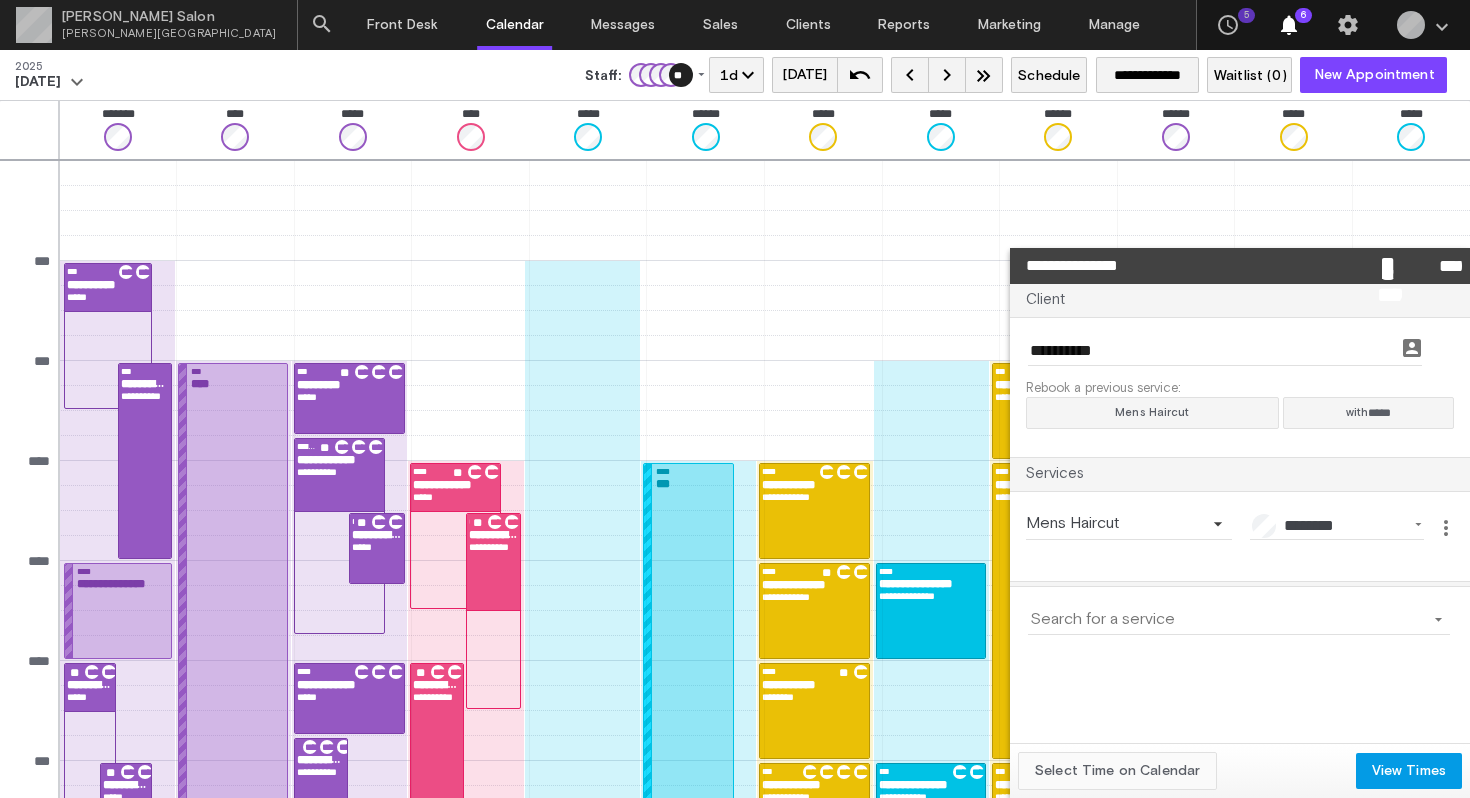 click on "Select Time on Calendar" 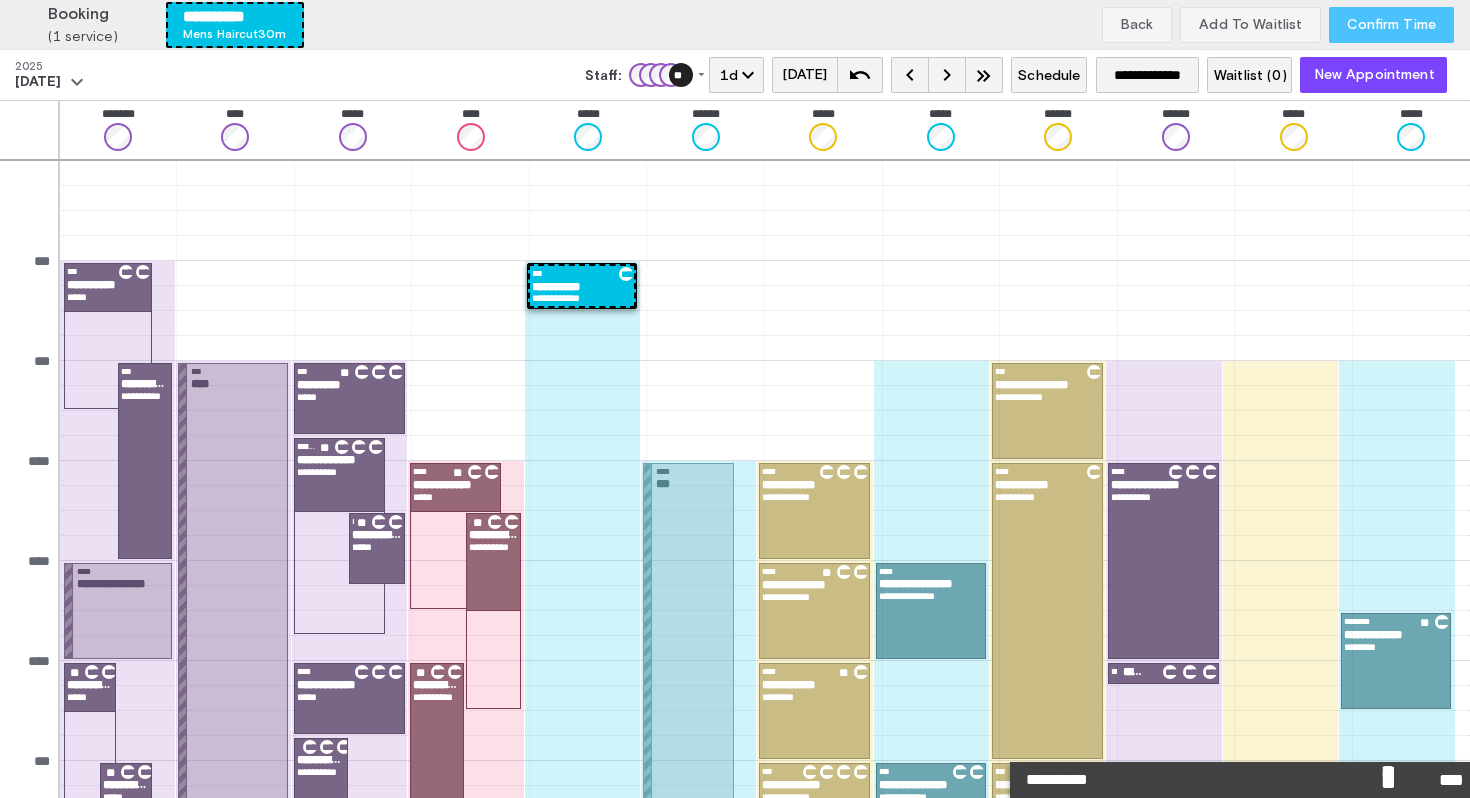 click on "Confirm Time" at bounding box center (1391, 25) 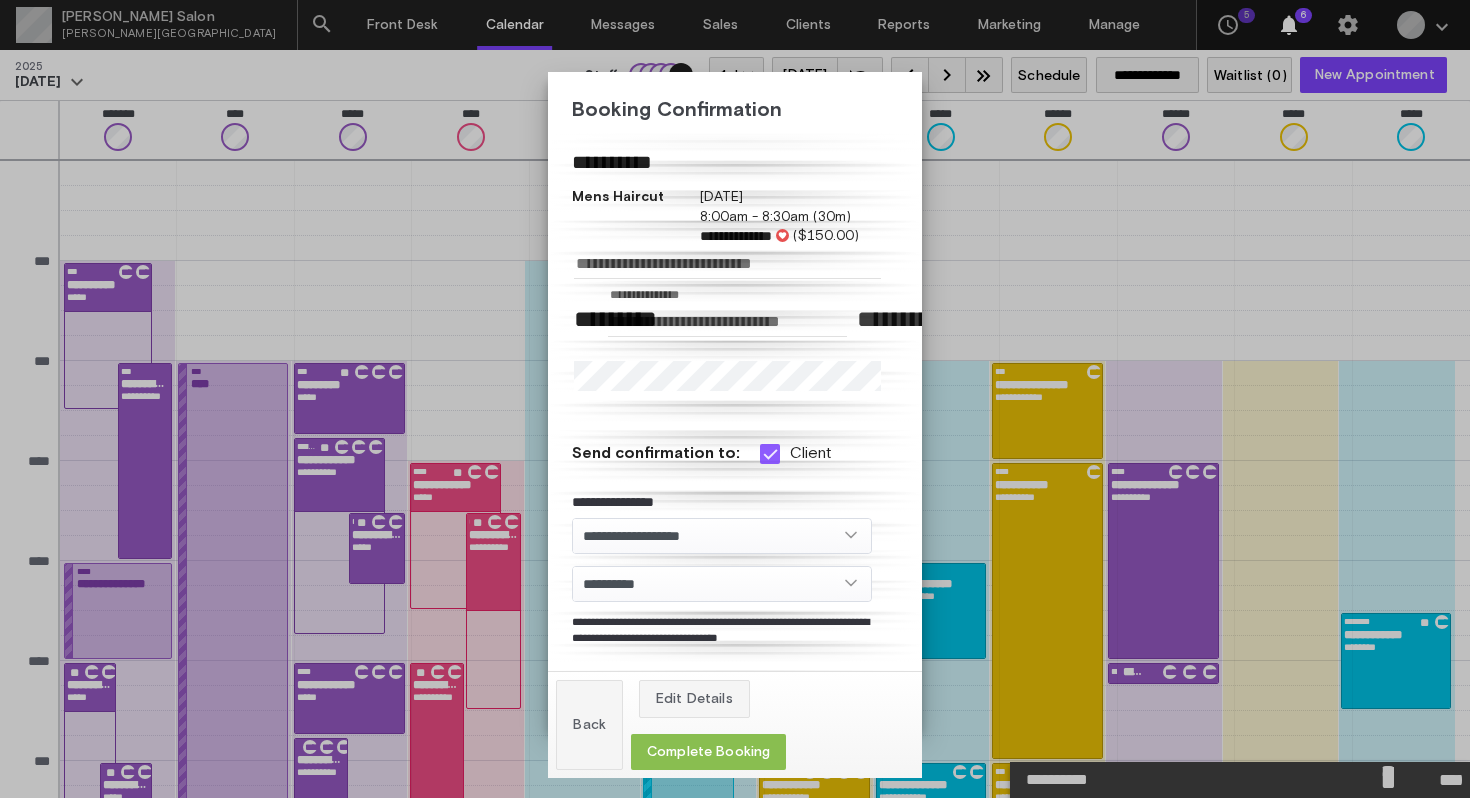 click on "Complete Booking" 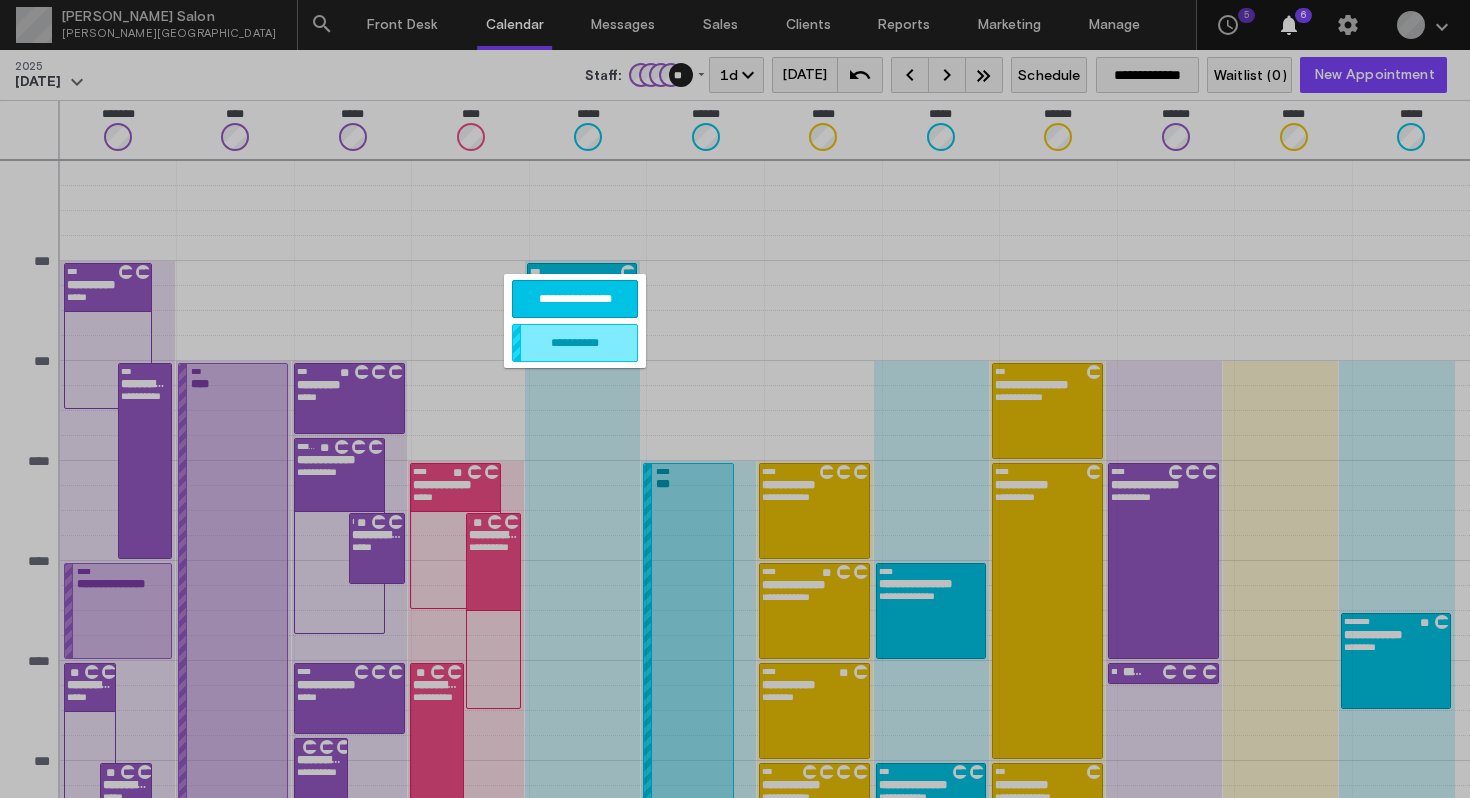 click on "**********" at bounding box center [575, 299] 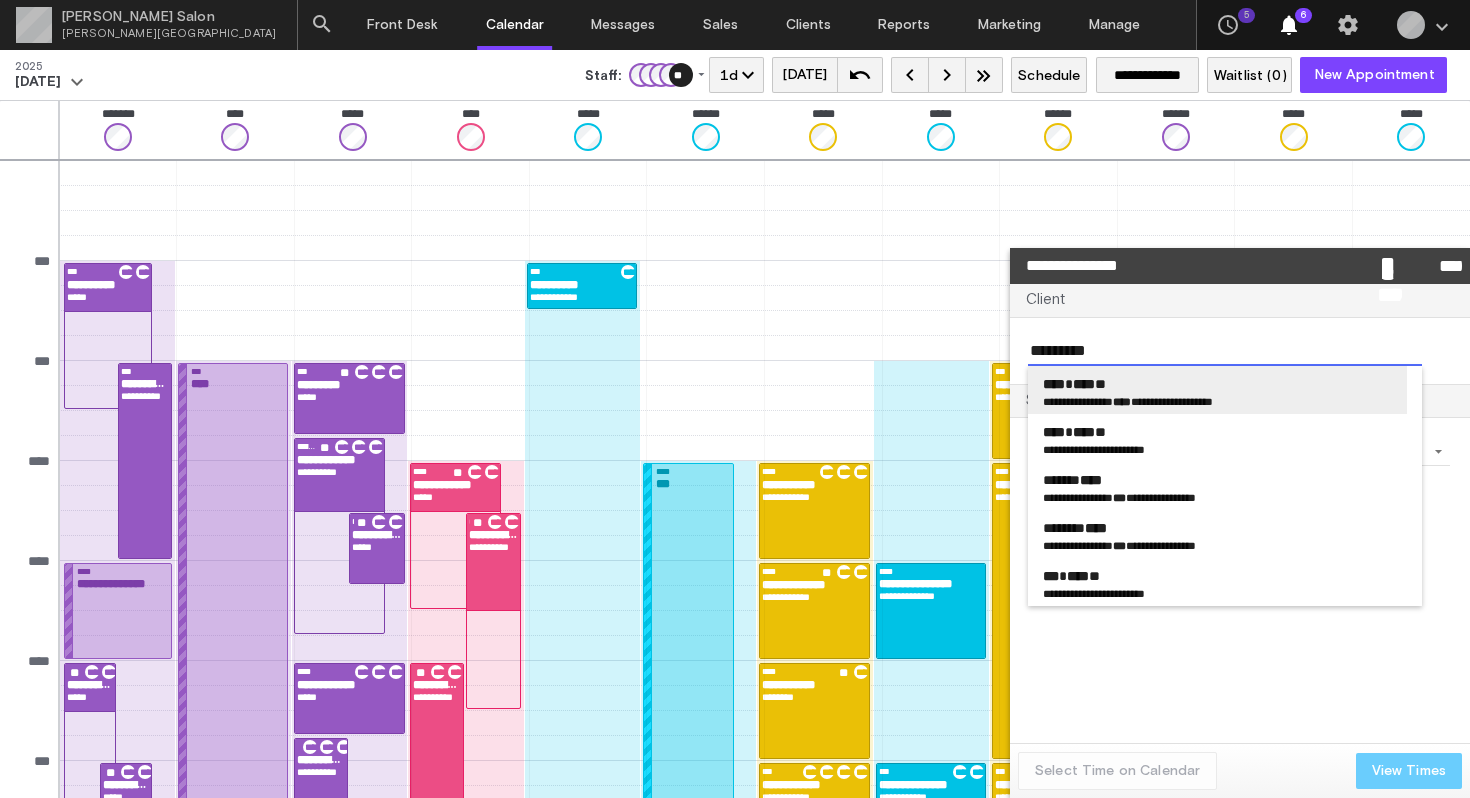 click on "**********" at bounding box center [1217, 402] 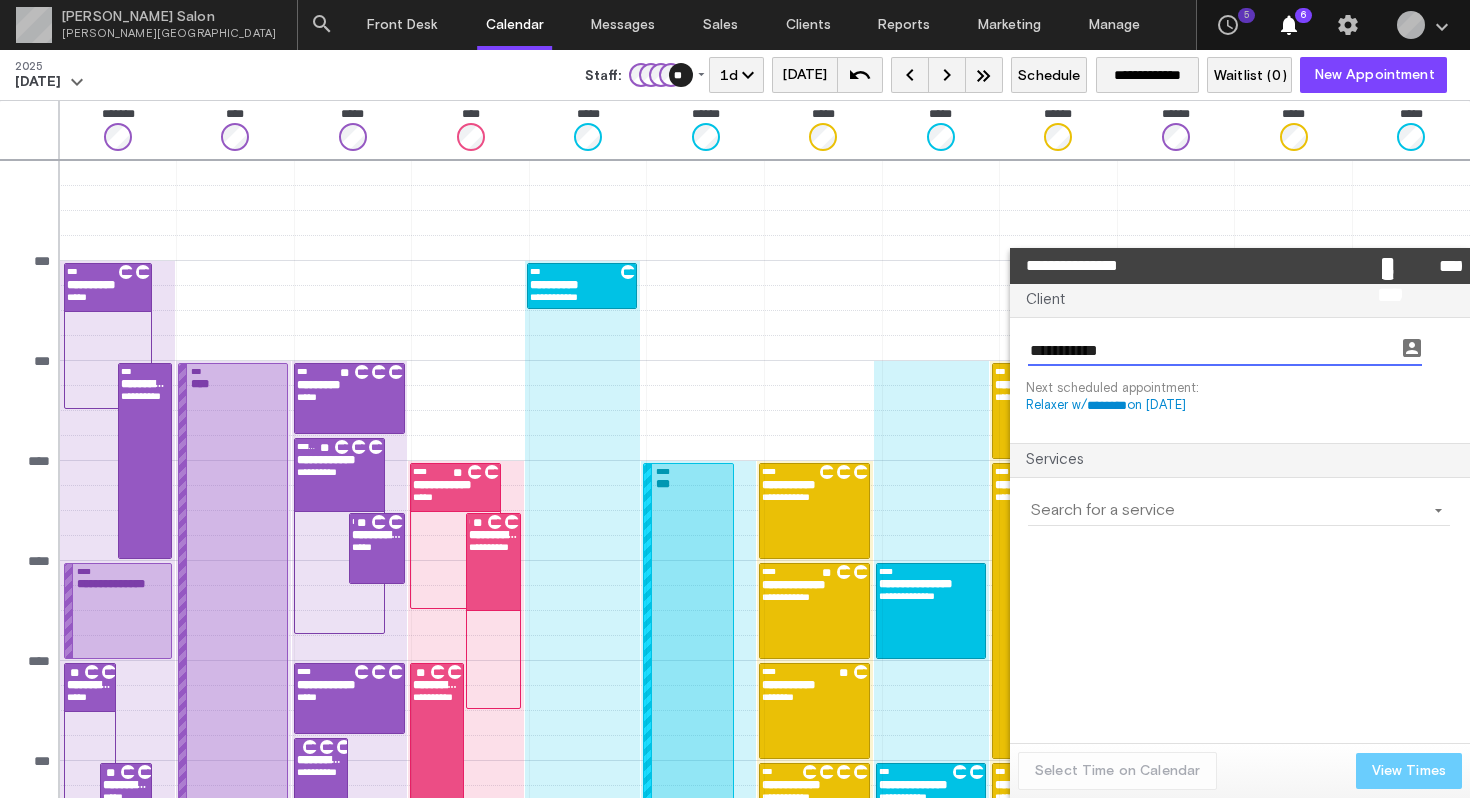 click at bounding box center (1227, 511) 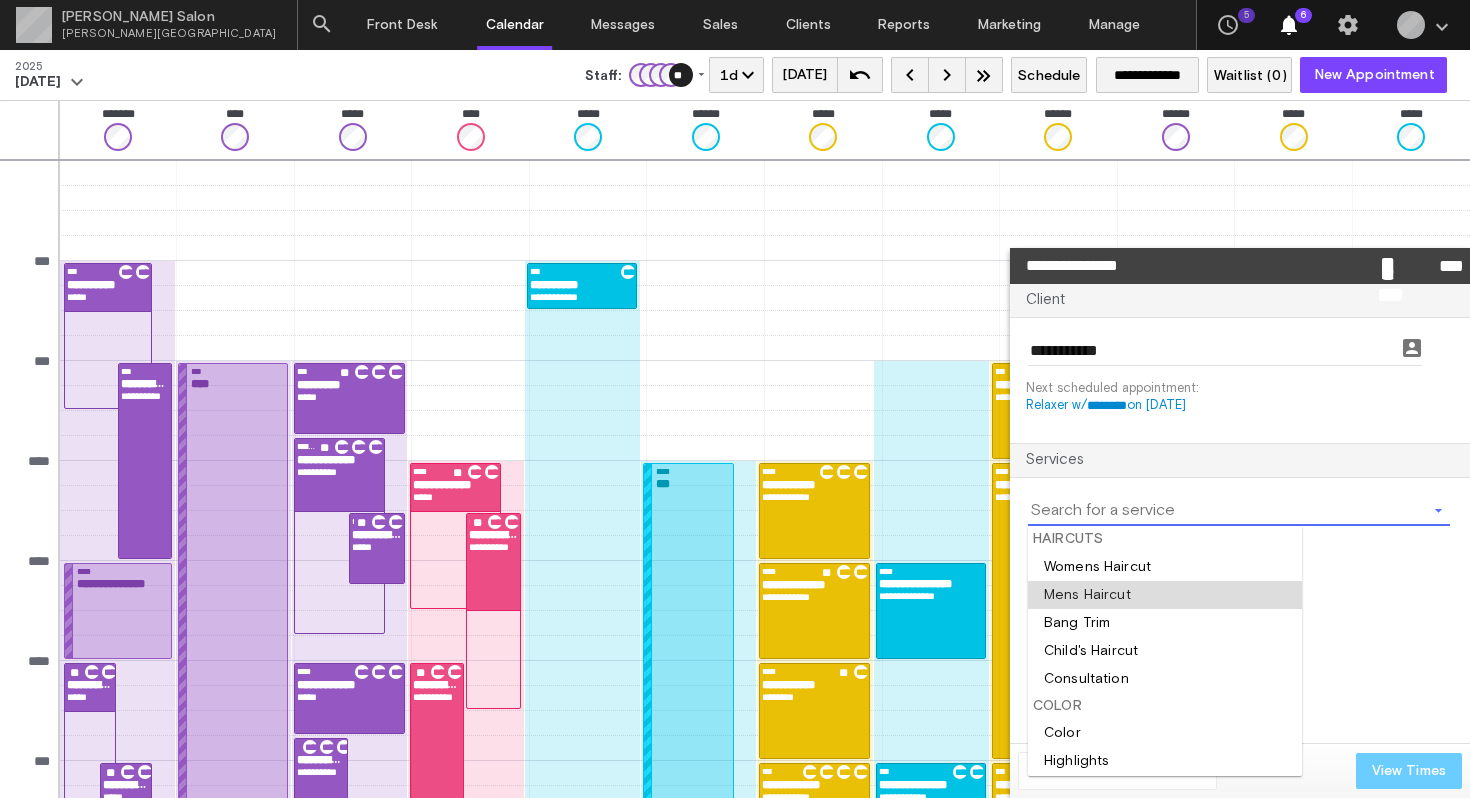 click at bounding box center (1165, 595) 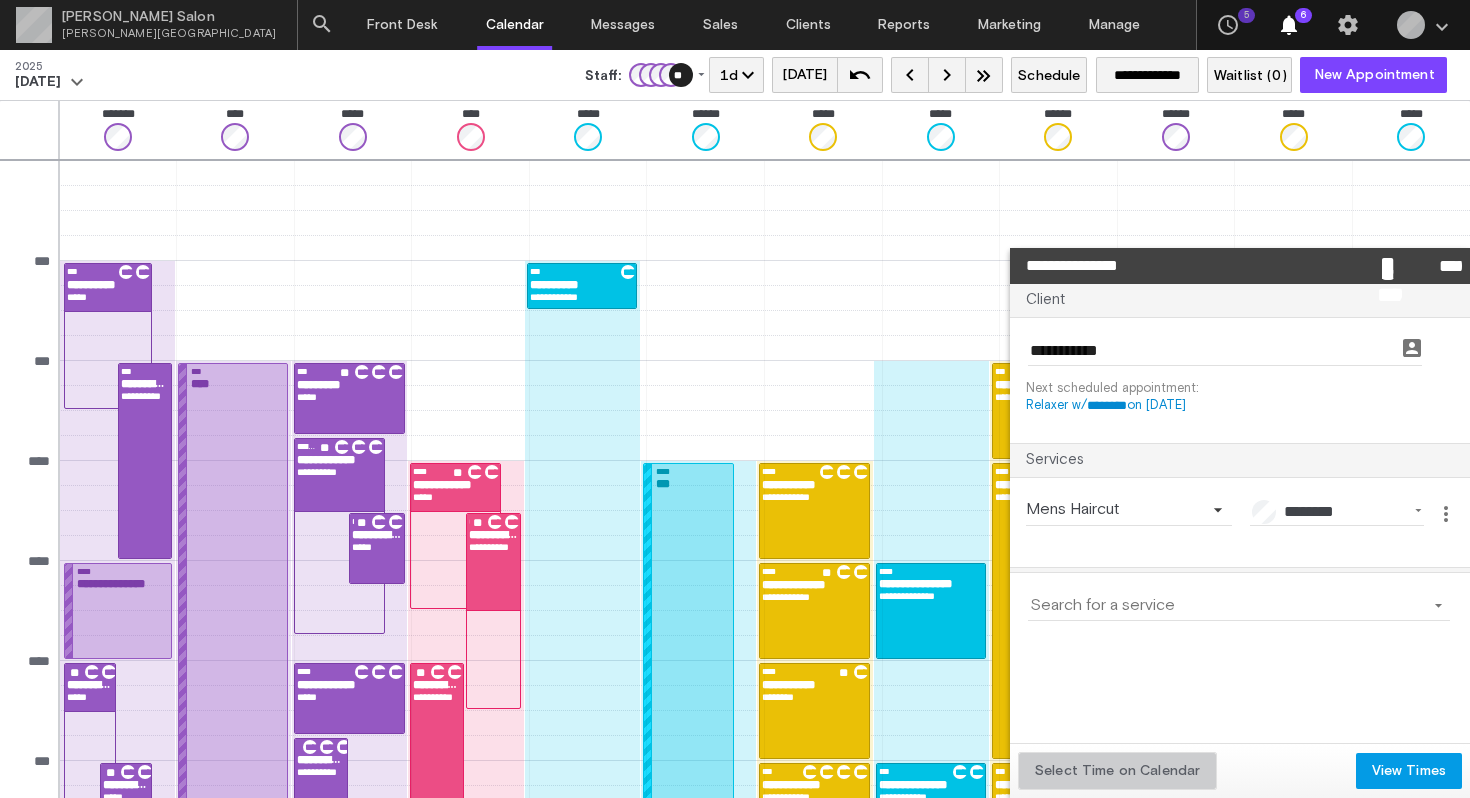 click on "Select Time on Calendar" 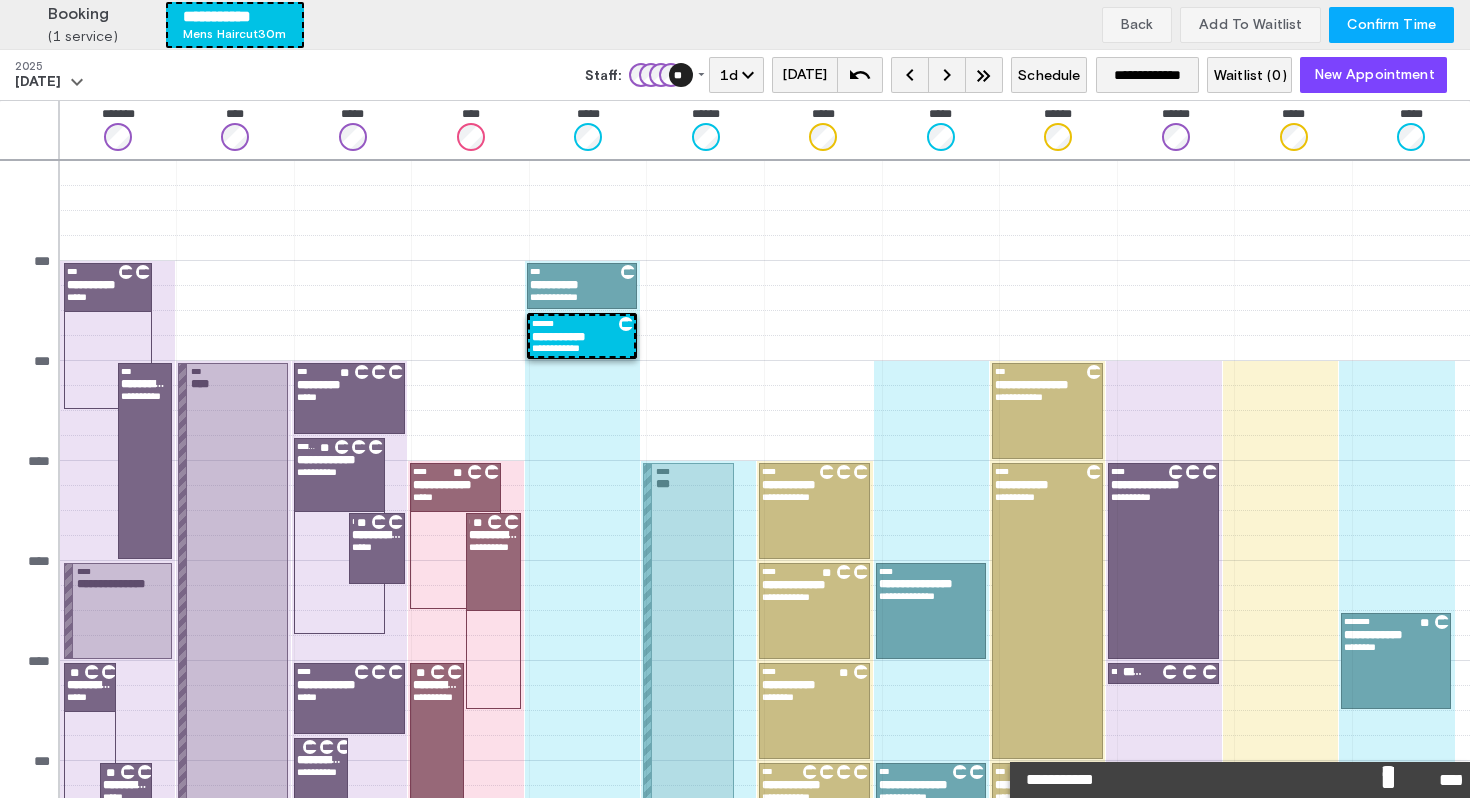 click on "Confirm Time" at bounding box center [1391, 25] 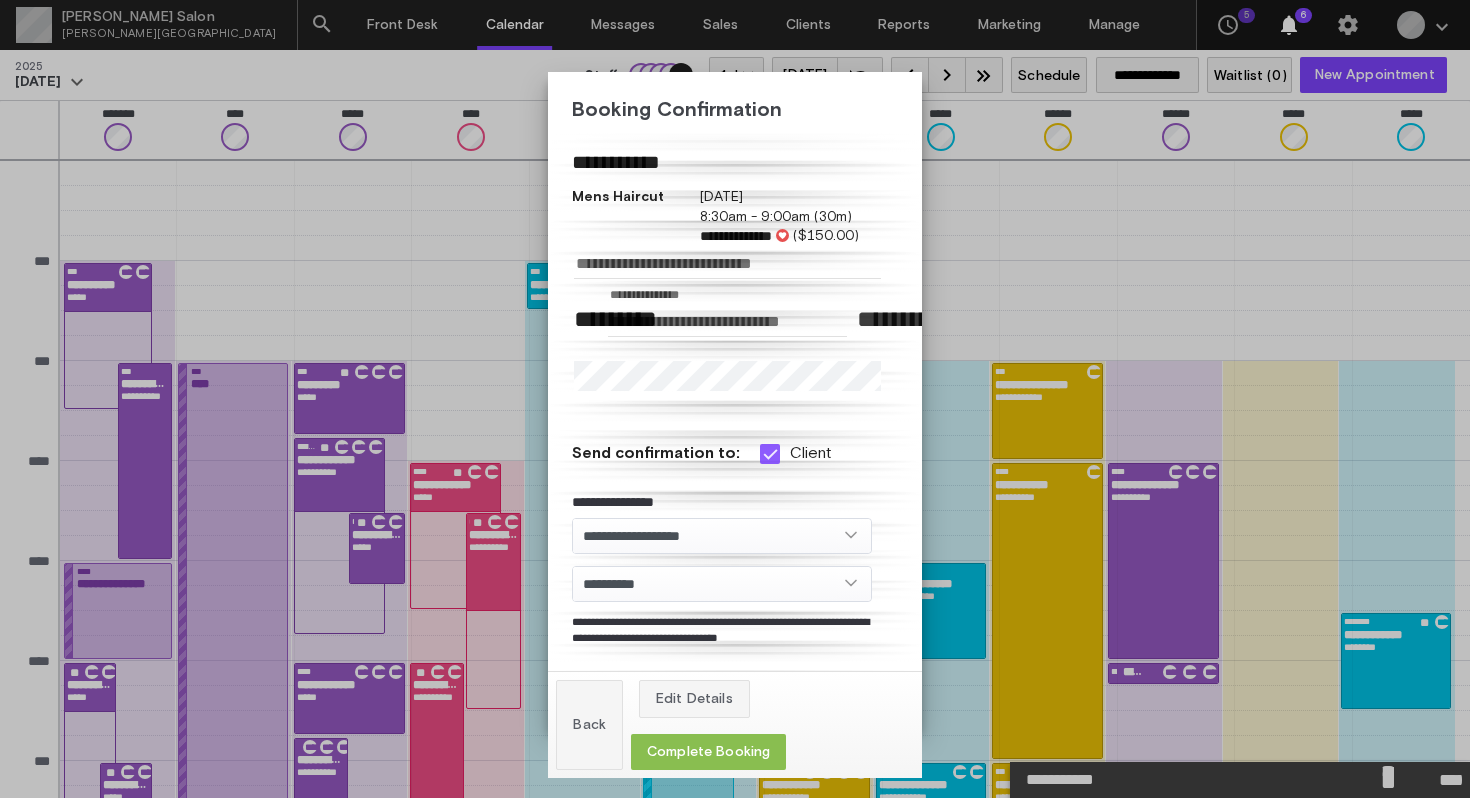click on "Complete Booking" 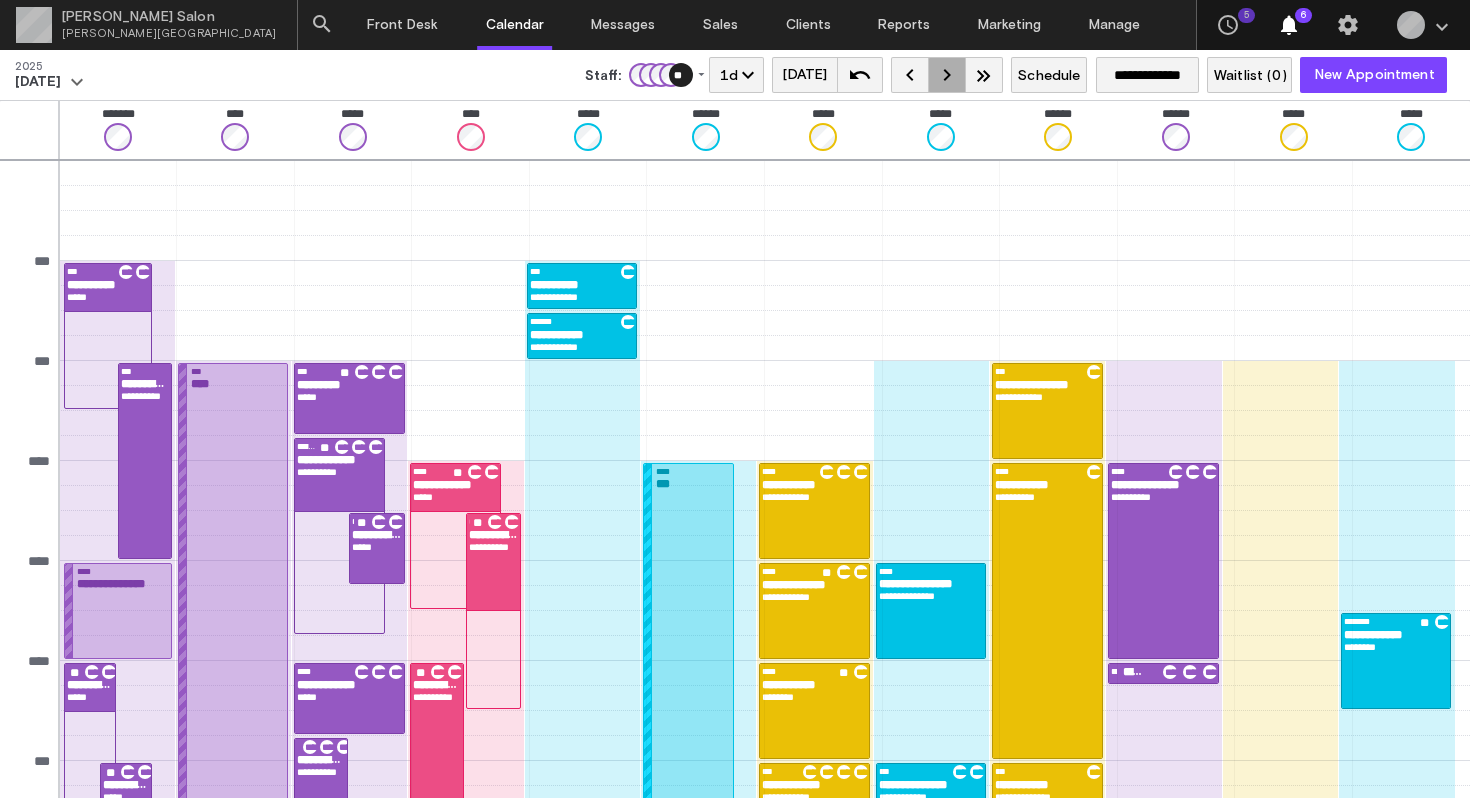 click on "keyboard_arrow_right" at bounding box center (947, 75) 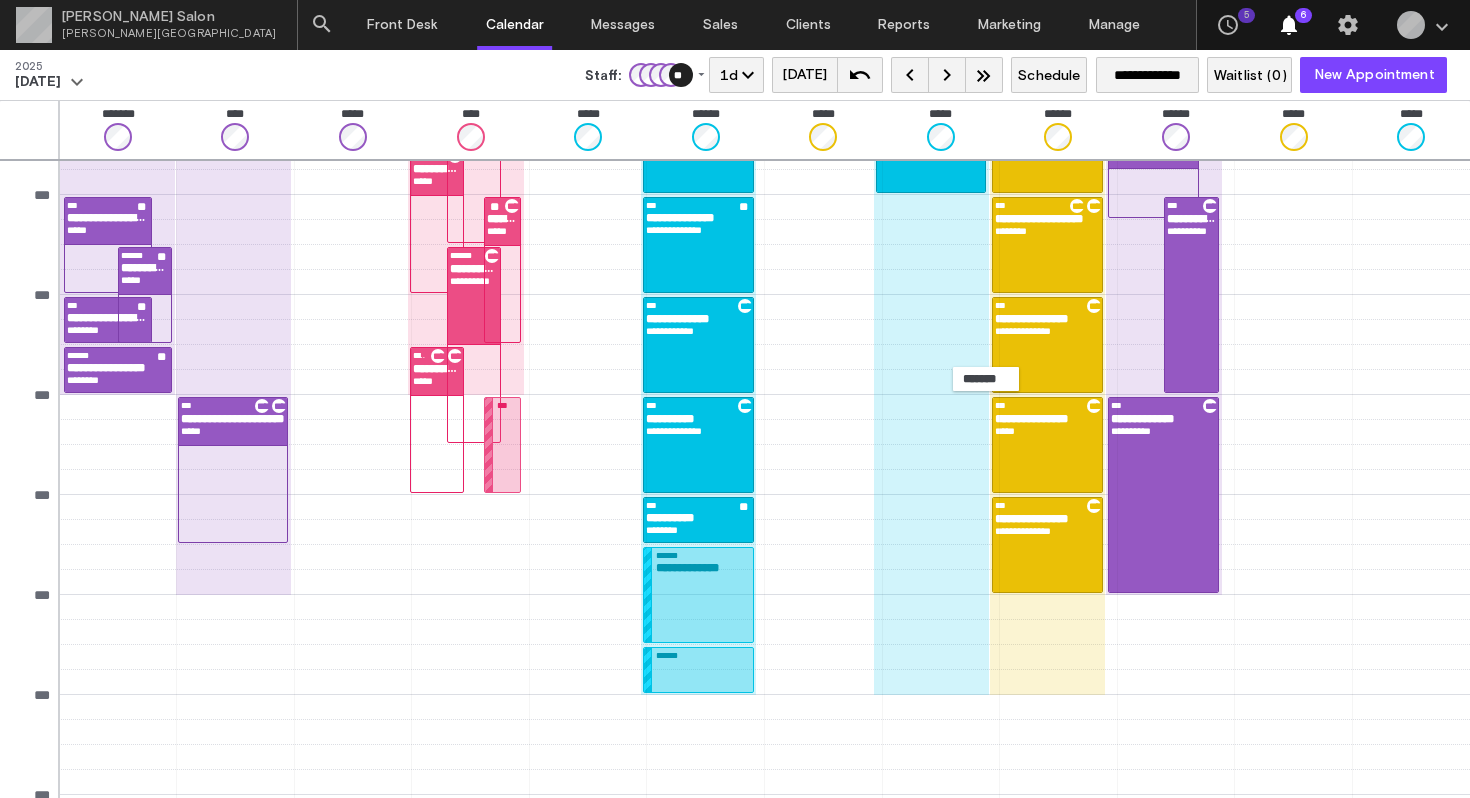 scroll, scrollTop: 0, scrollLeft: 0, axis: both 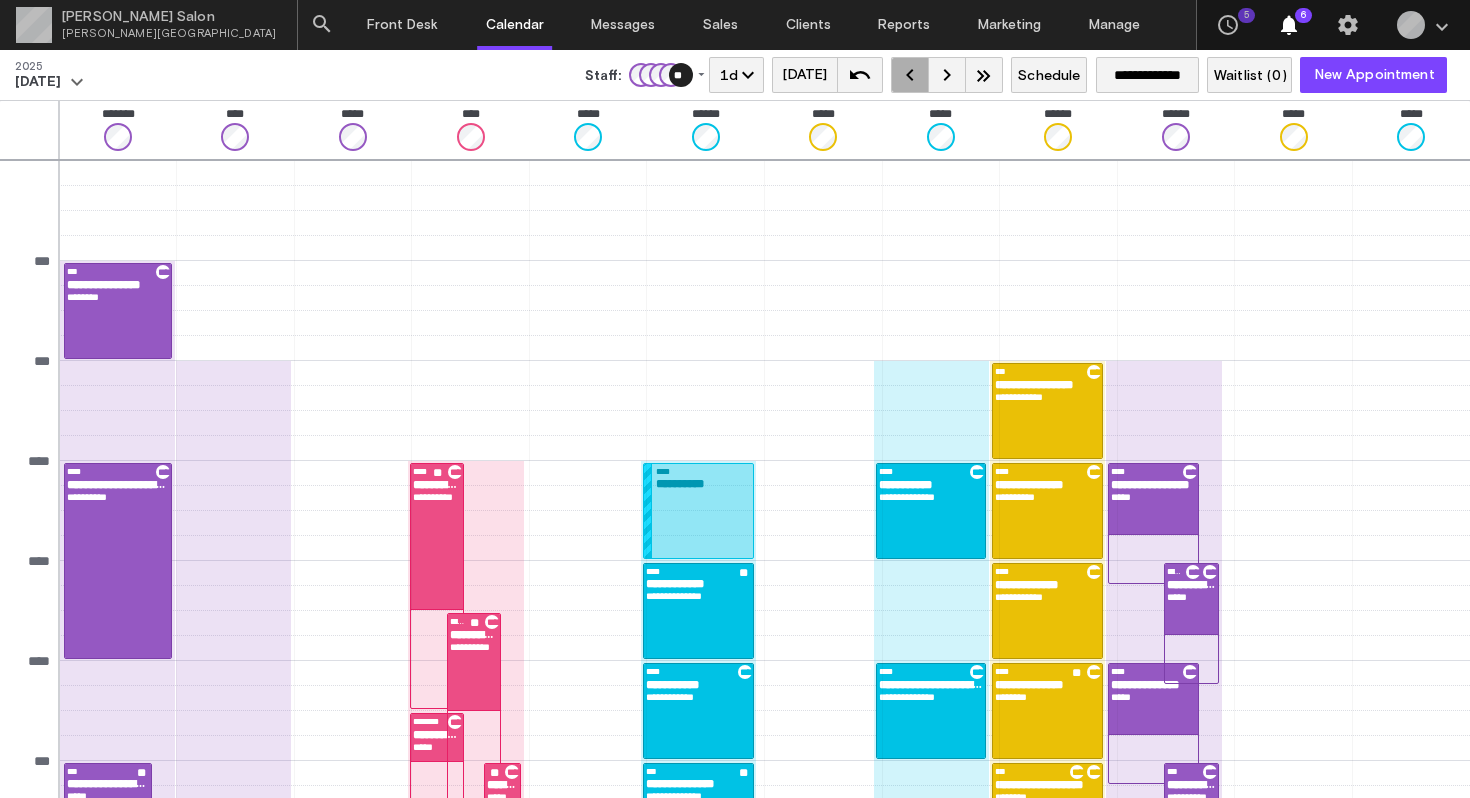 click on "keyboard_arrow_left" at bounding box center [910, 75] 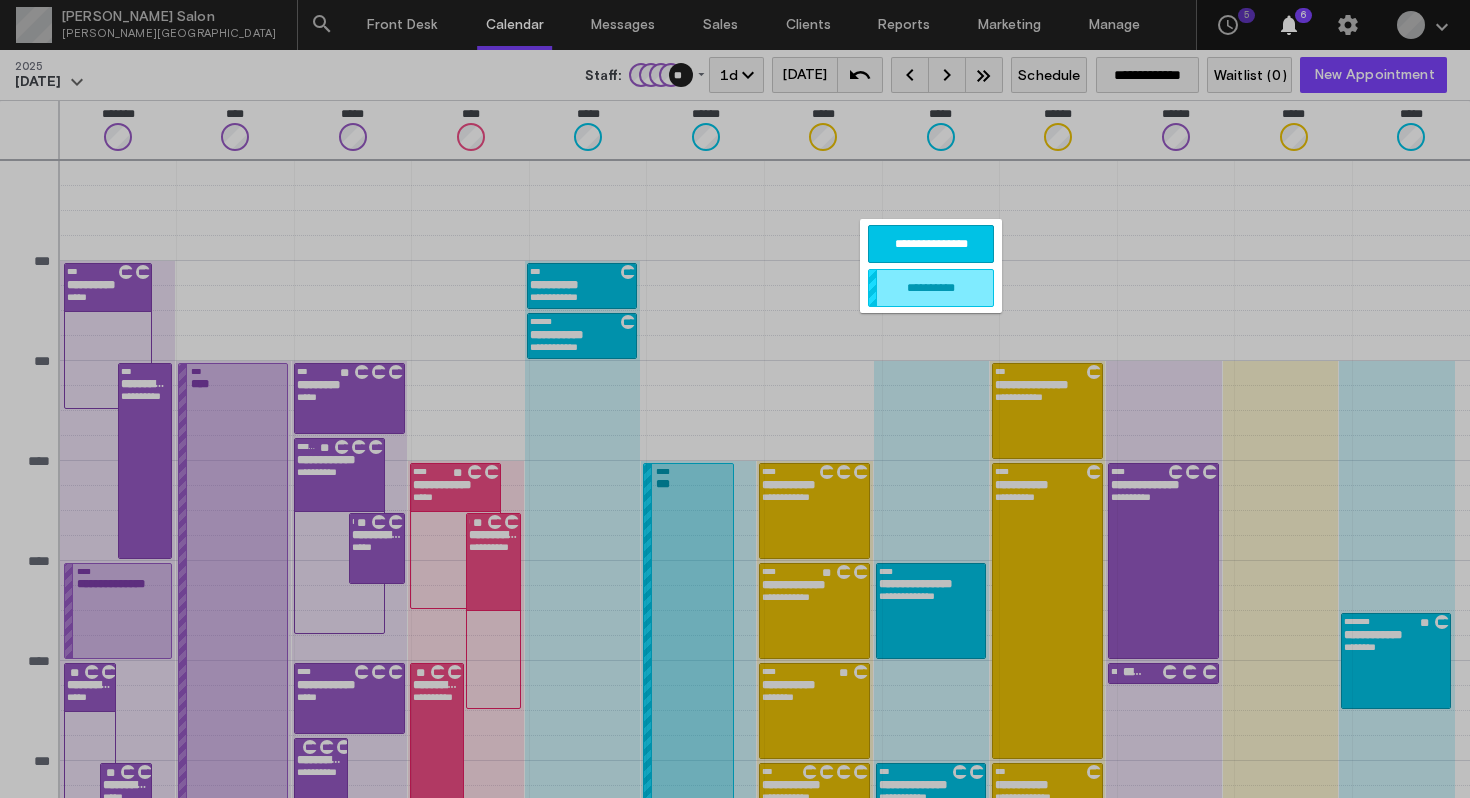 click on "**********" at bounding box center (931, 244) 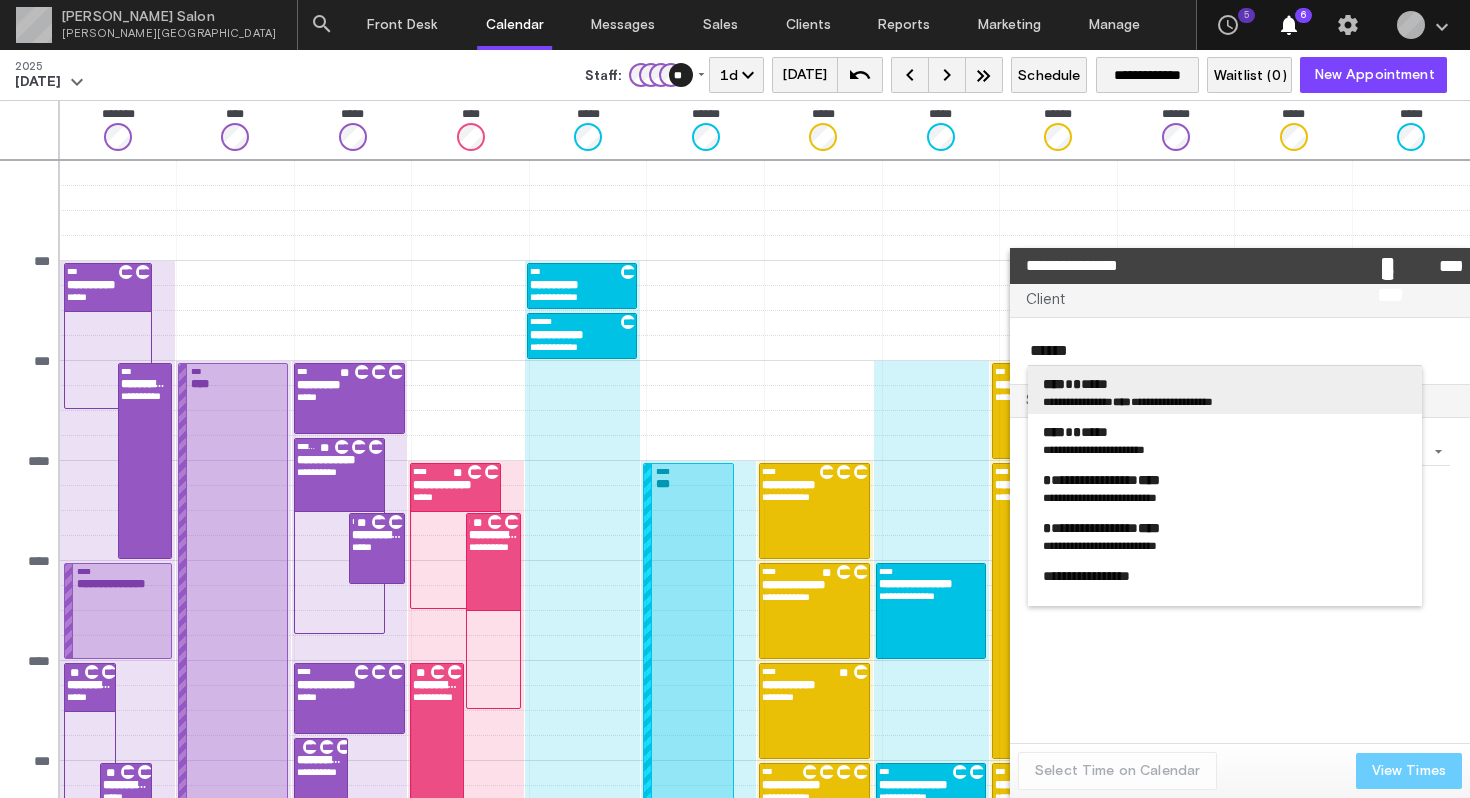 click on "*" at bounding box center (1077, 384) 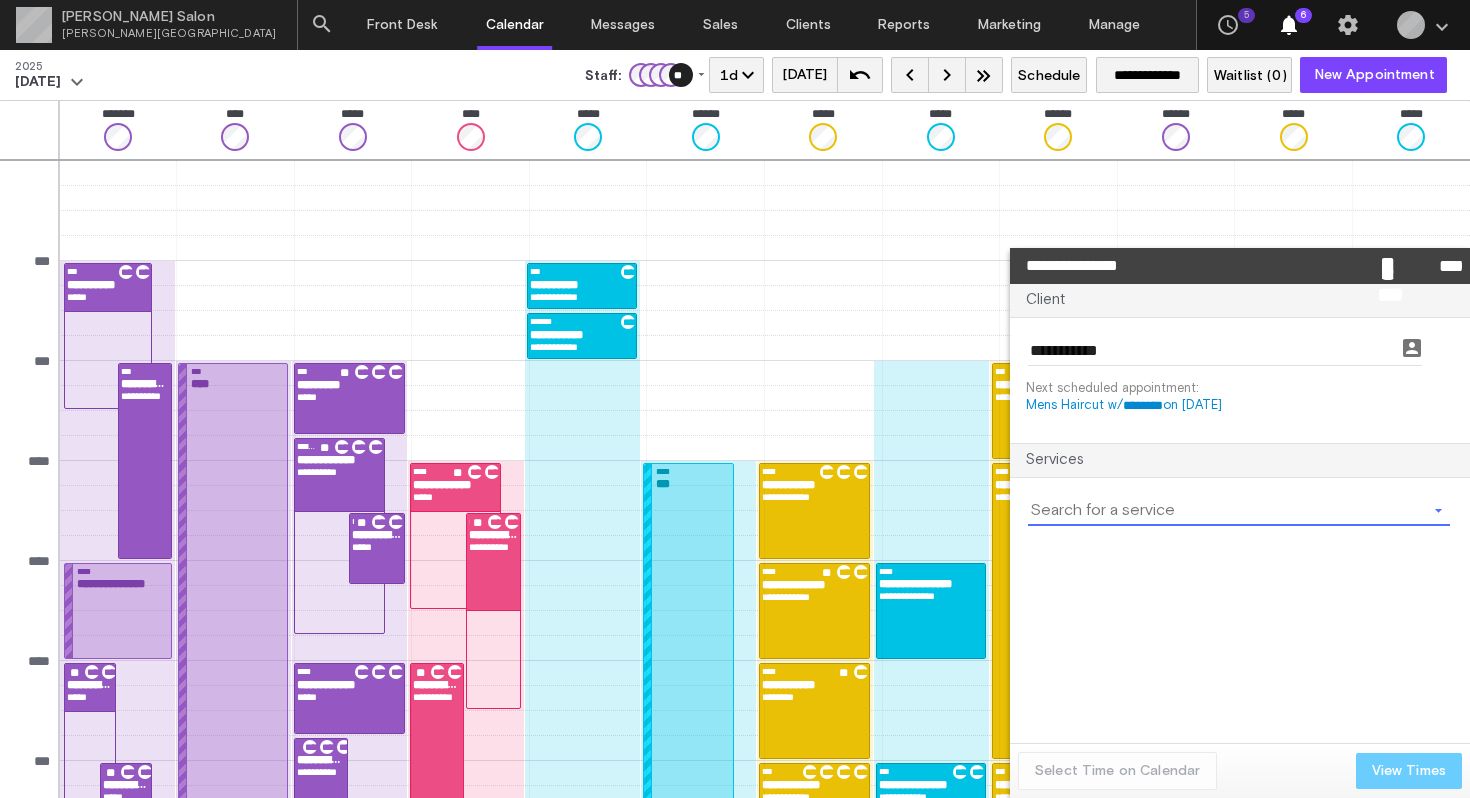click at bounding box center (1227, 511) 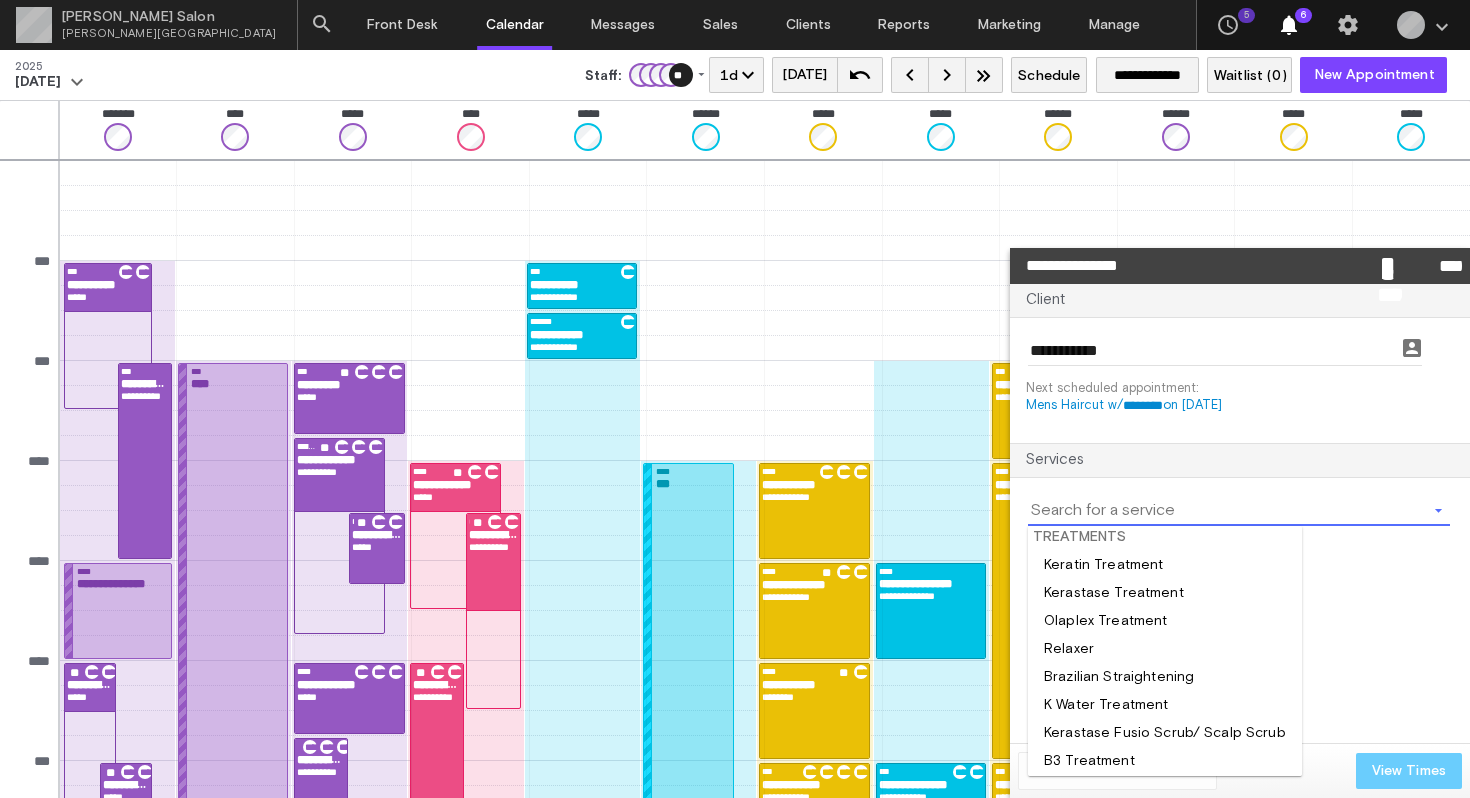 scroll, scrollTop: 694, scrollLeft: 0, axis: vertical 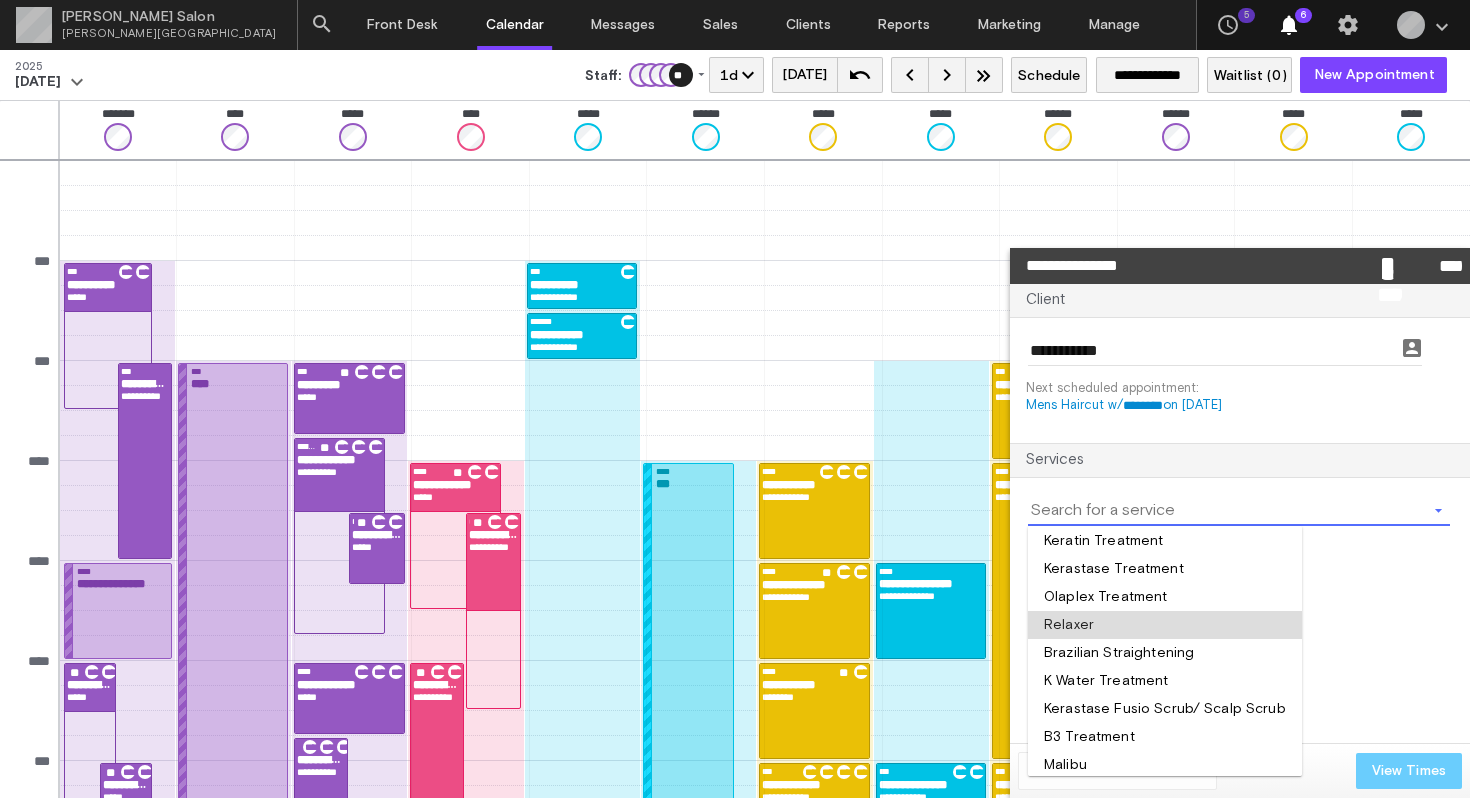 click at bounding box center (1165, 625) 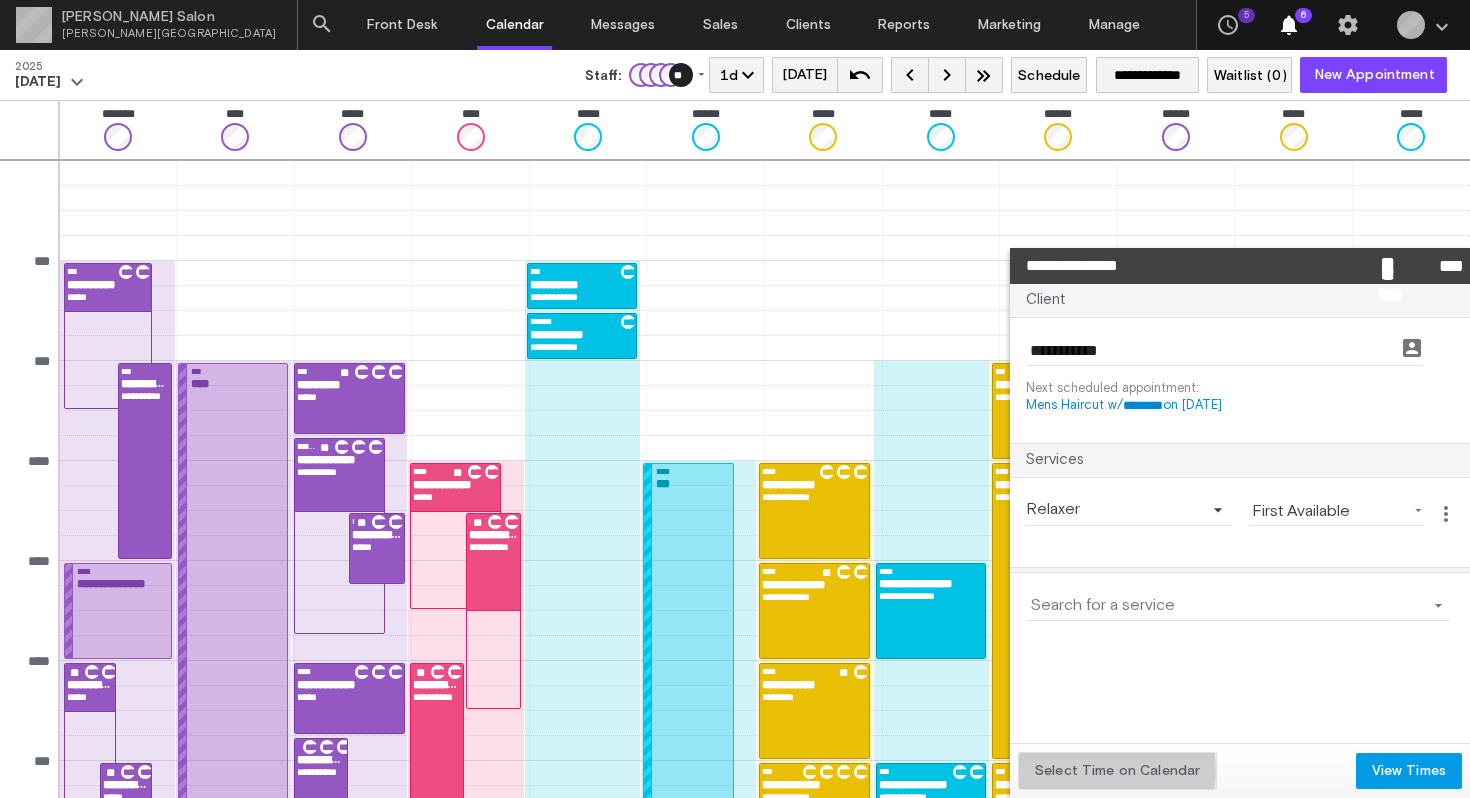 click on "Select Time on Calendar" 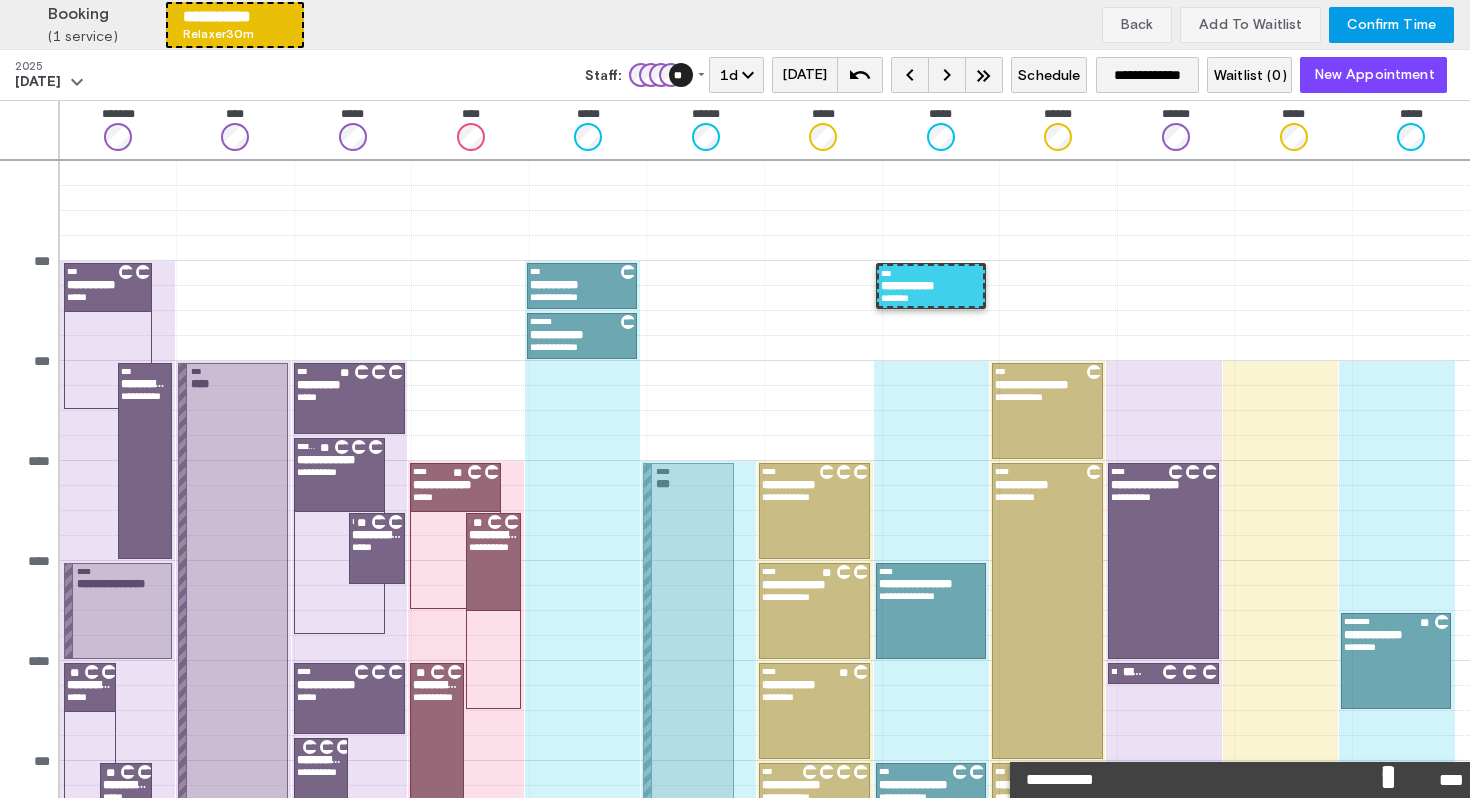 drag, startPoint x: 791, startPoint y: 291, endPoint x: 942, endPoint y: 294, distance: 151.0298 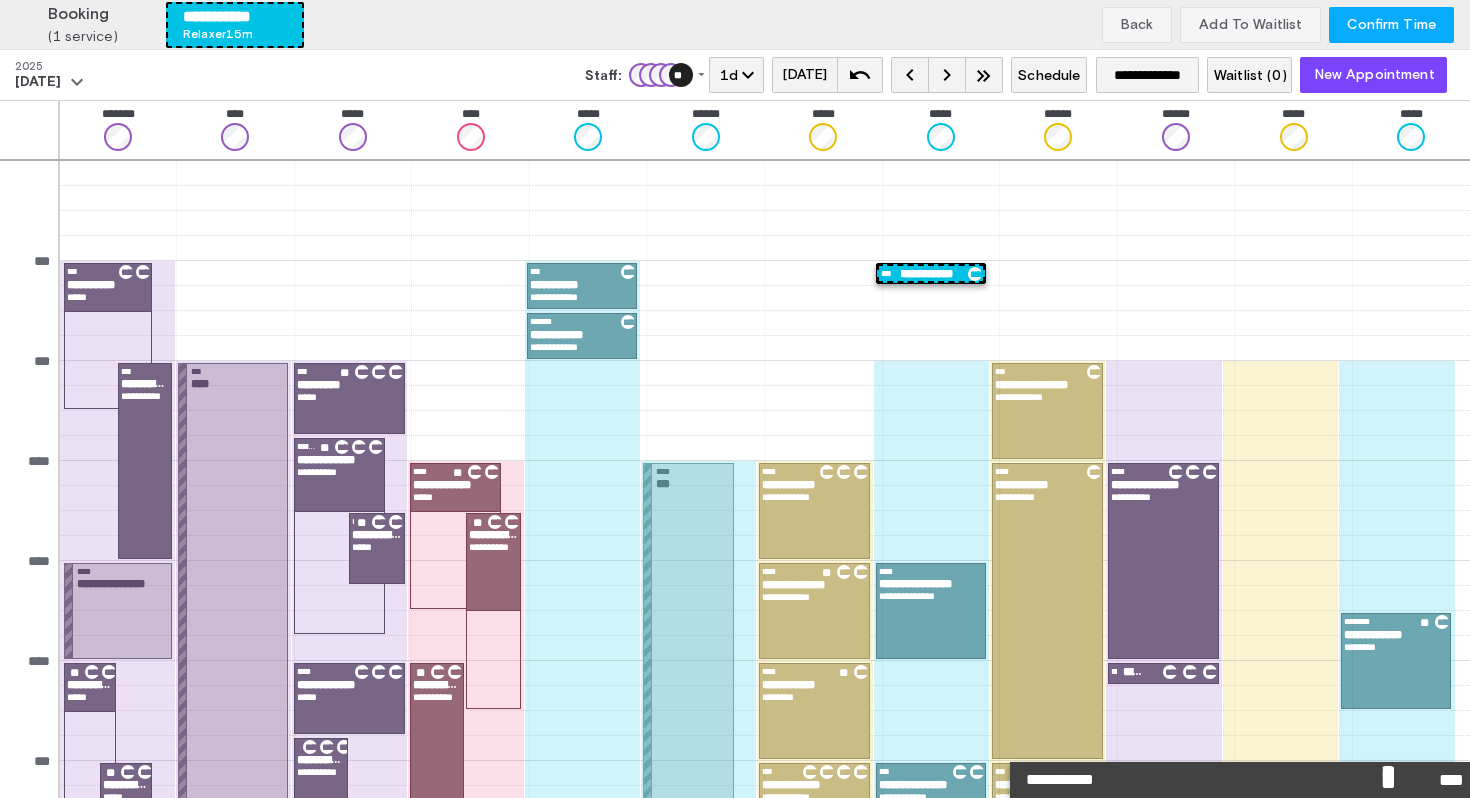 click on "Confirm Time" at bounding box center (1391, 25) 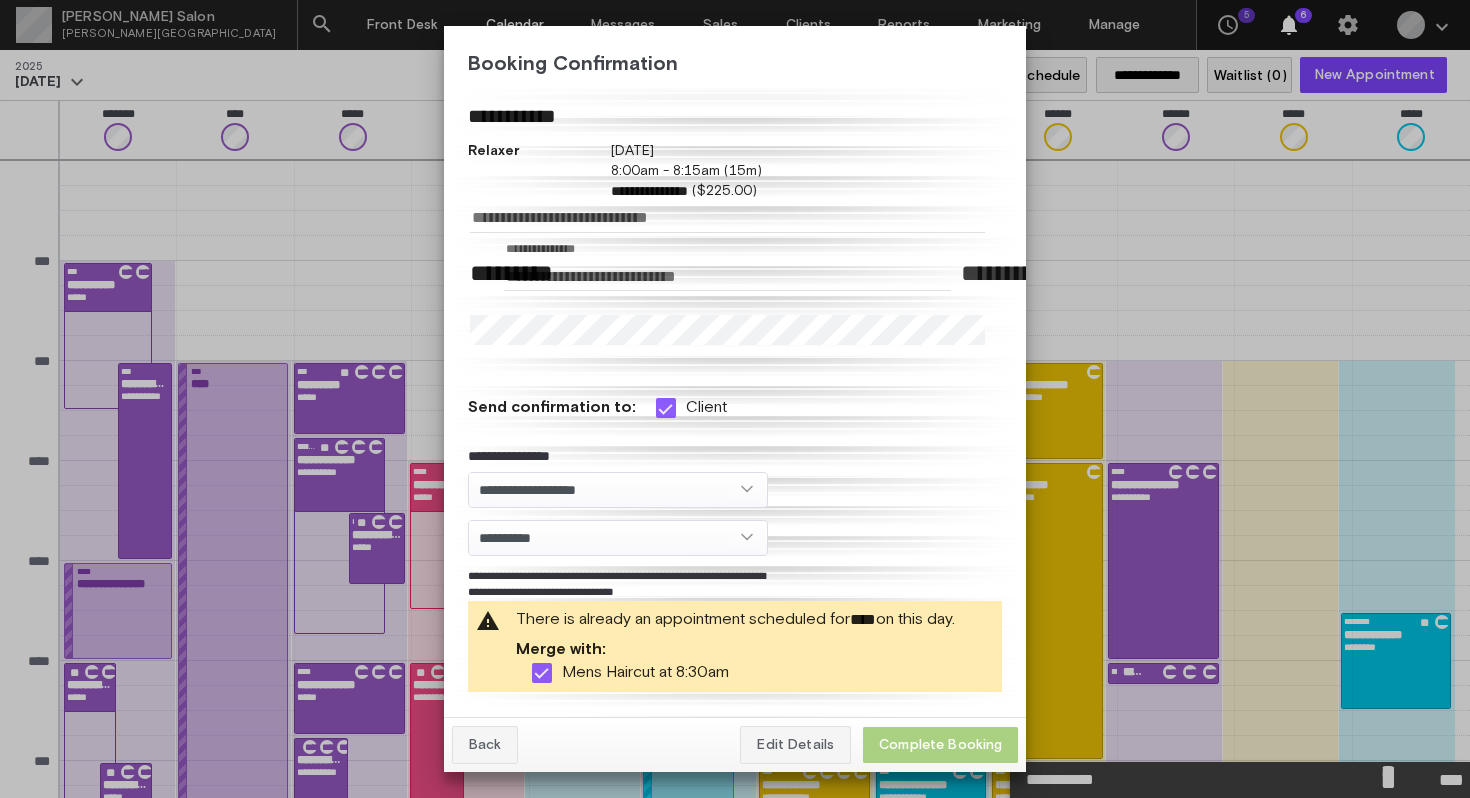 click on "Complete Booking" 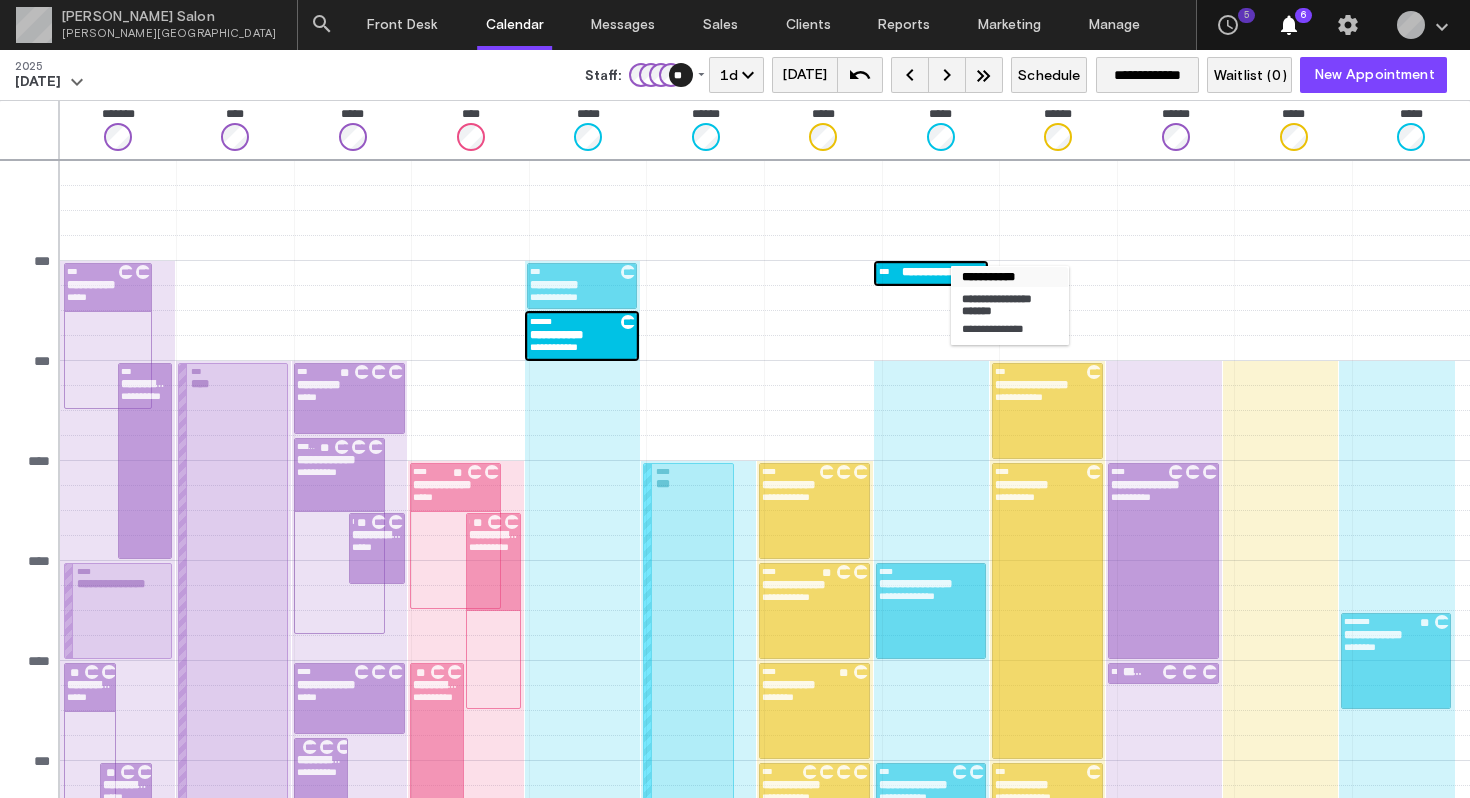 click on "**********" at bounding box center (937, 273) 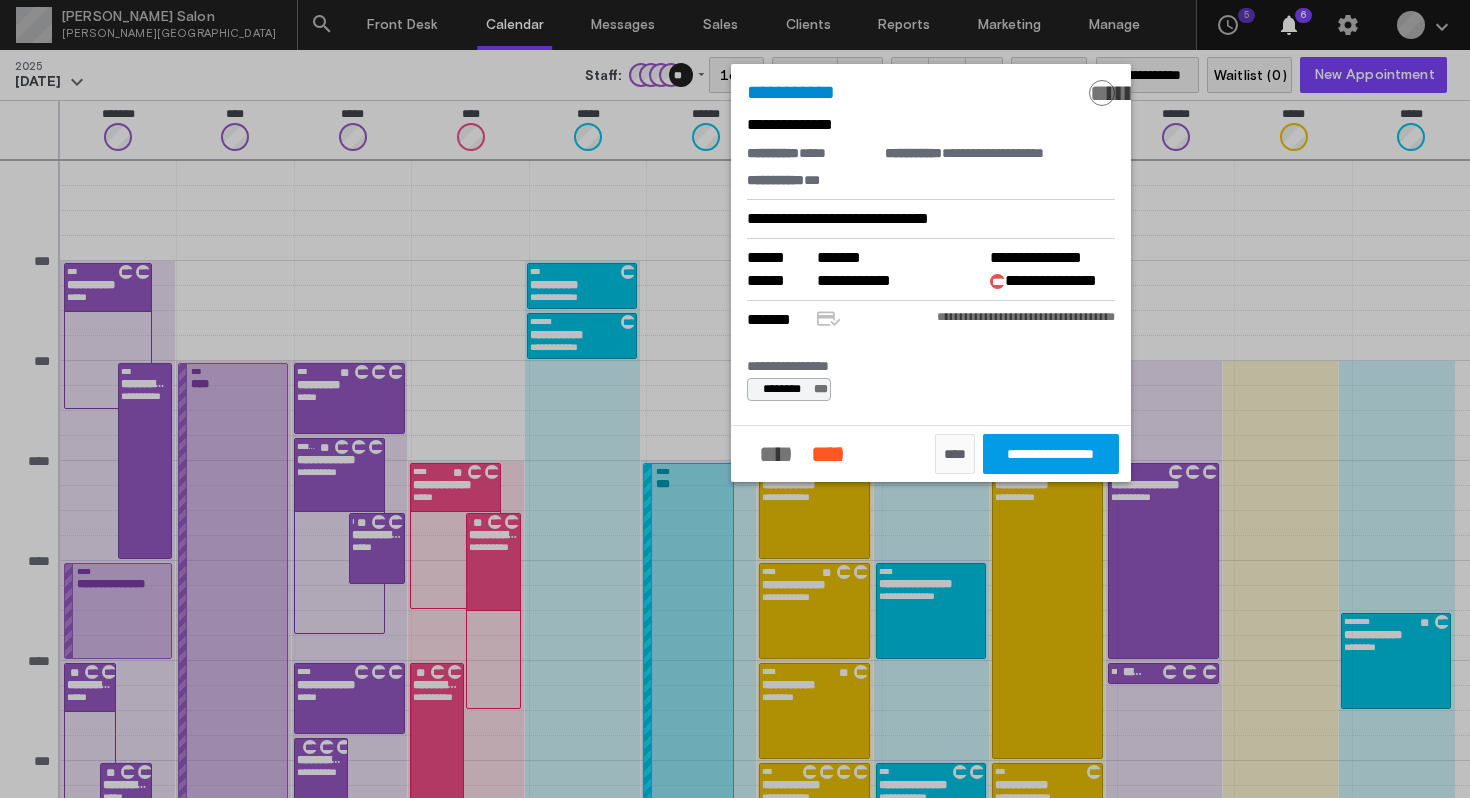 click on "****" 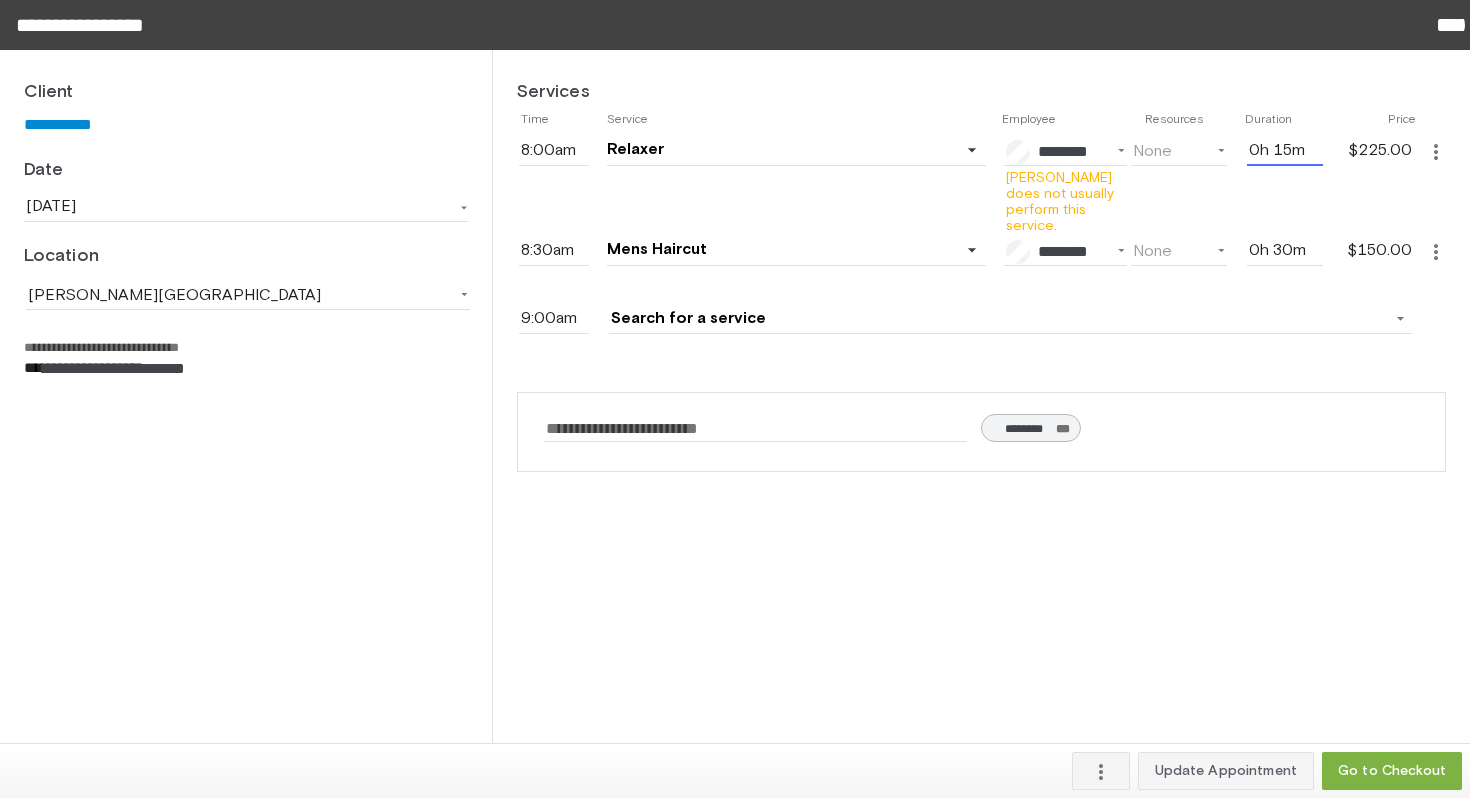 click on "0h 15m" at bounding box center (1285, 151) 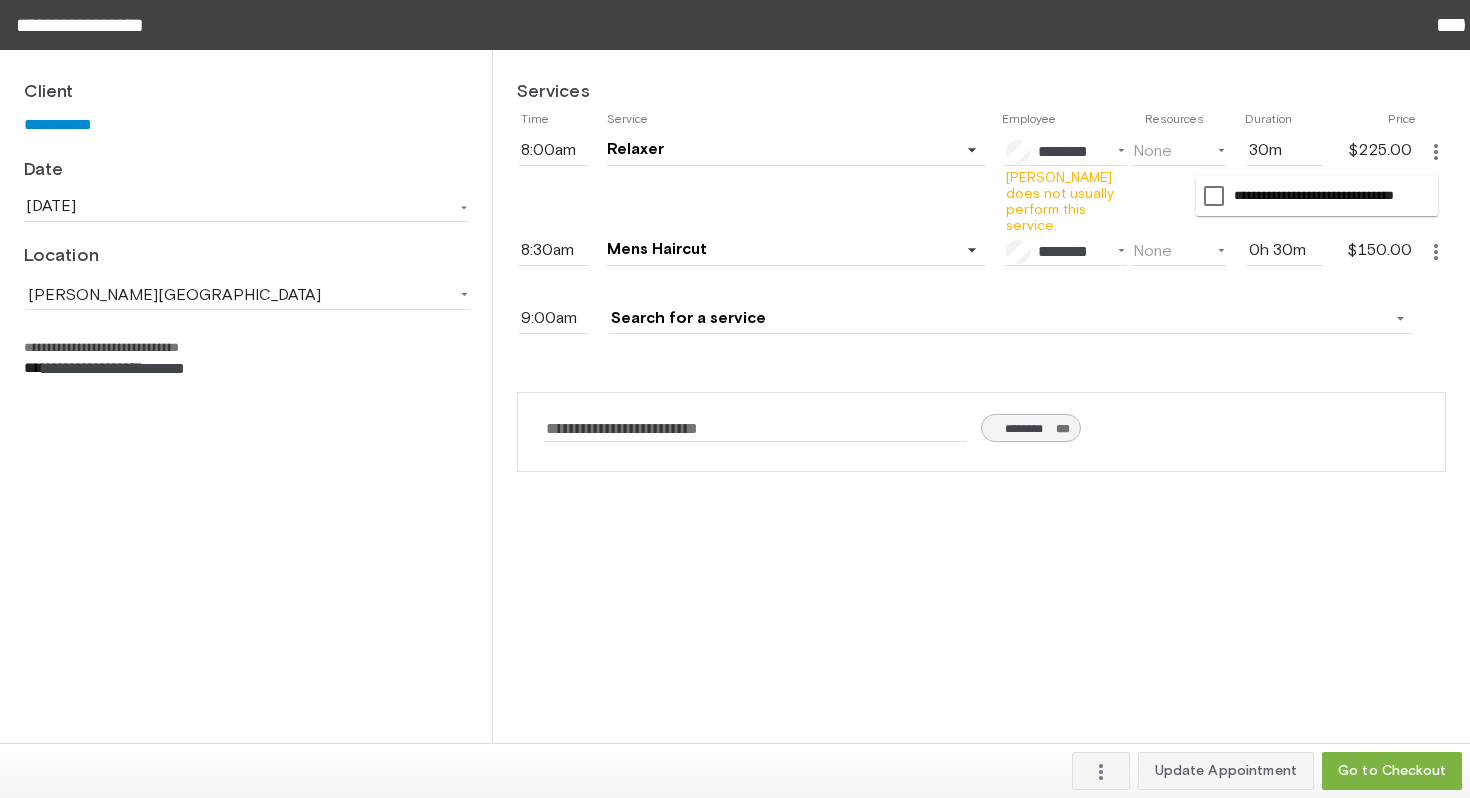 type on "0h 30m" 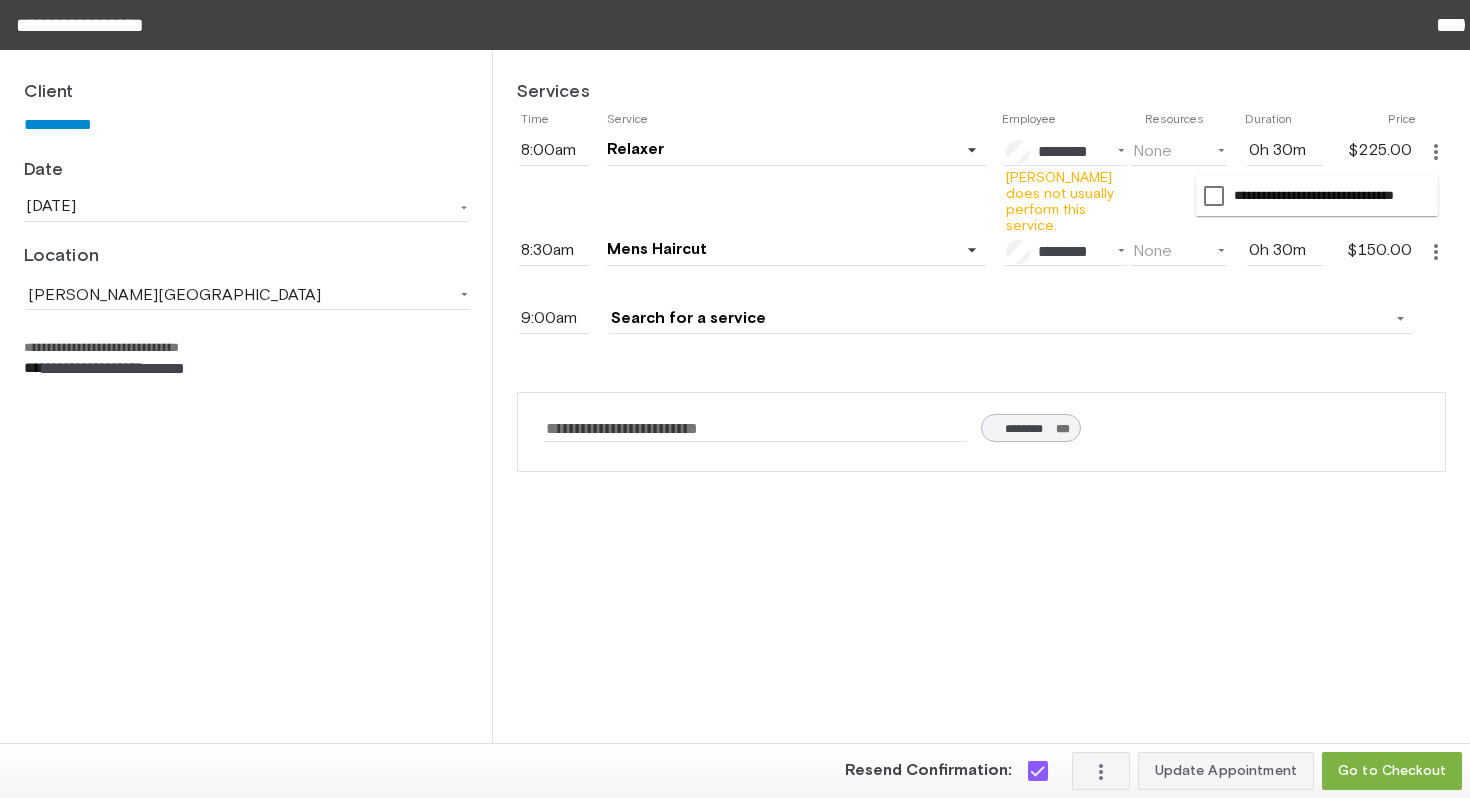 click on "Services         Time   Service   Employee    Resources    Duration   Price                 8:00am                             Relaxer     arrow_drop_down                                    favorite        ********        $225     (15m)           favorite_border               Filters:    All   Assignable                  Stylist              favorite        ********        $225     (15m)           favorite_border               favorite        *********        $100     (30m)           favorite_border              Stylist & Colorist              favorite        ********        $150     (30m)           favorite_border                     [PERSON_NAME] does not usually perform this service.                      None                      0h 30m              $225.00         $225.00              more_vert               schedule    Add Processing Time                schedule    Add Finishing Time                  loyalty   Adjust Price               loyalty   Add Discount                 add_circle   Select add-ons (0)" 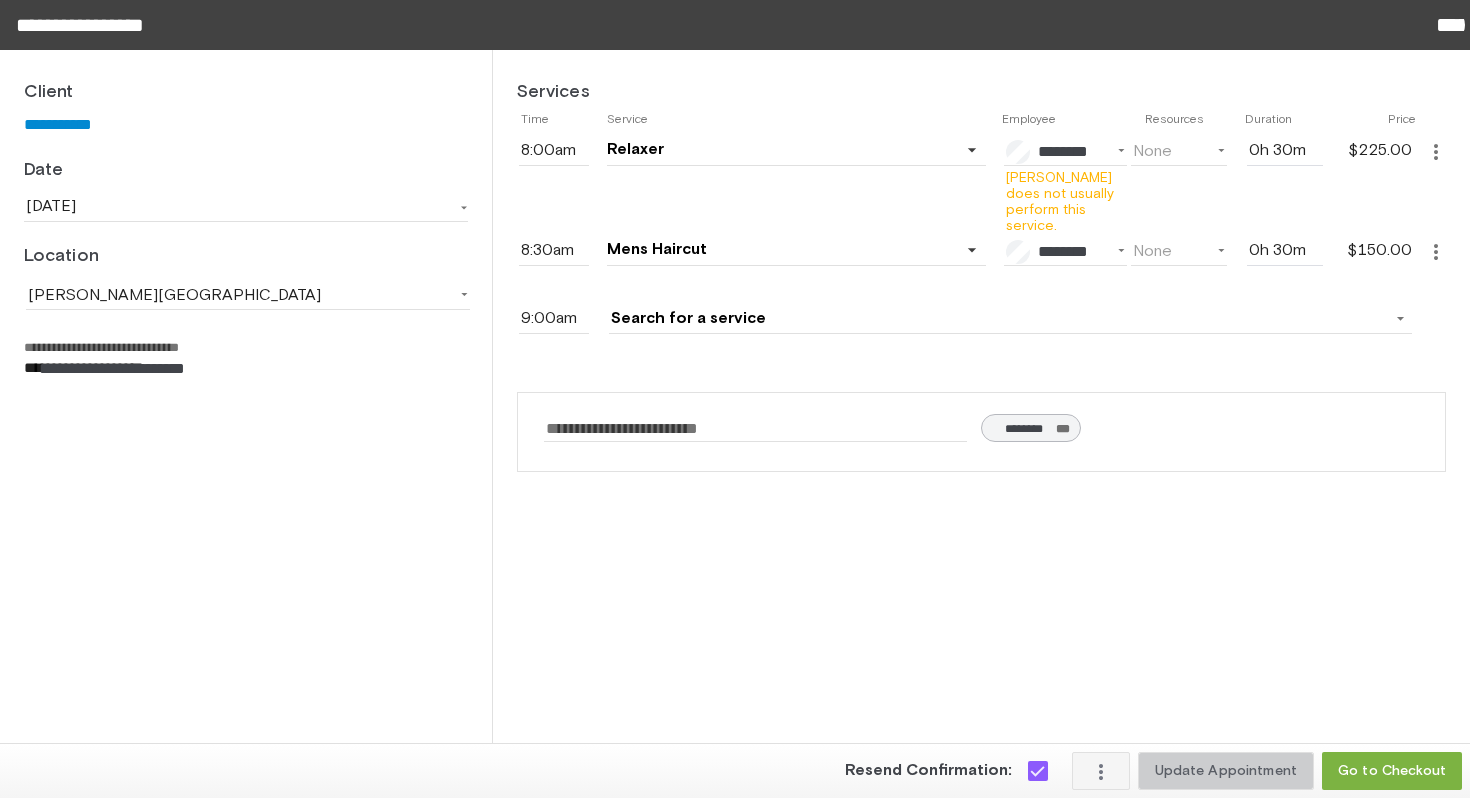 click on "Update Appointment" 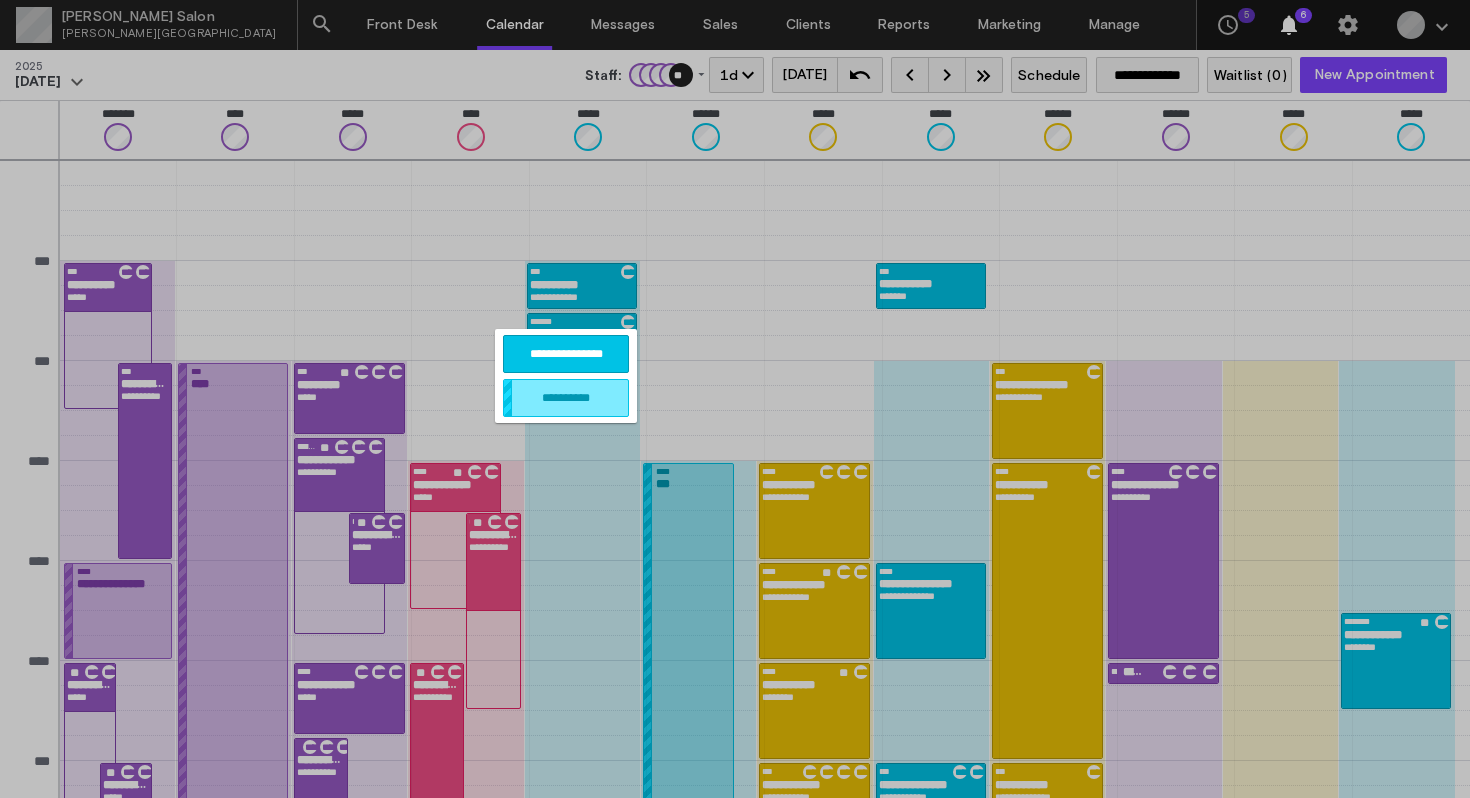 click on "**********" at bounding box center [566, 354] 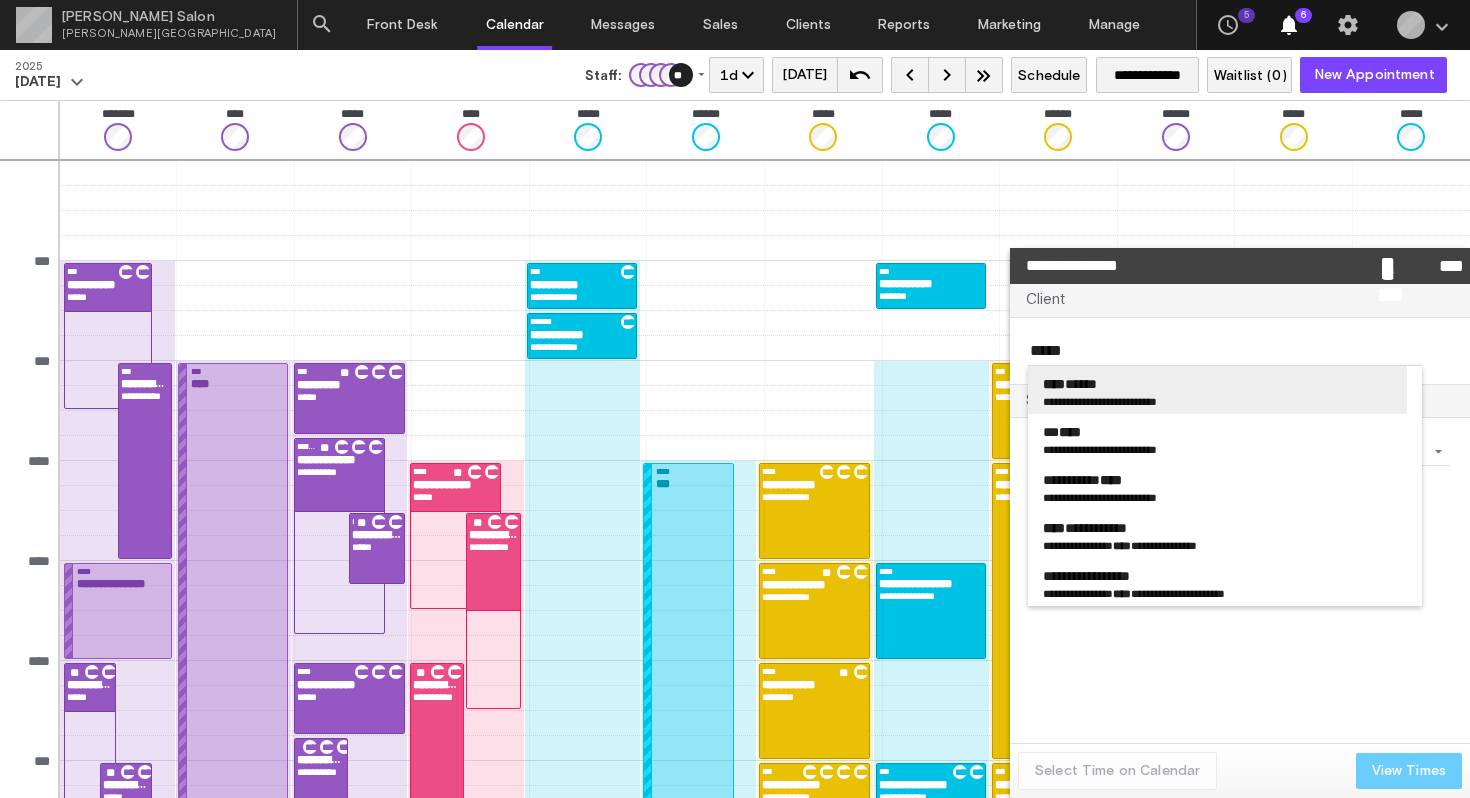 click on "**********" at bounding box center (1071, 401) 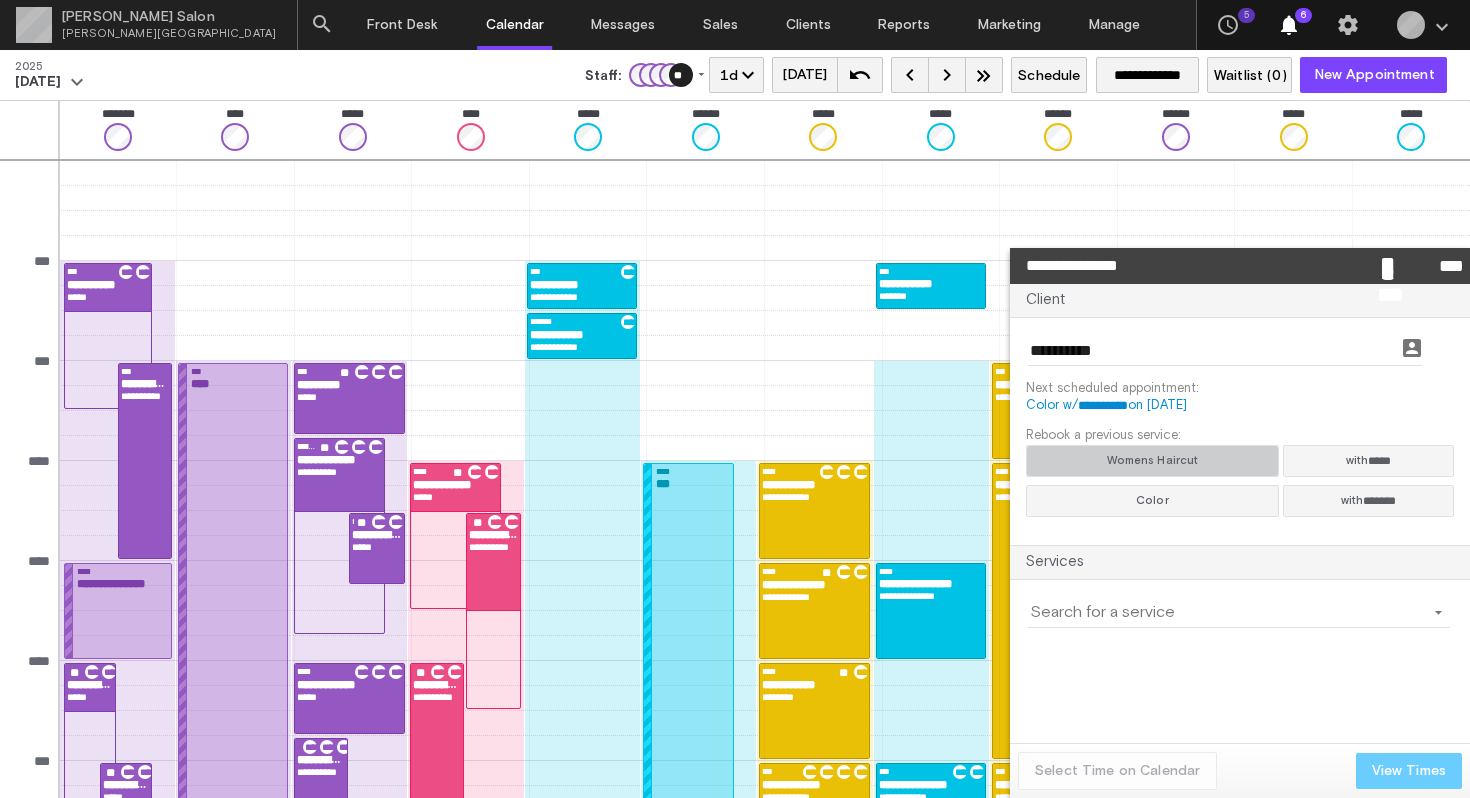click on "Womens Haircut" 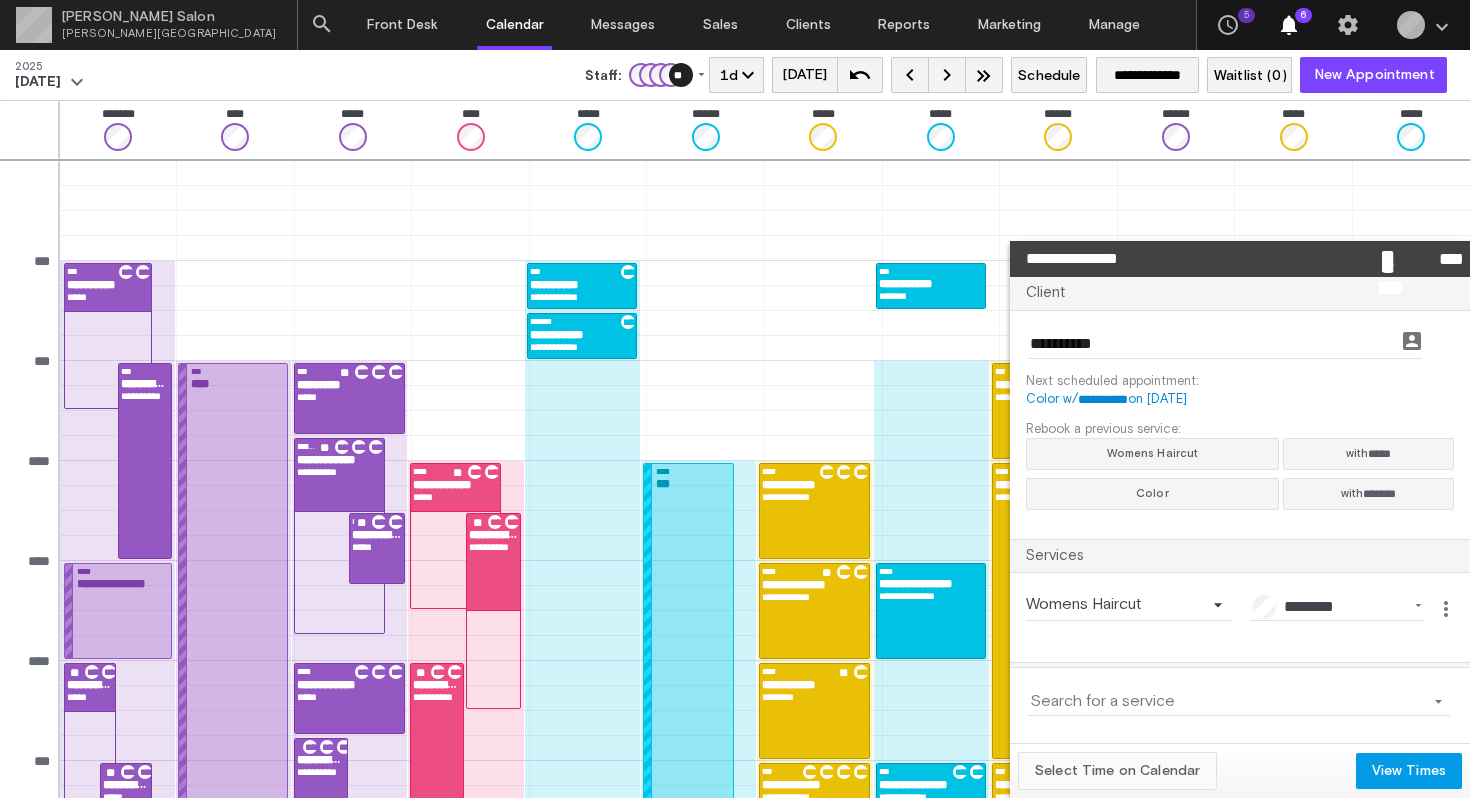click on "Select Time on Calendar" 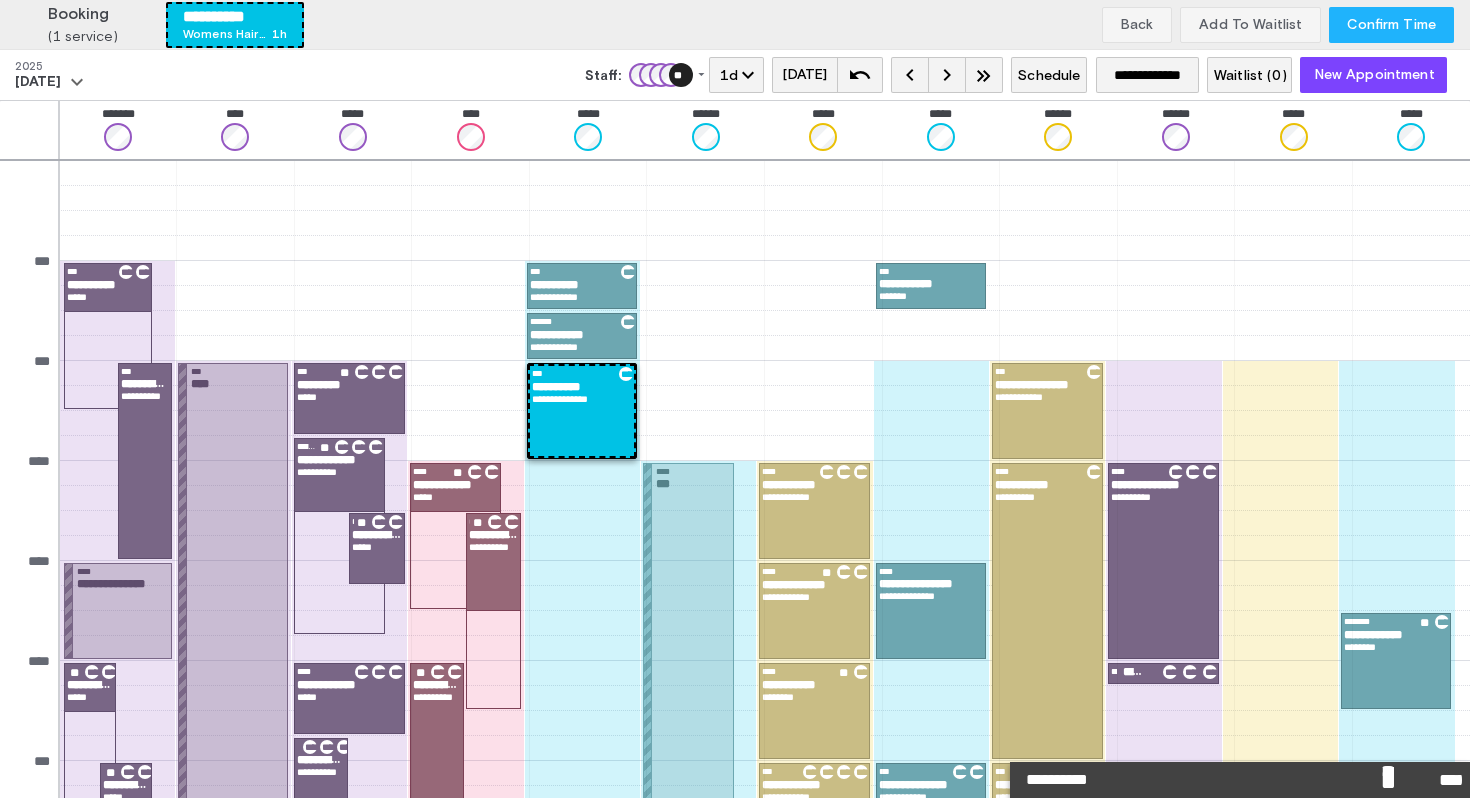 click on "Confirm Time" at bounding box center [1391, 25] 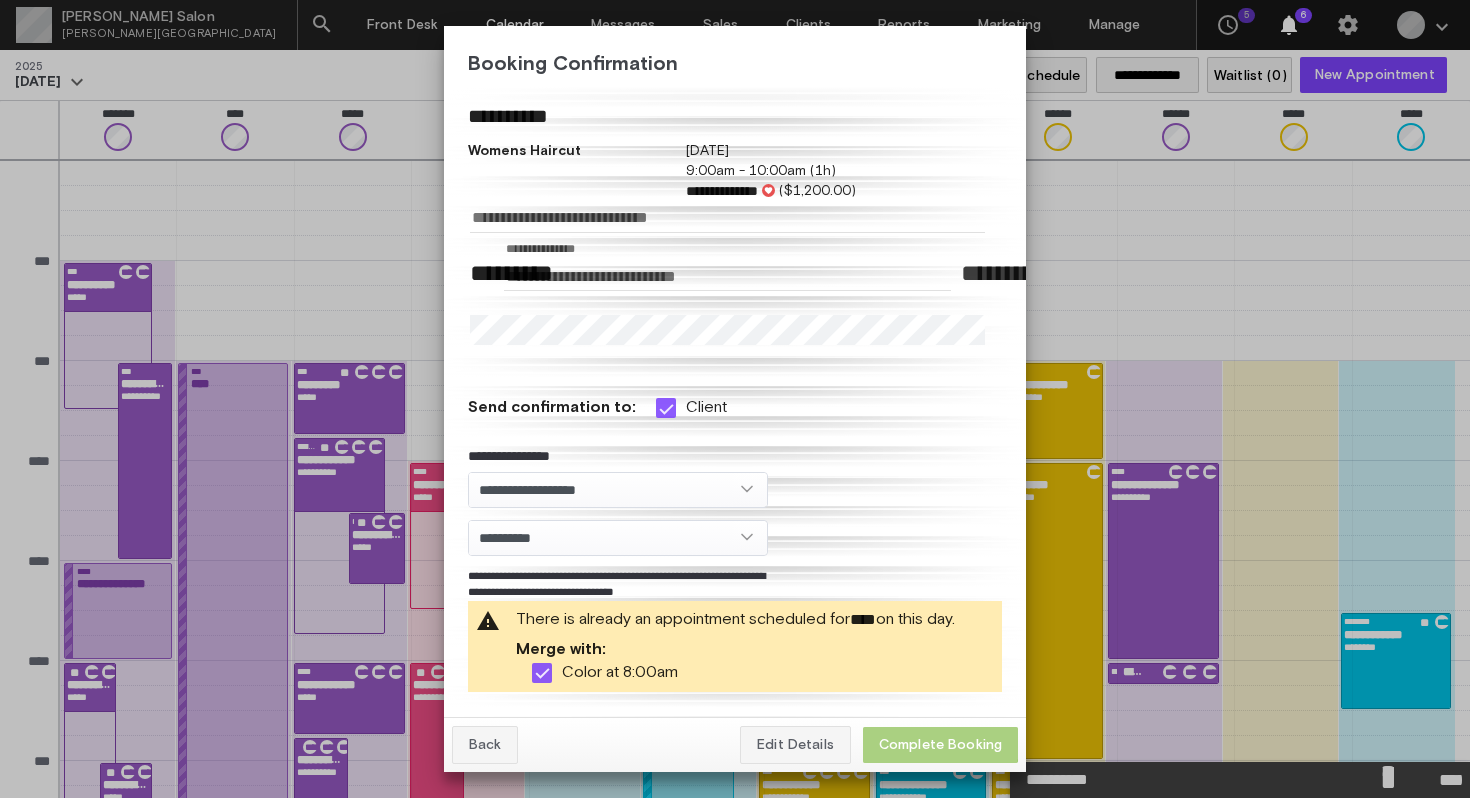 click on "Complete Booking" 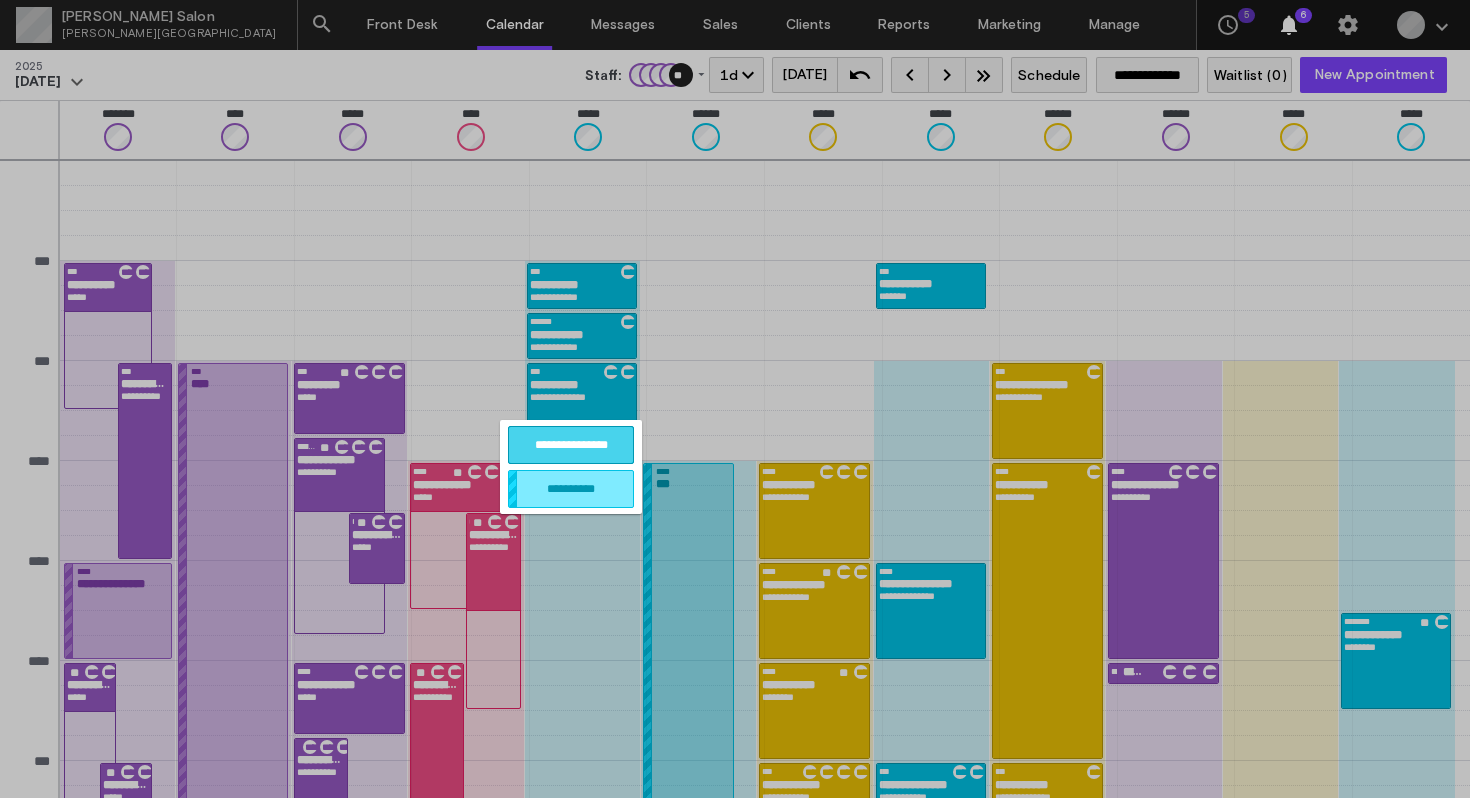click on "**********" at bounding box center [571, 445] 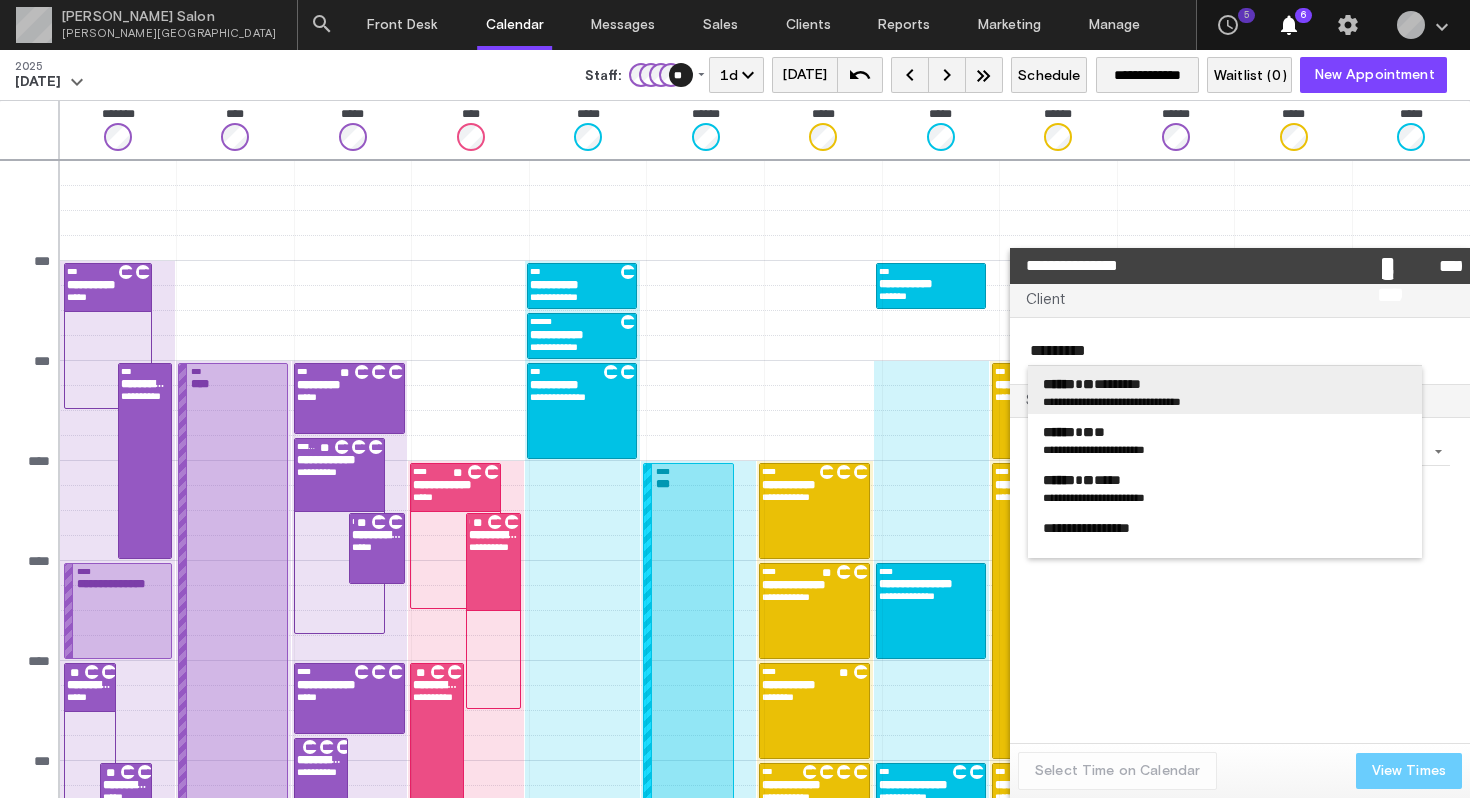 click on "**********" at bounding box center [1071, 401] 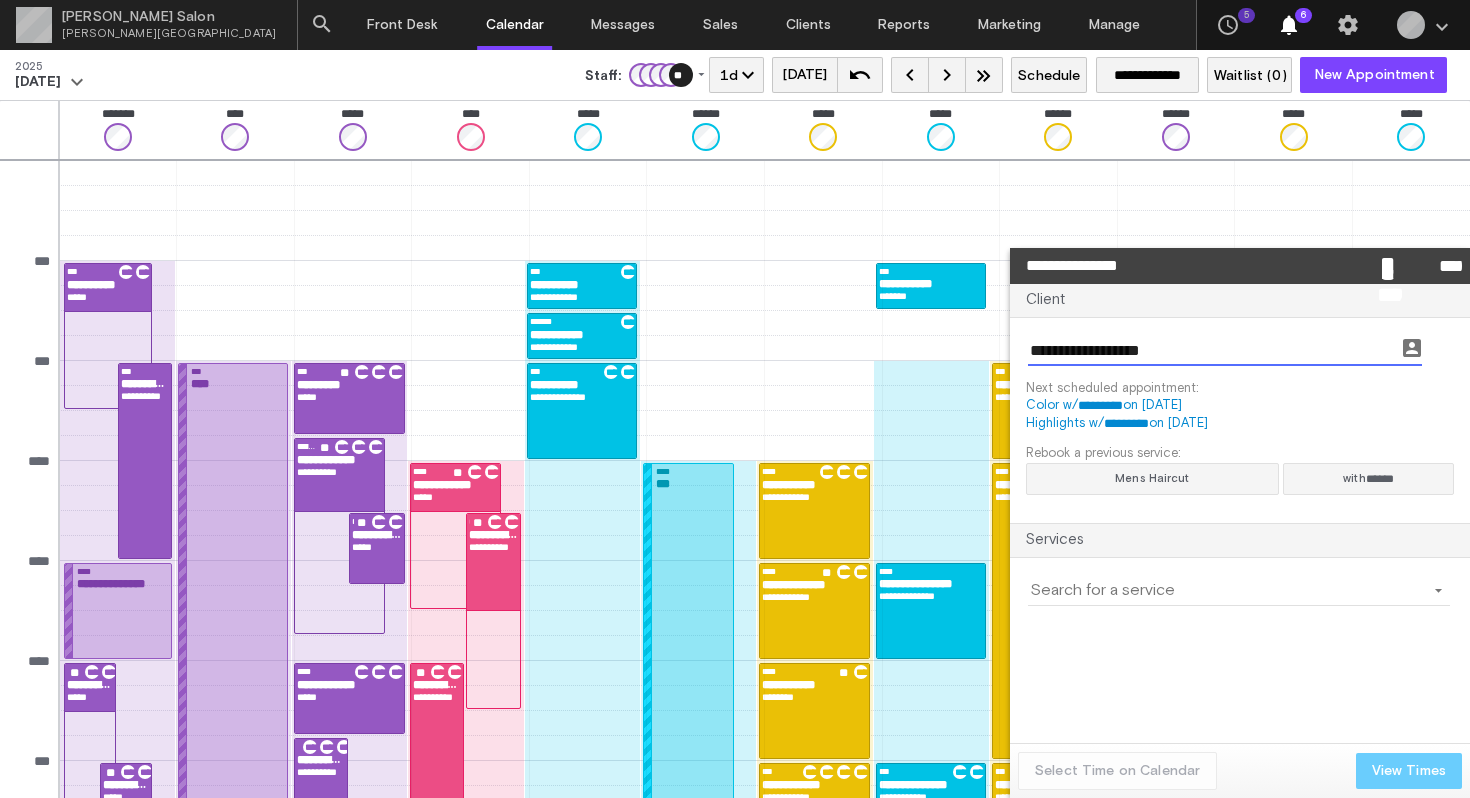 click at bounding box center (1227, 591) 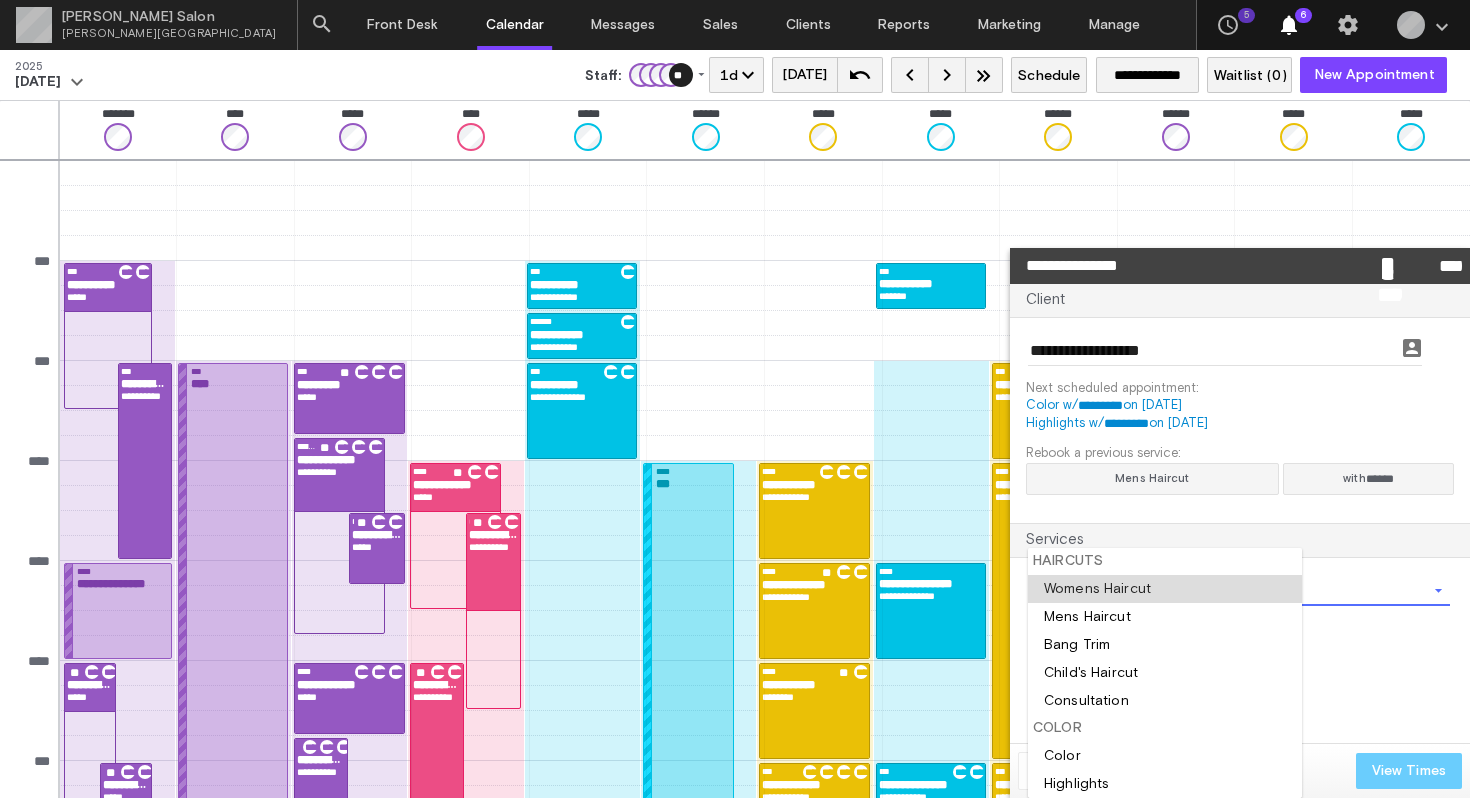 click at bounding box center (1165, 589) 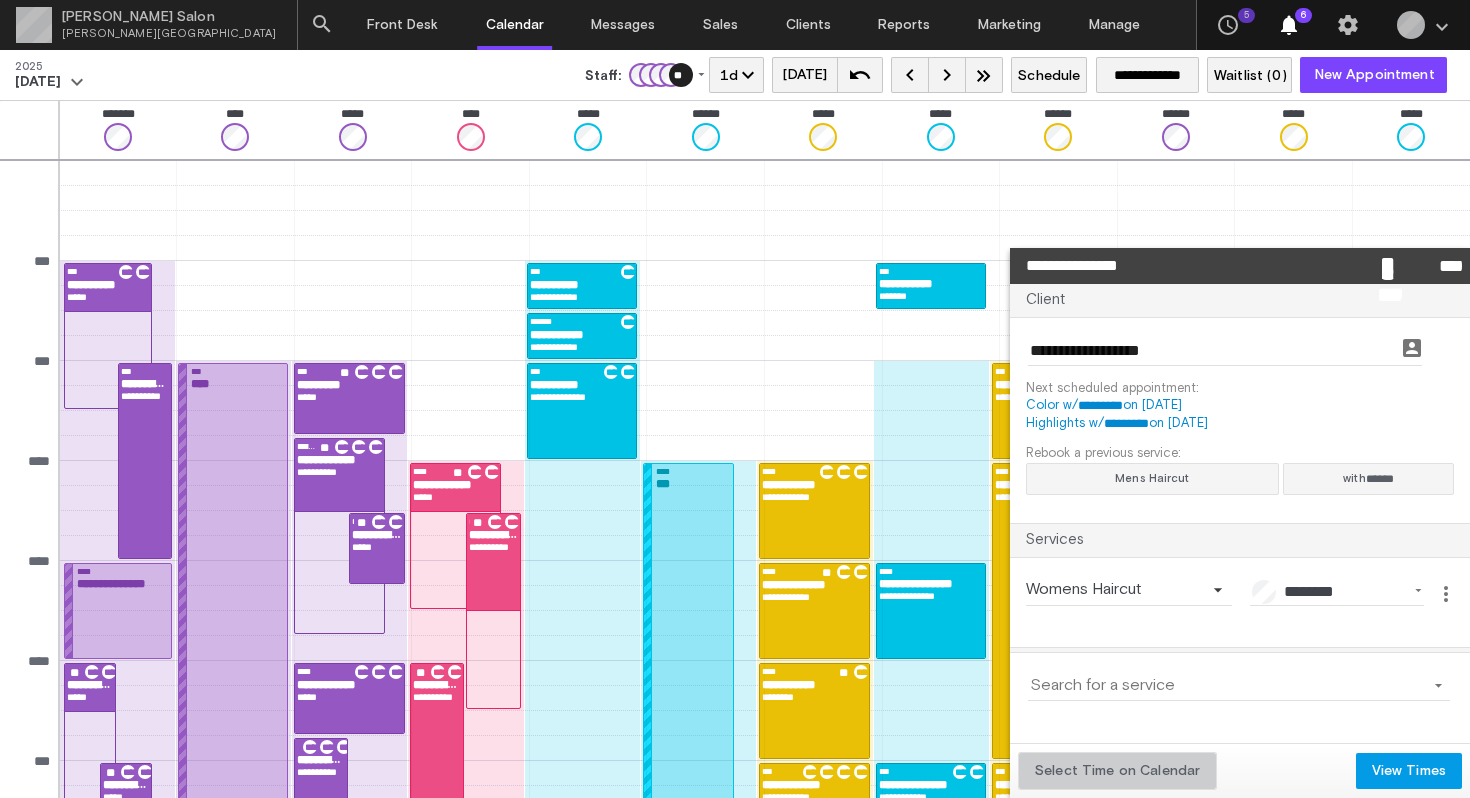 click on "Select Time on Calendar" 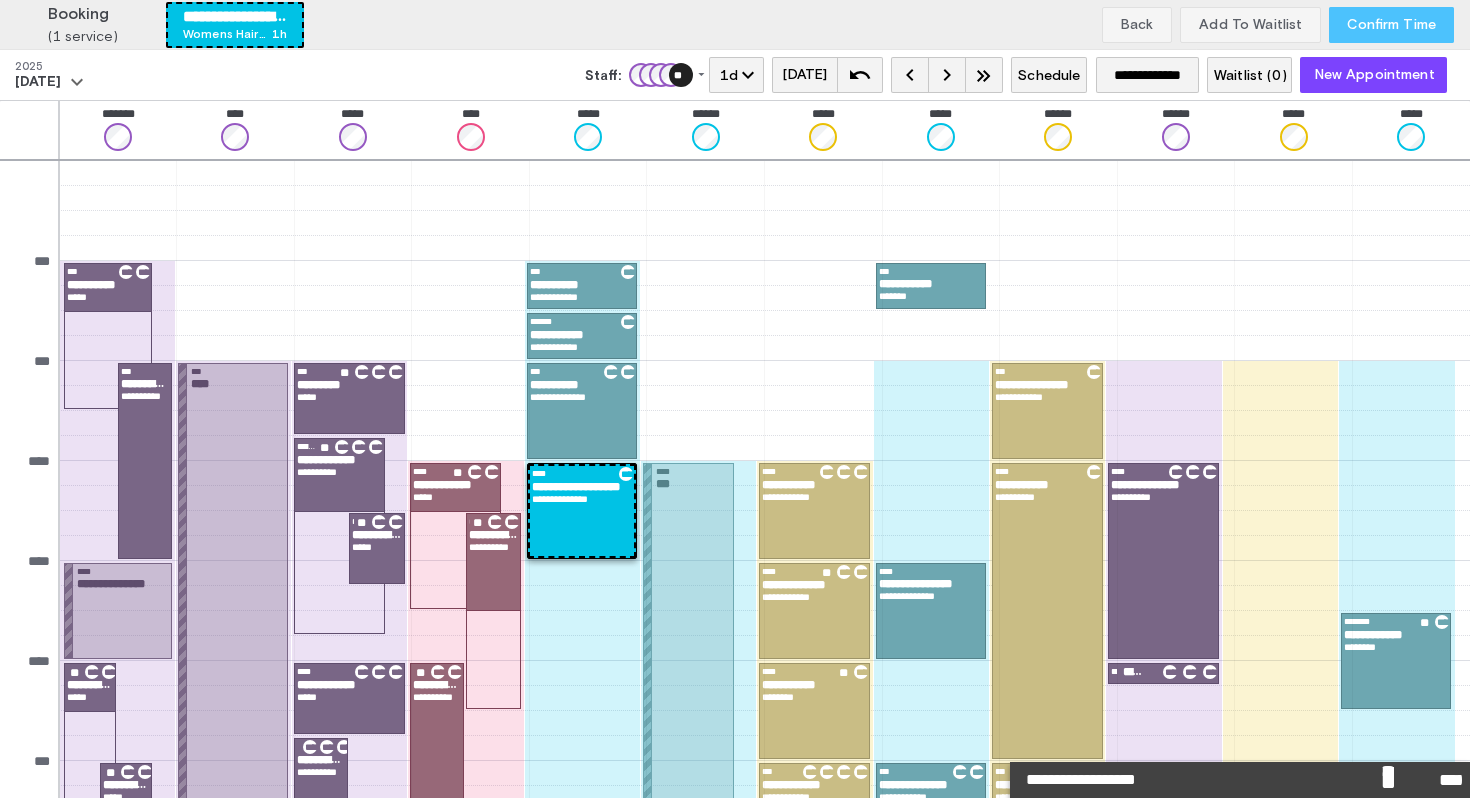 click on "Confirm Time" at bounding box center [1391, 25] 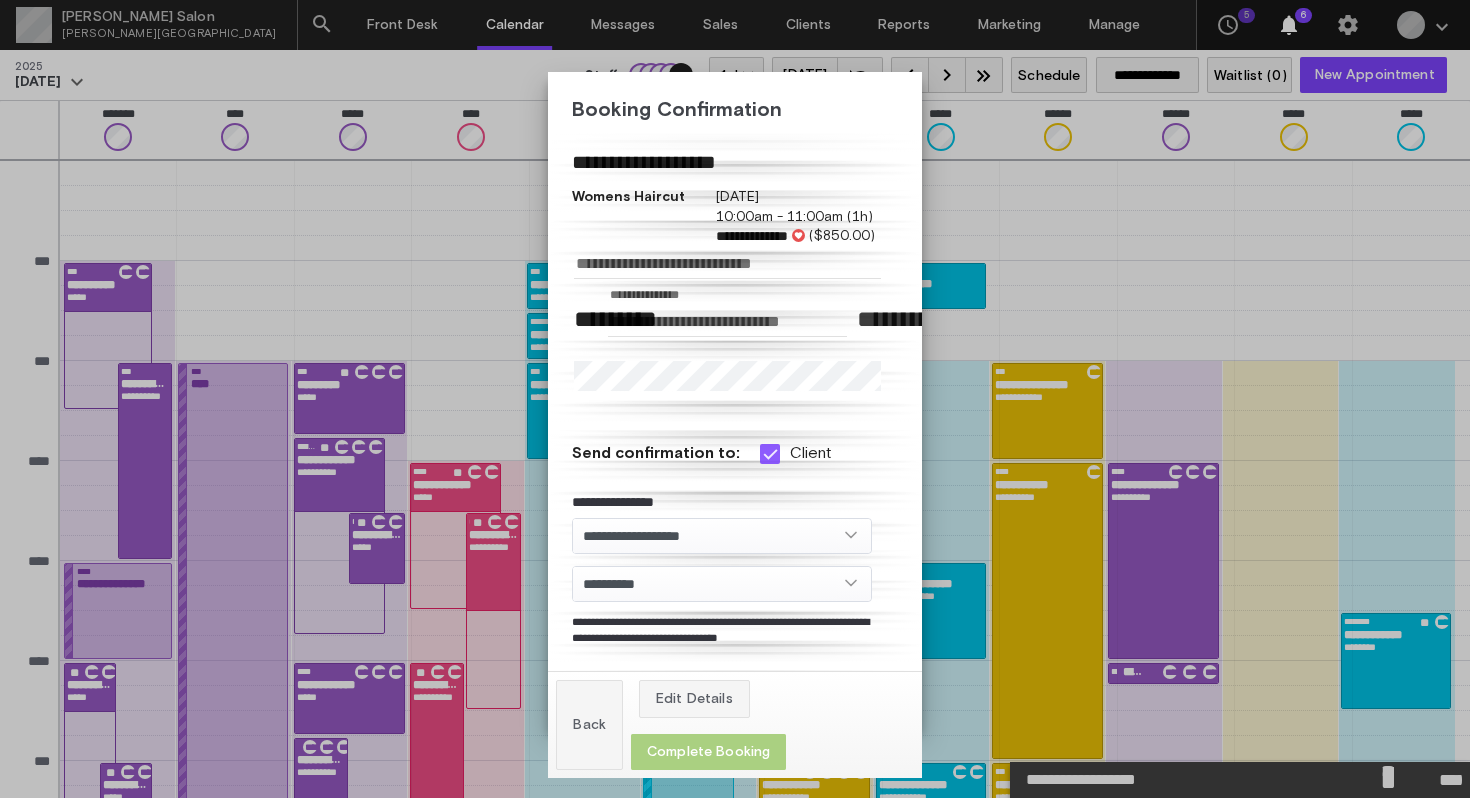 click on "Complete Booking" 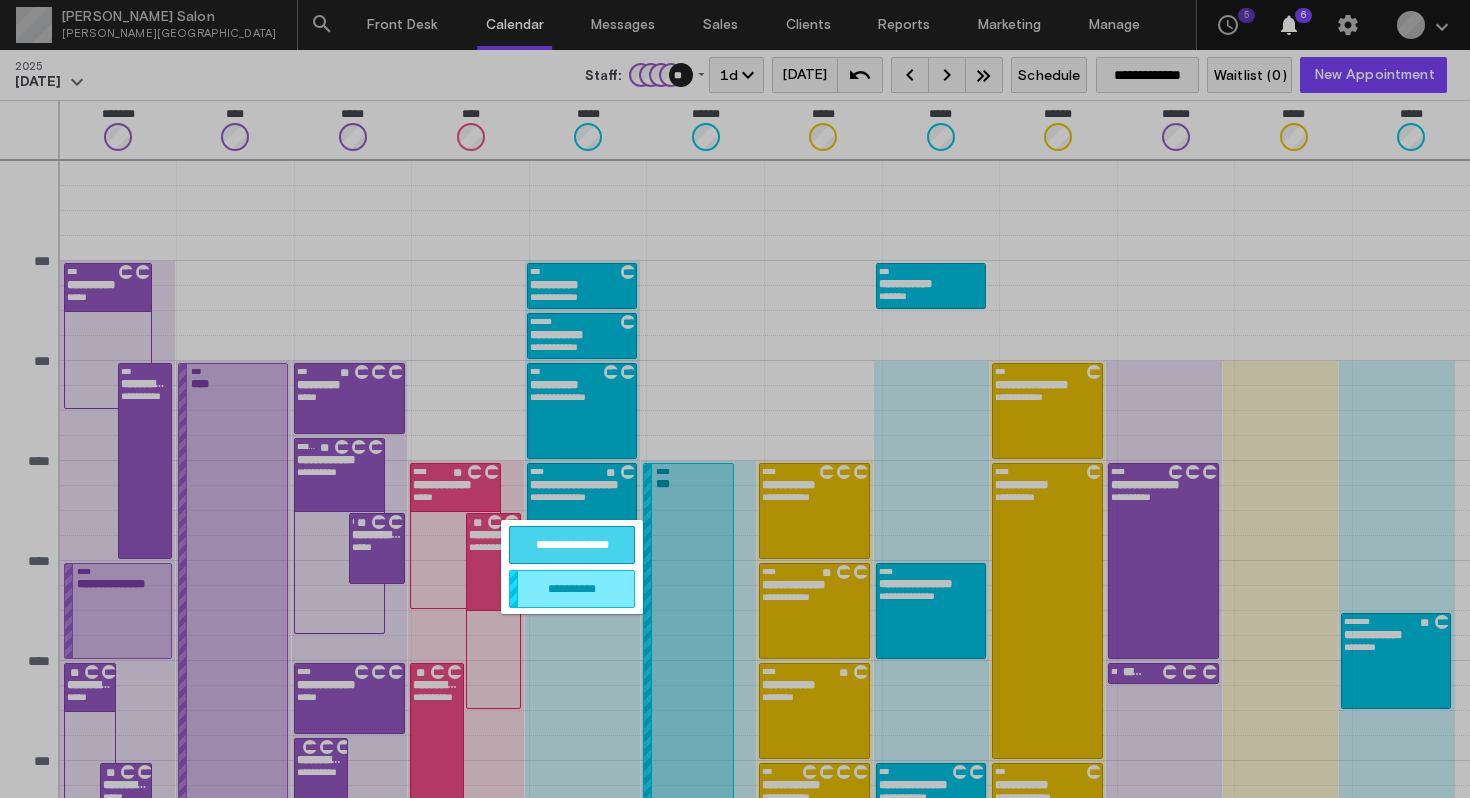 click on "**********" at bounding box center (572, 545) 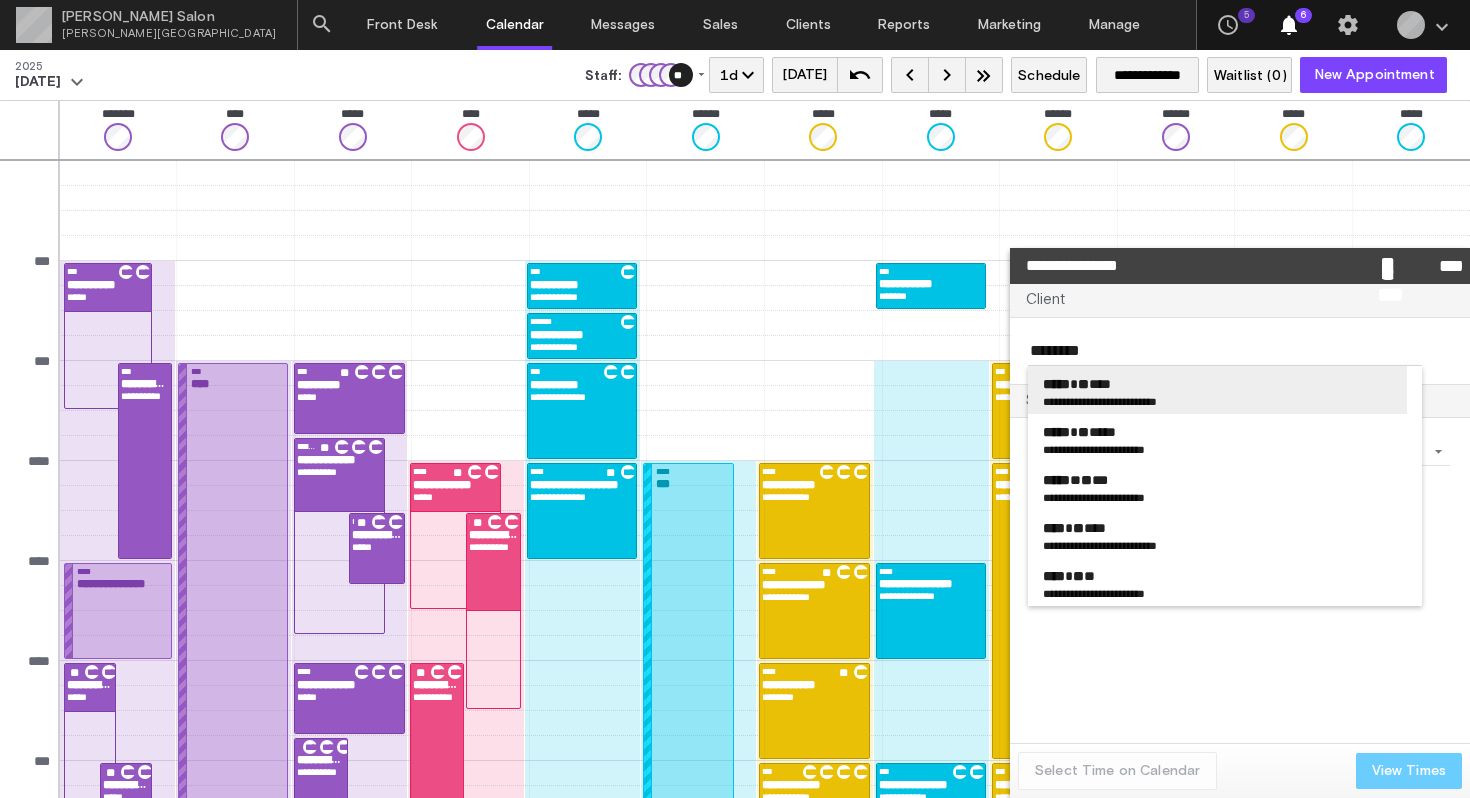 click on "*****   ** ****" at bounding box center [1217, 384] 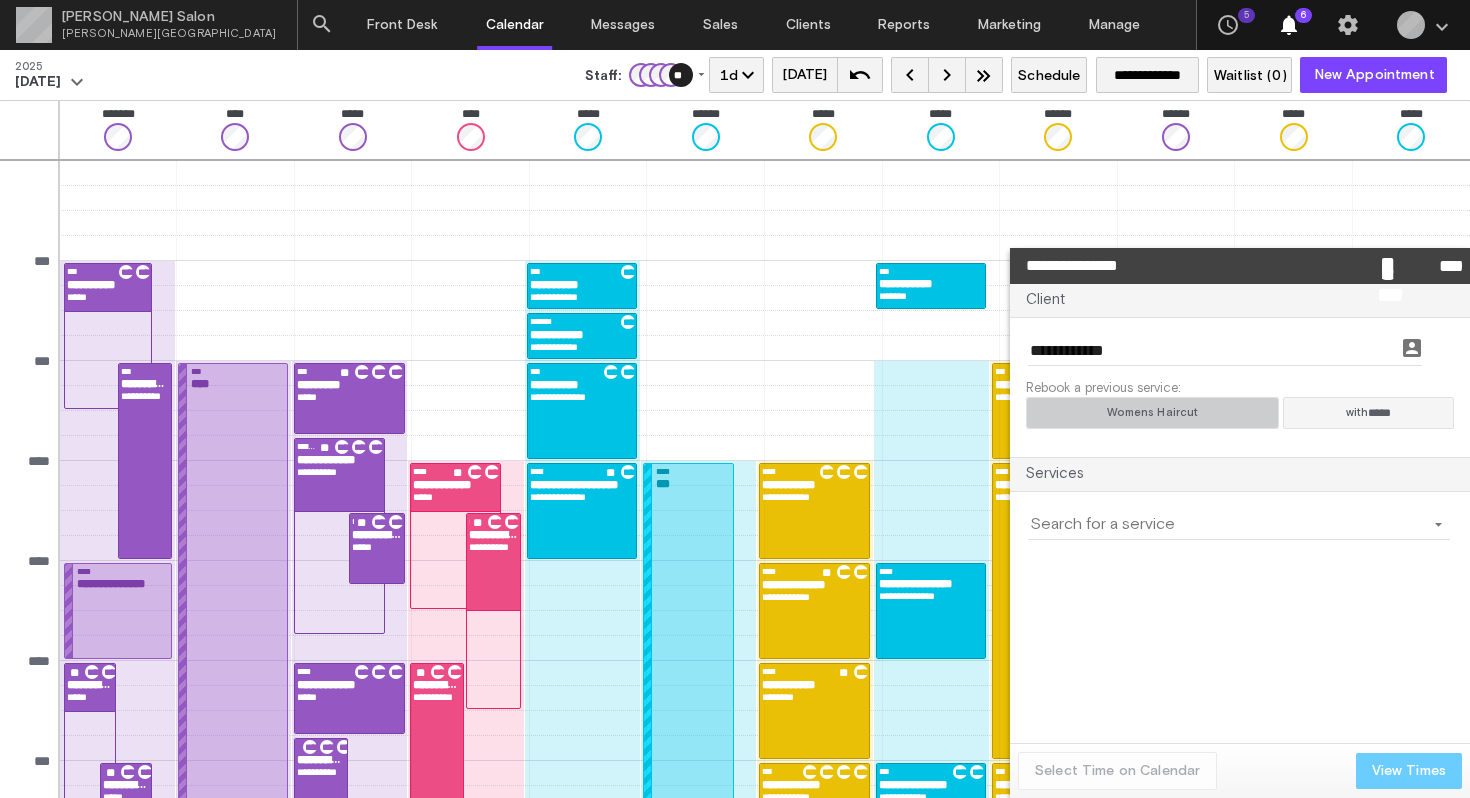 click on "Womens Haircut" 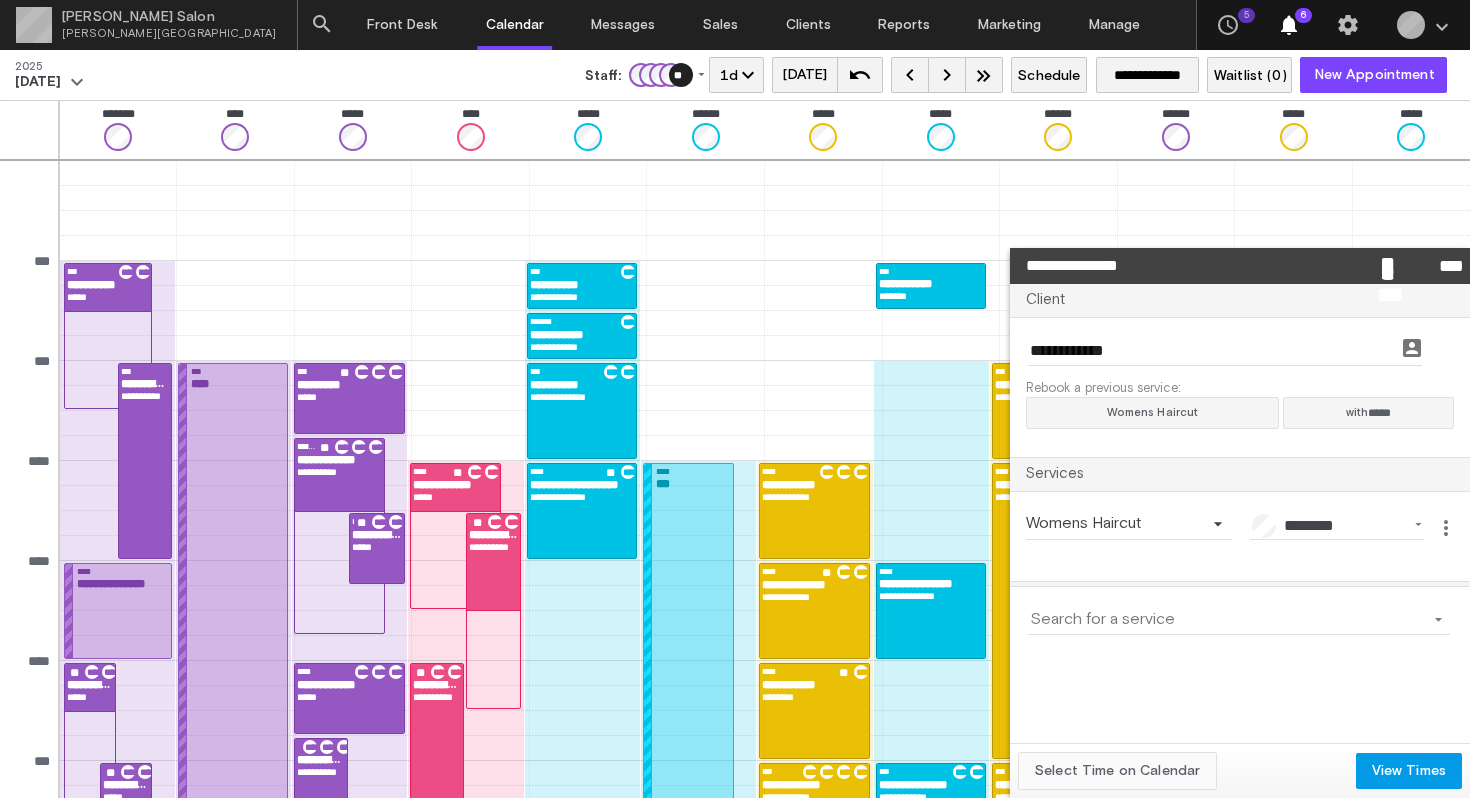 click on "Select Time on Calendar" 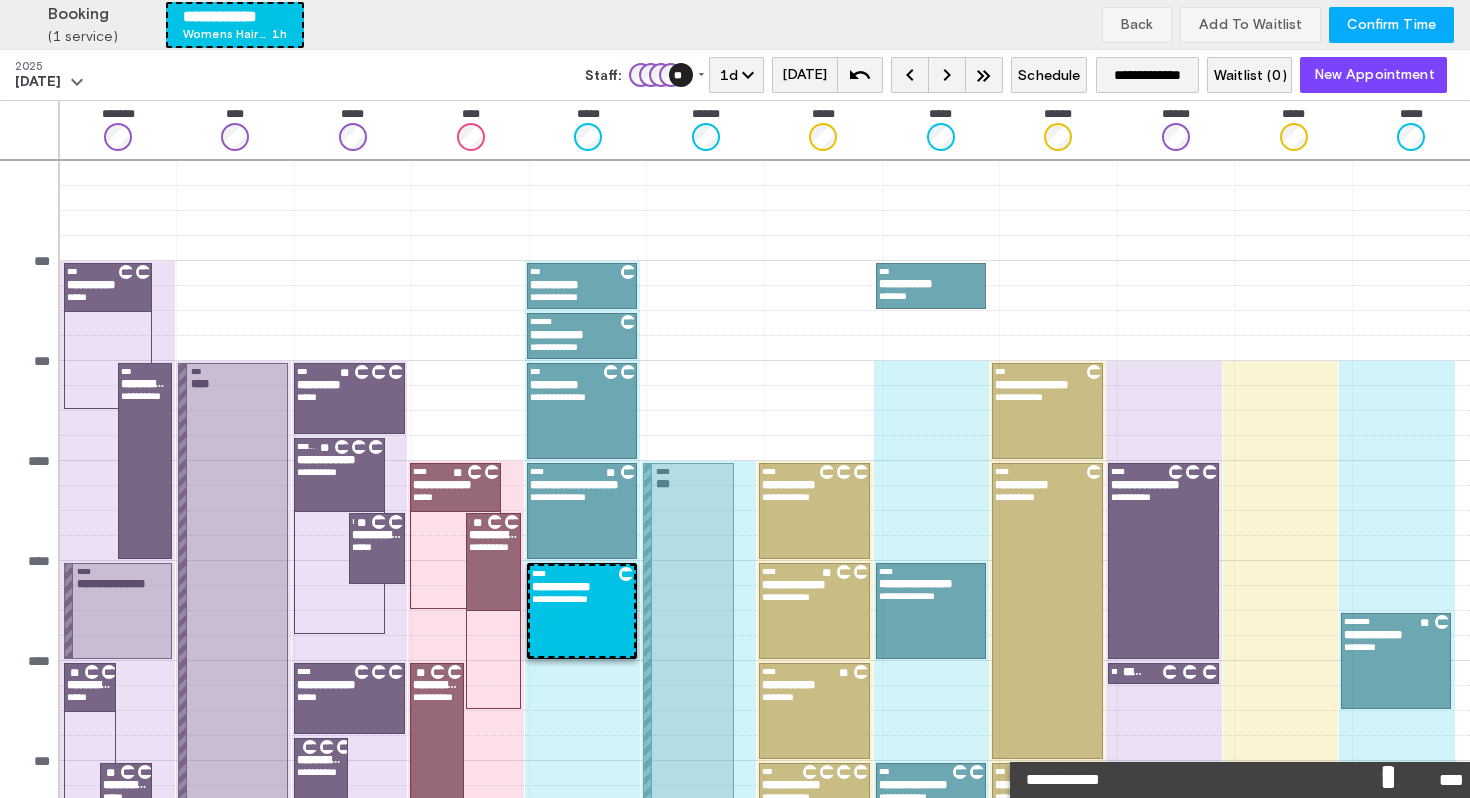 click on "Confirm Time" at bounding box center [1391, 25] 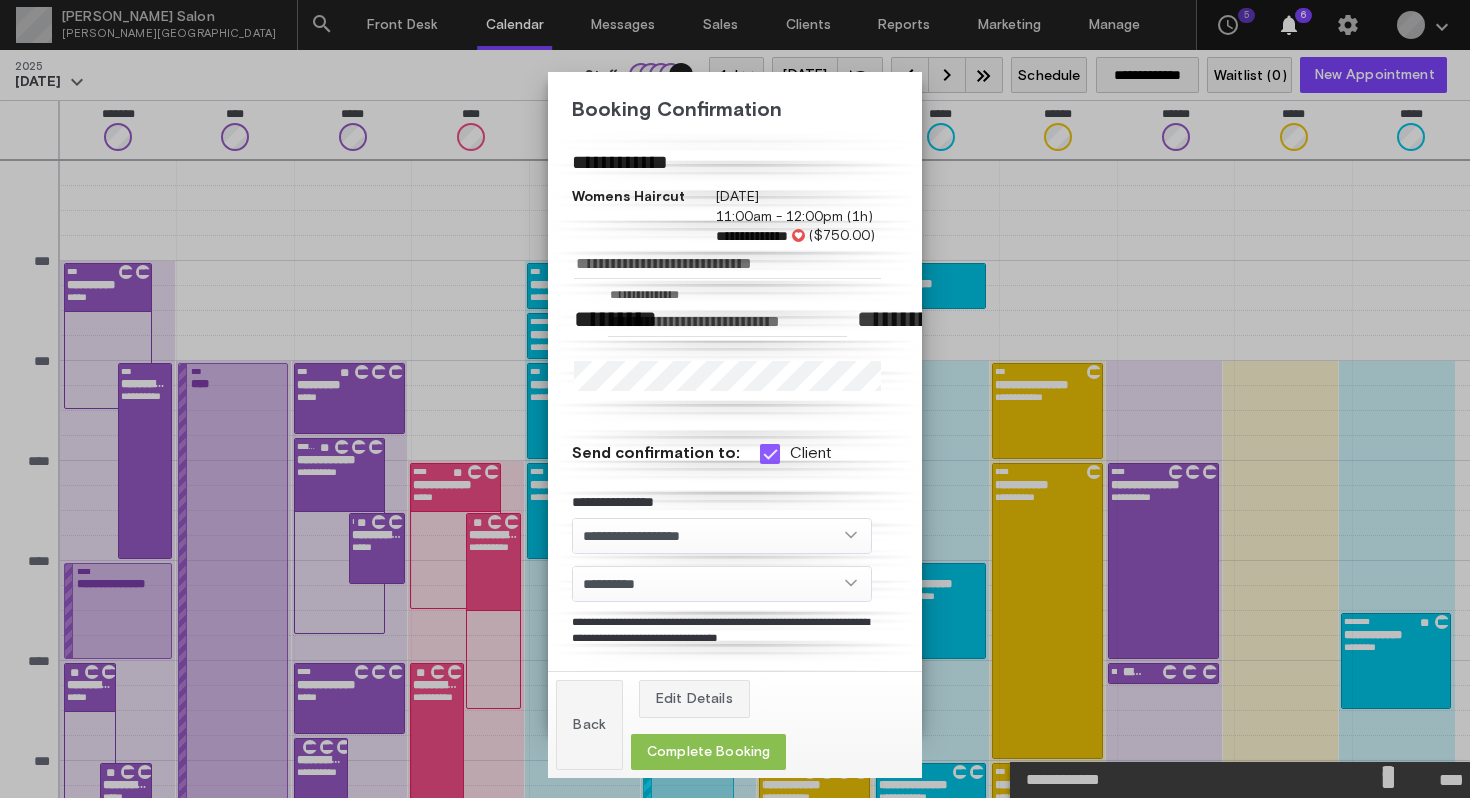 click on "Complete Booking" 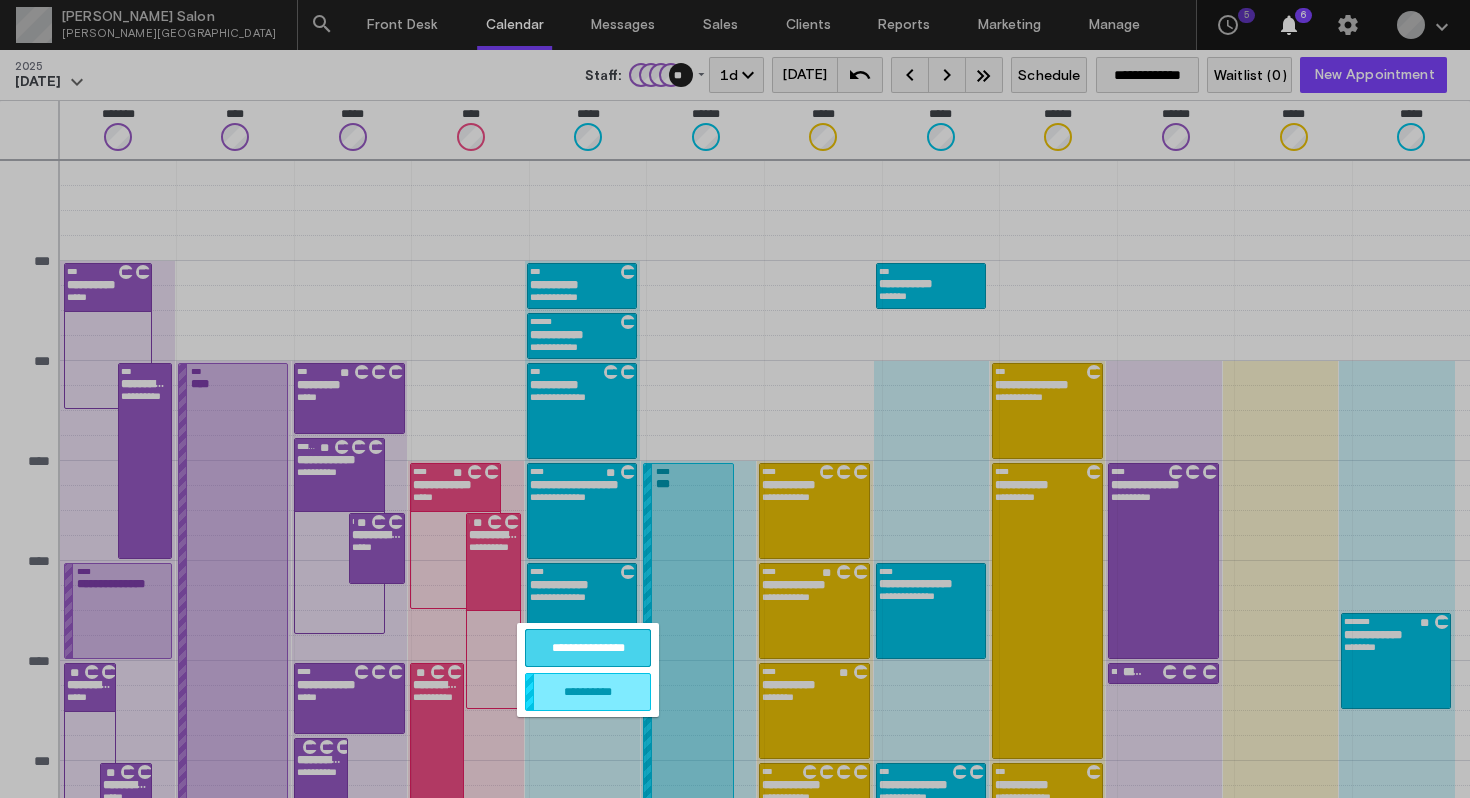 click on "**********" at bounding box center (588, 648) 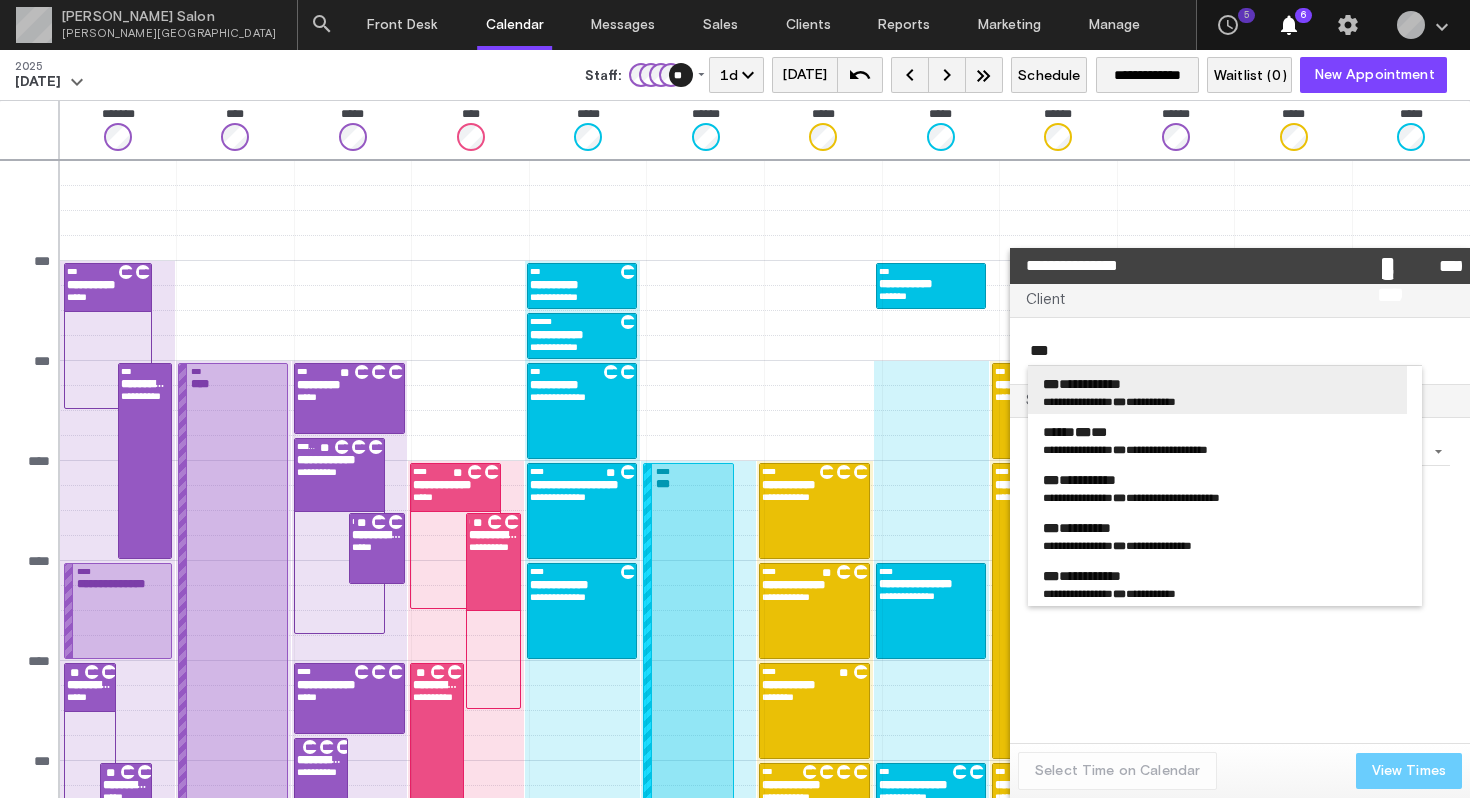 click on "**********" at bounding box center (1217, 384) 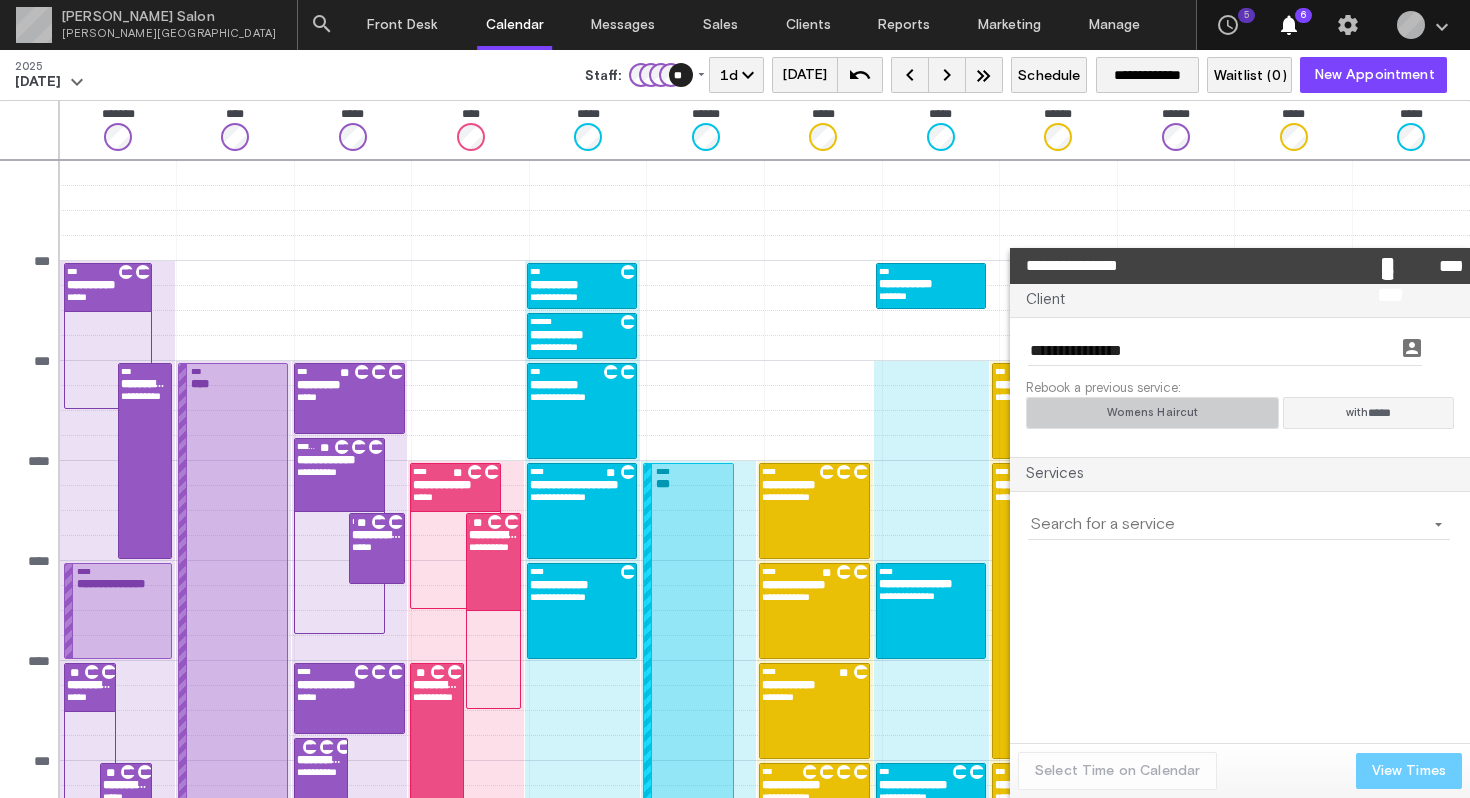 click on "Womens Haircut" 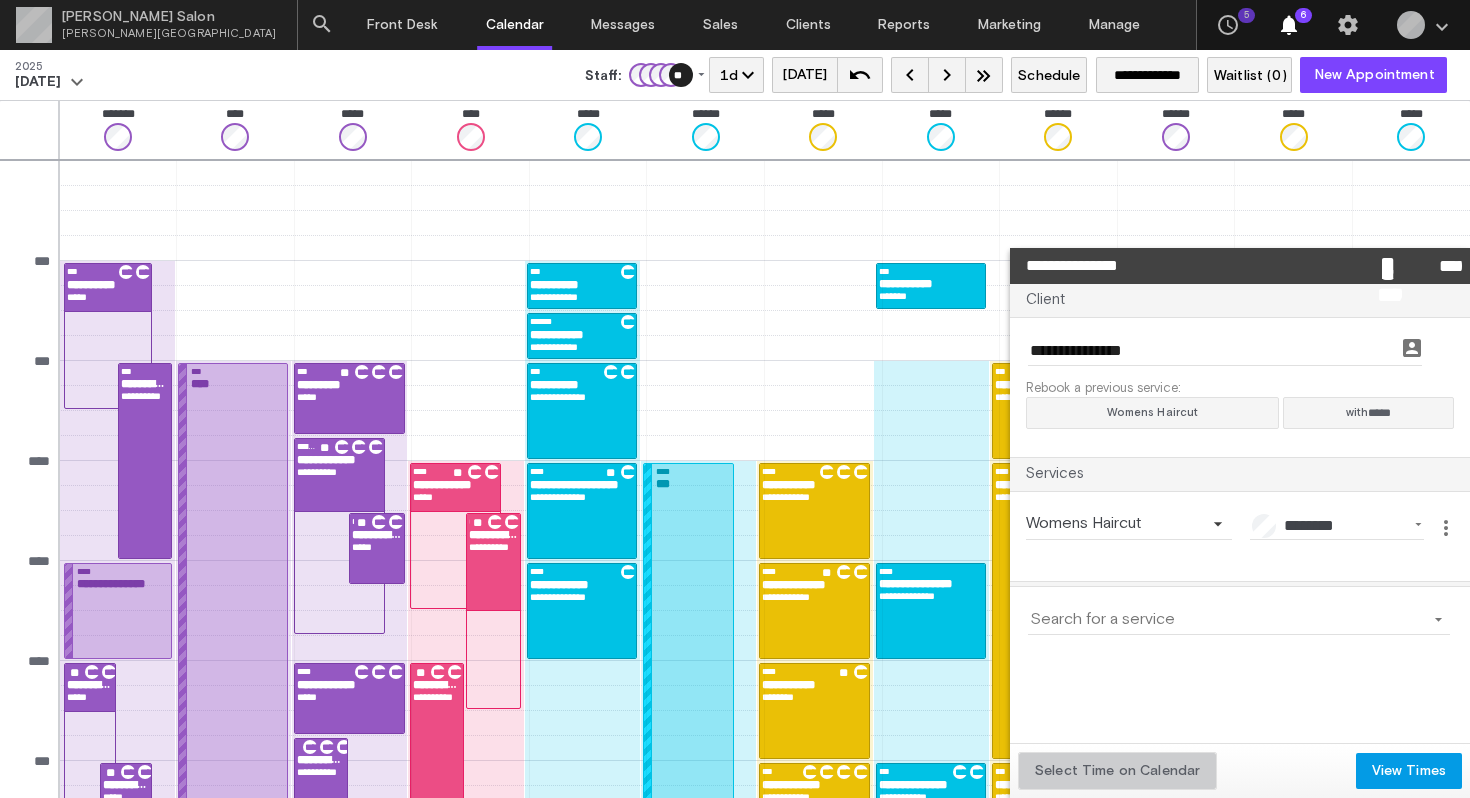 click on "Select Time on Calendar" 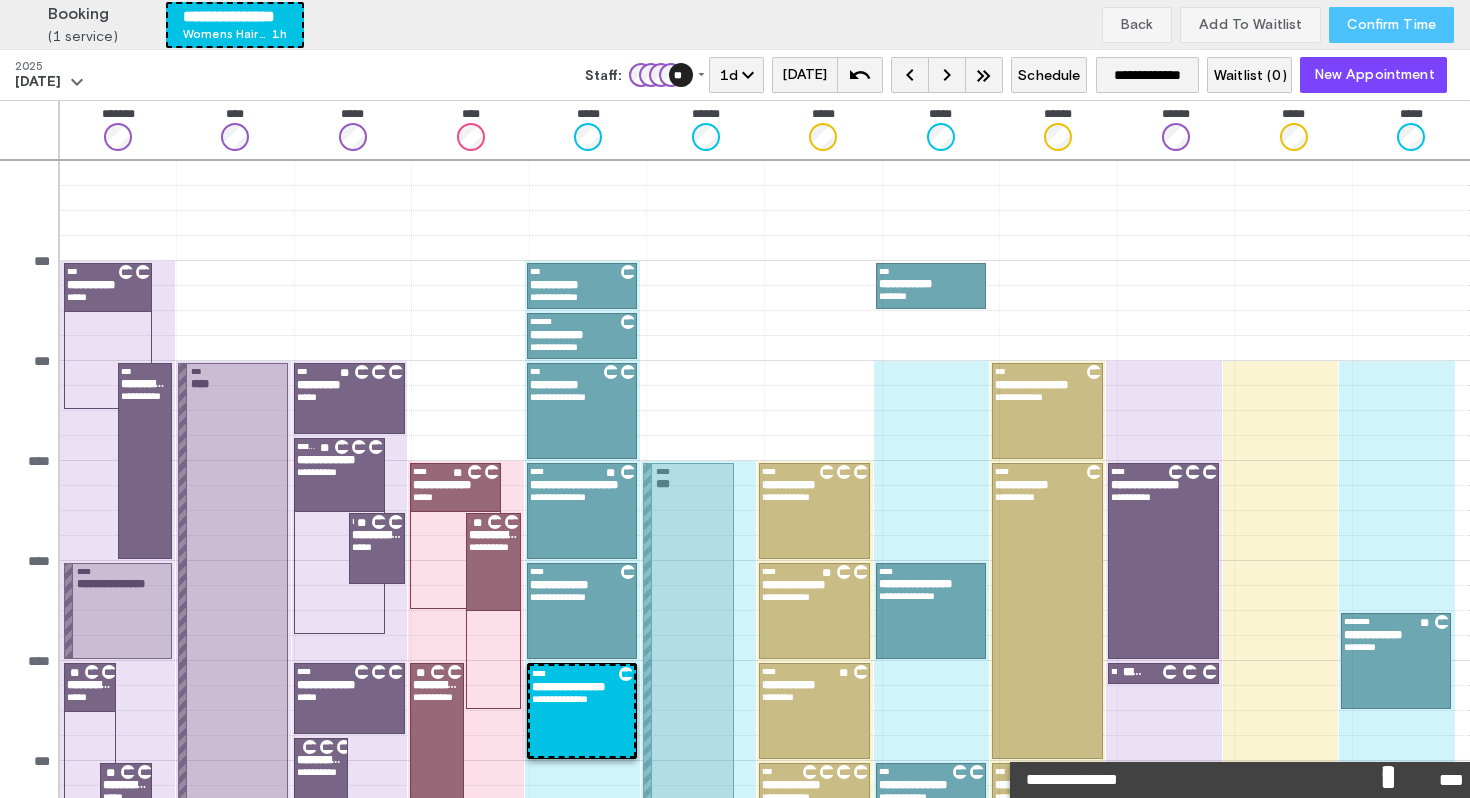 click on "Confirm Time" at bounding box center [1391, 25] 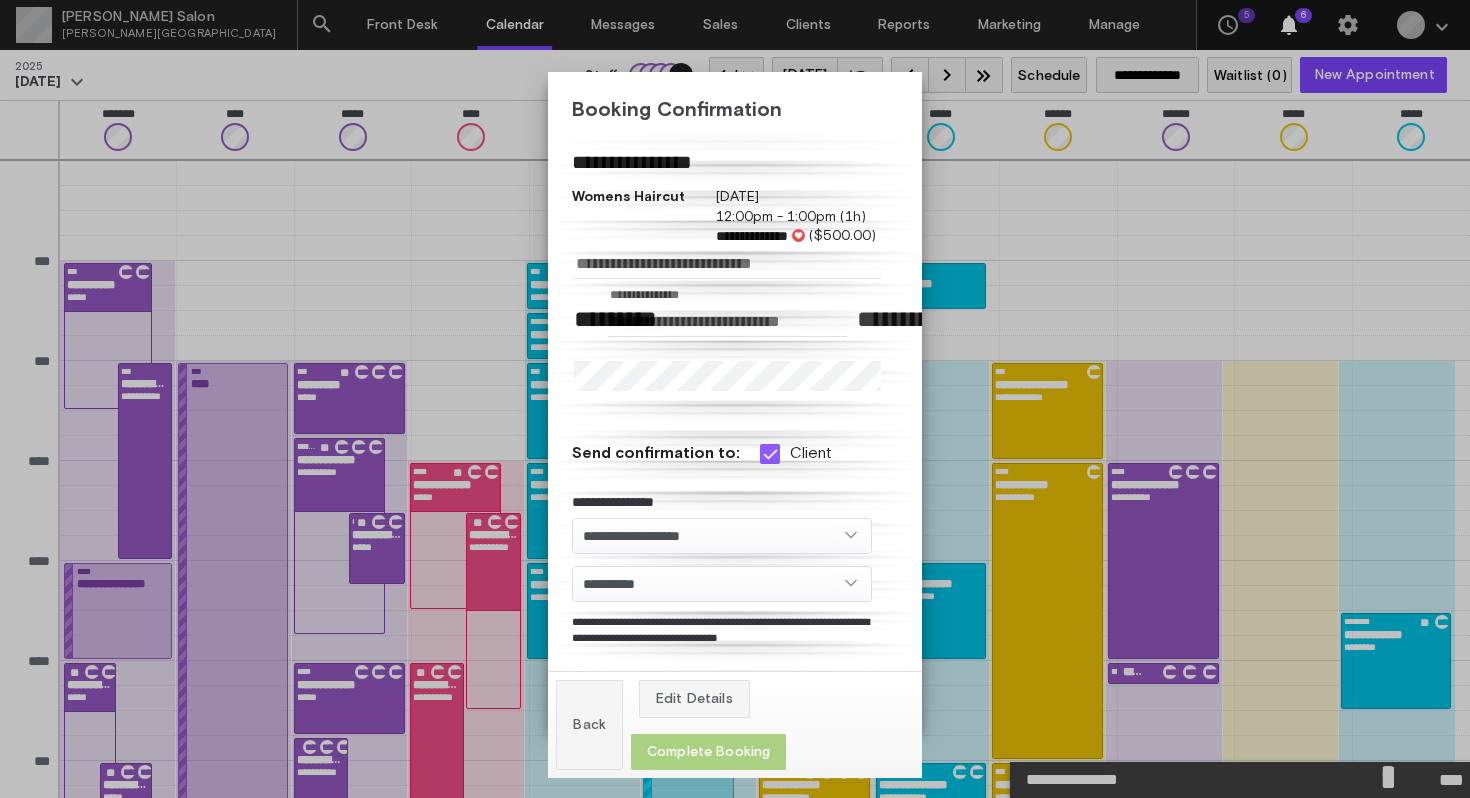 click on "Complete Booking" 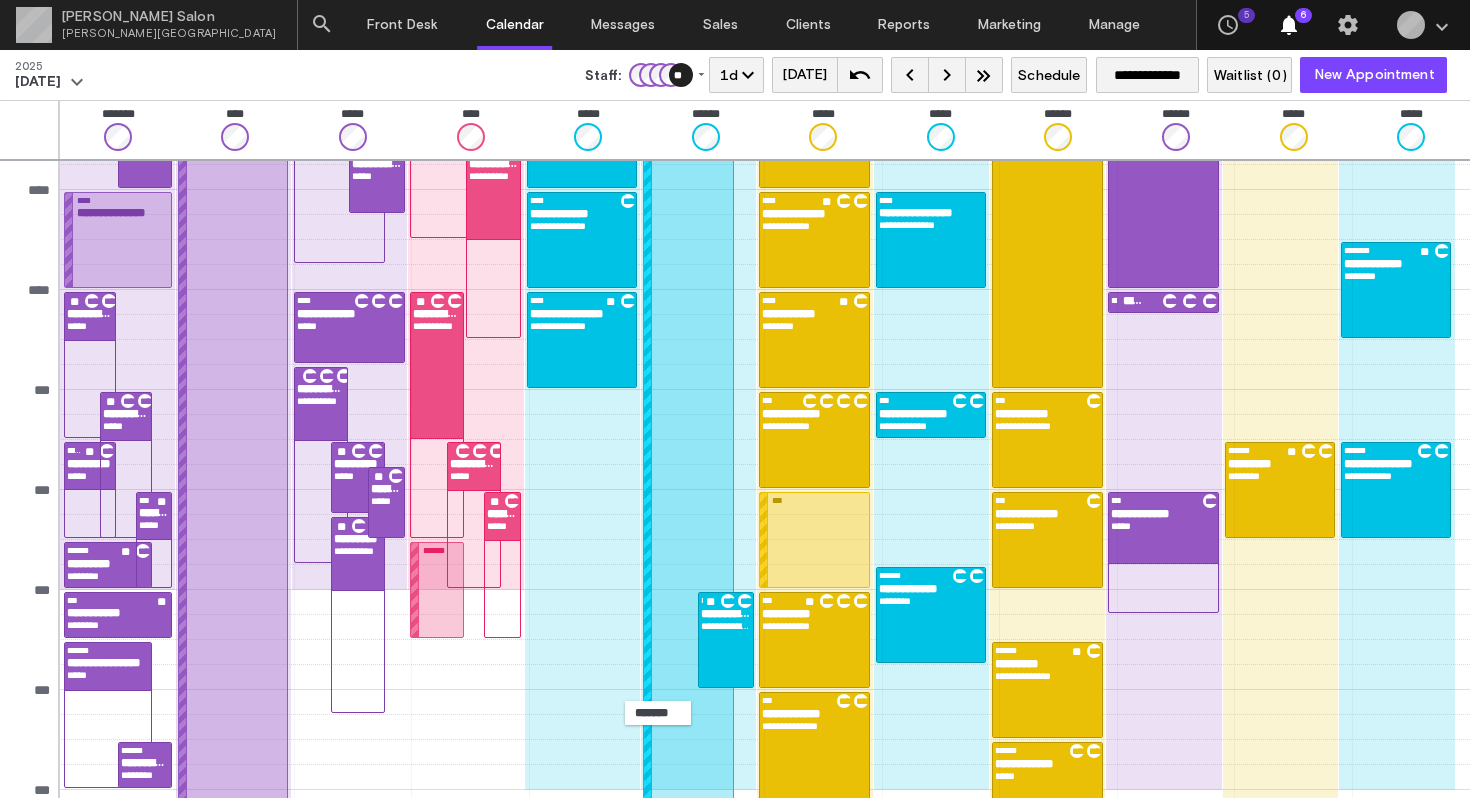 scroll, scrollTop: 408, scrollLeft: 0, axis: vertical 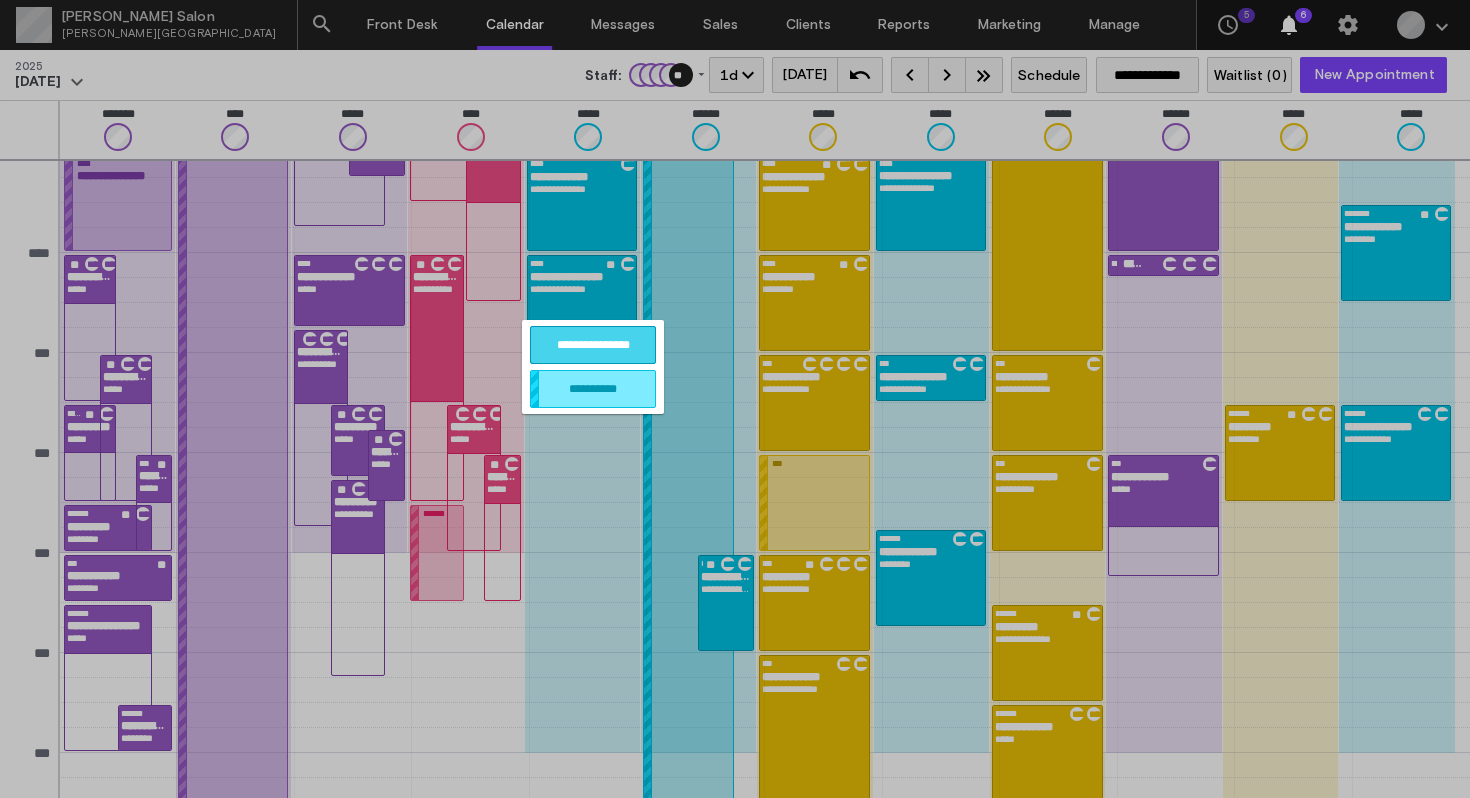 click on "**********" at bounding box center [593, 345] 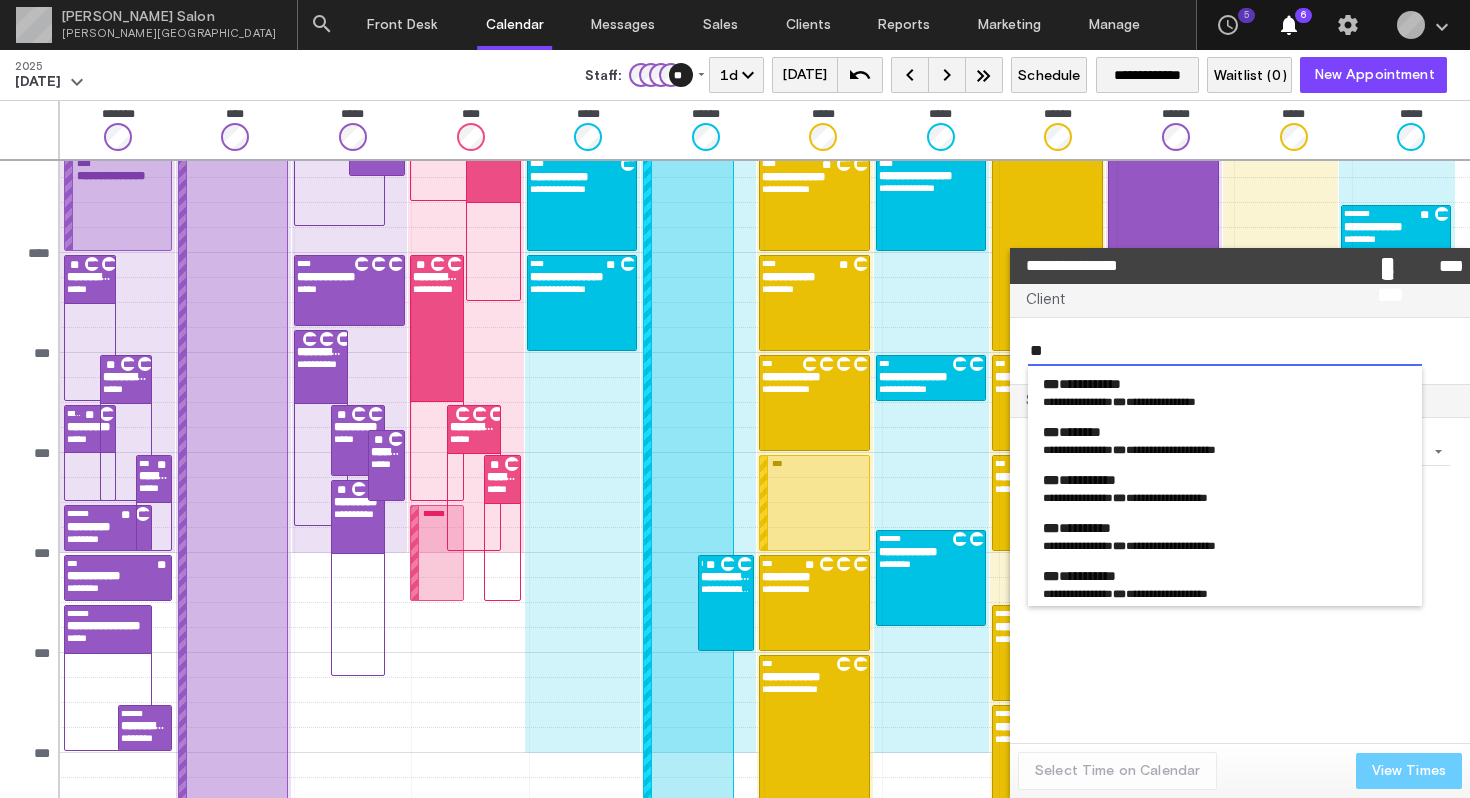 type on "*" 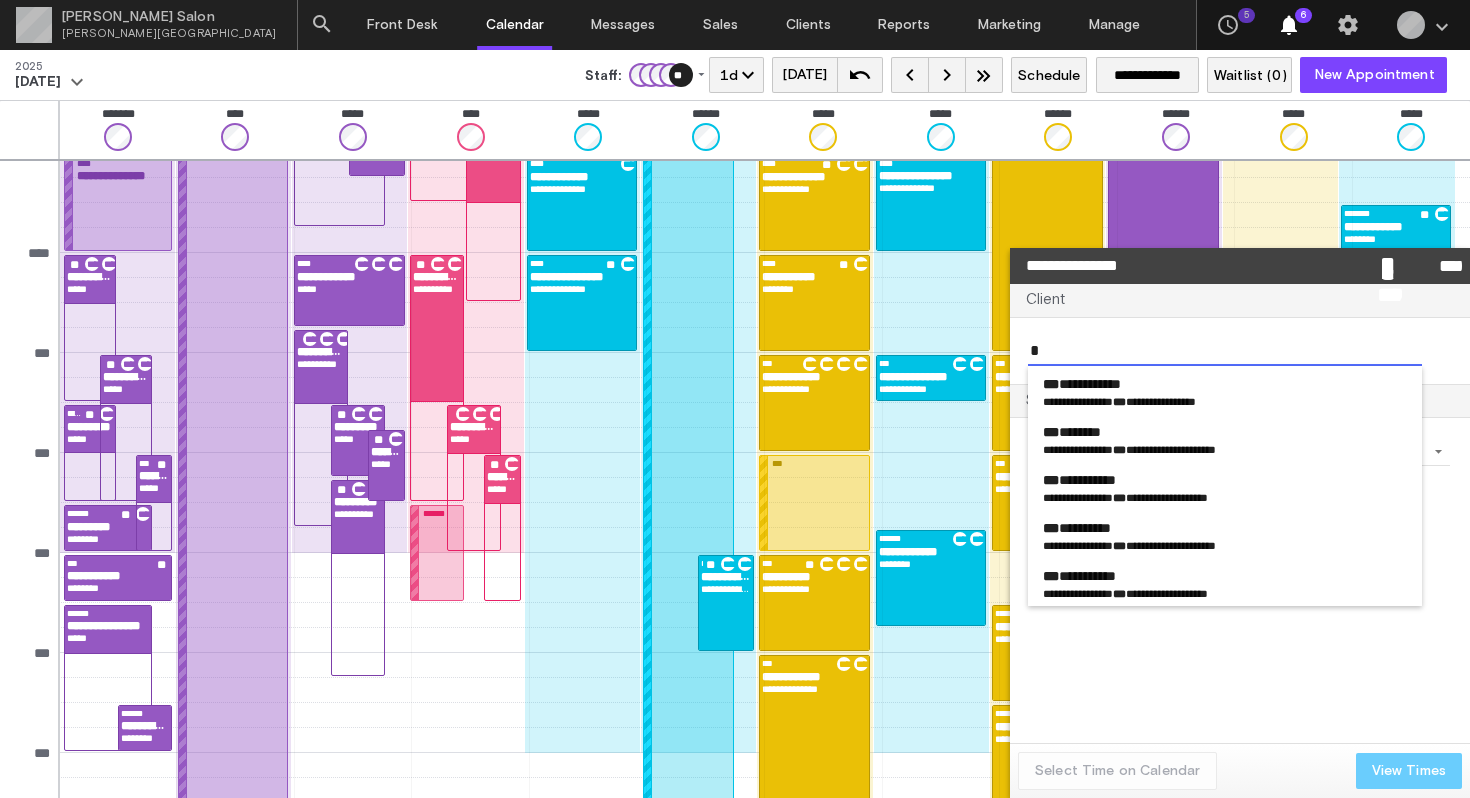type 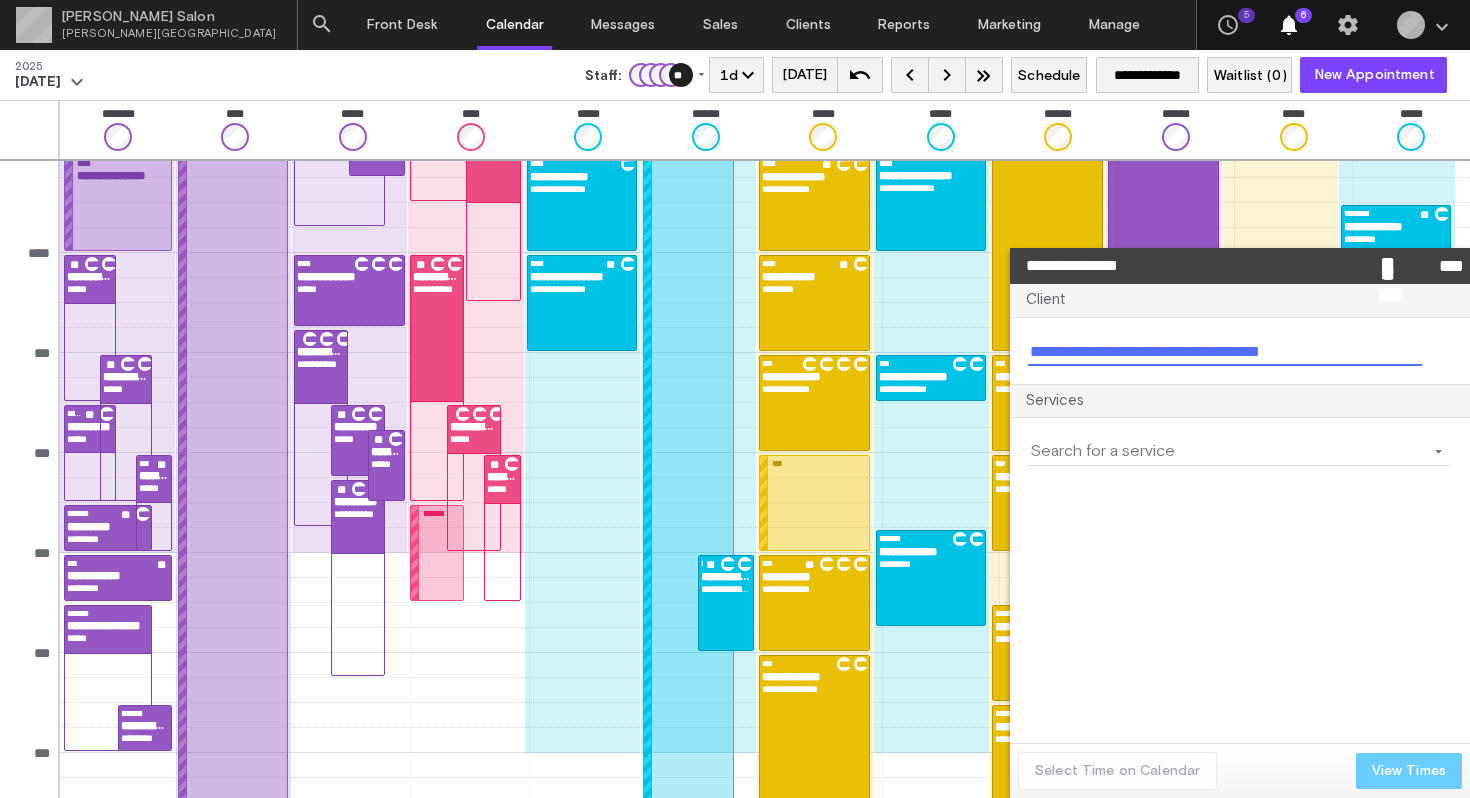 click on "****
***" at bounding box center (692, 503) 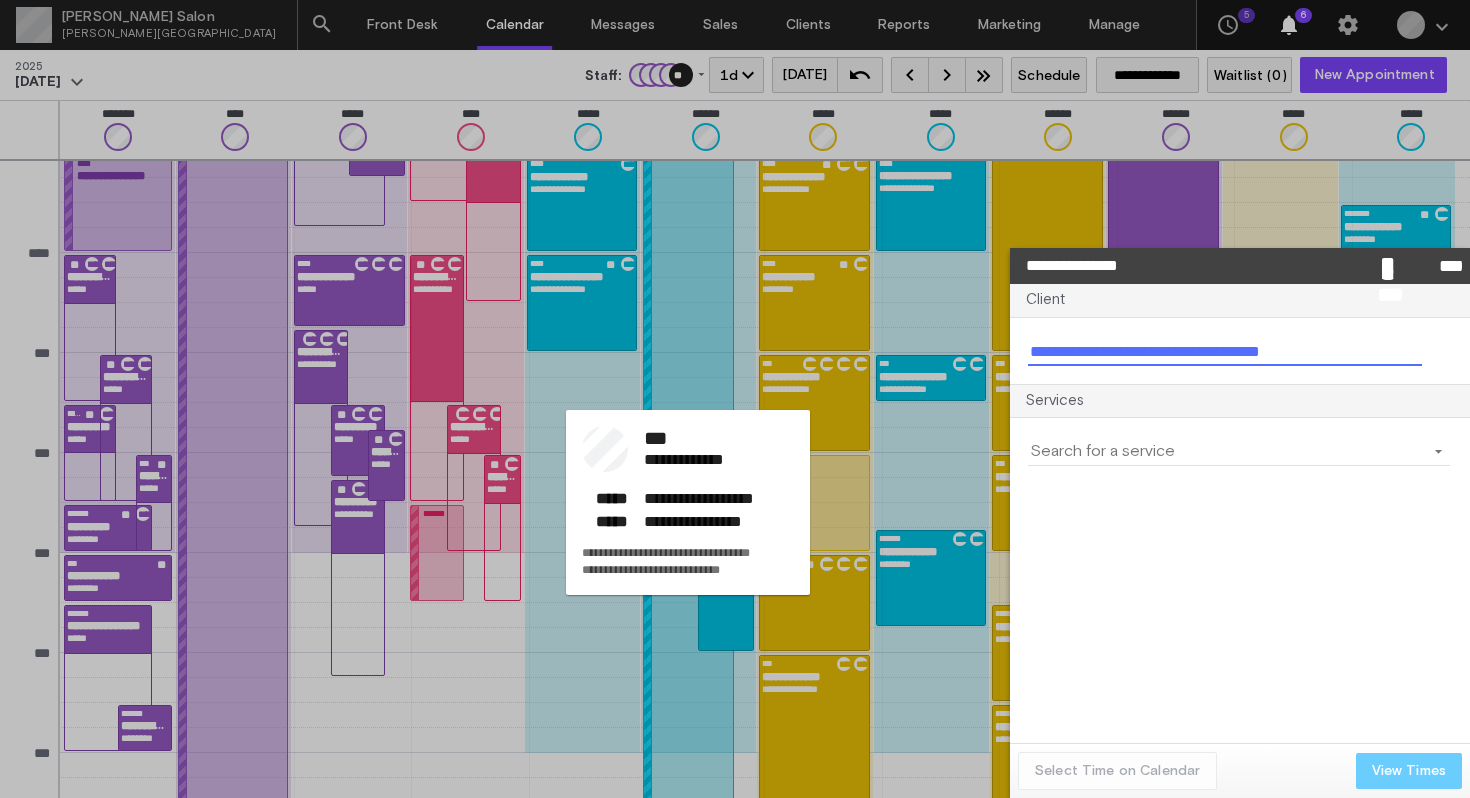 click on "**********" 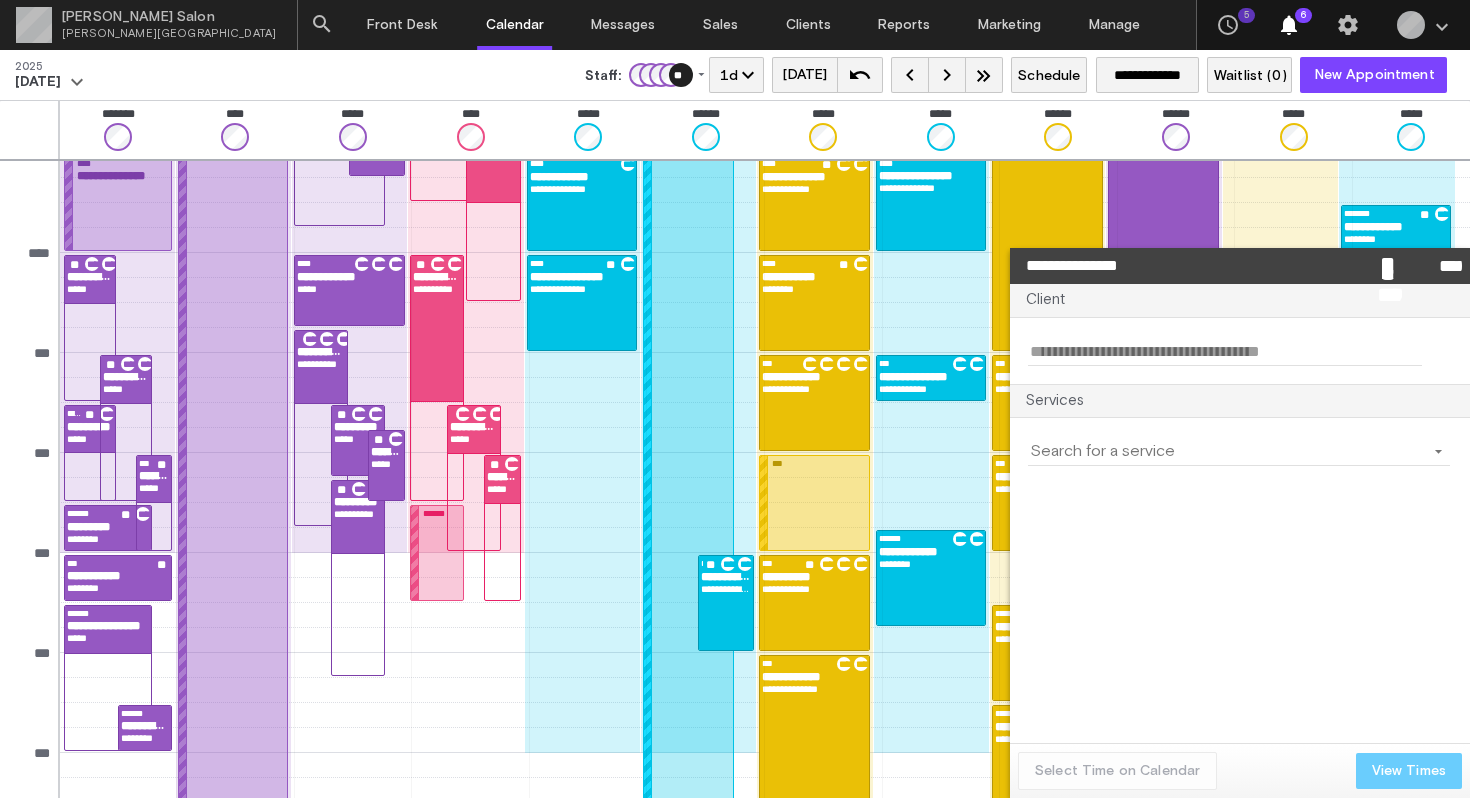 click on "*****" at bounding box center [1448, 266] 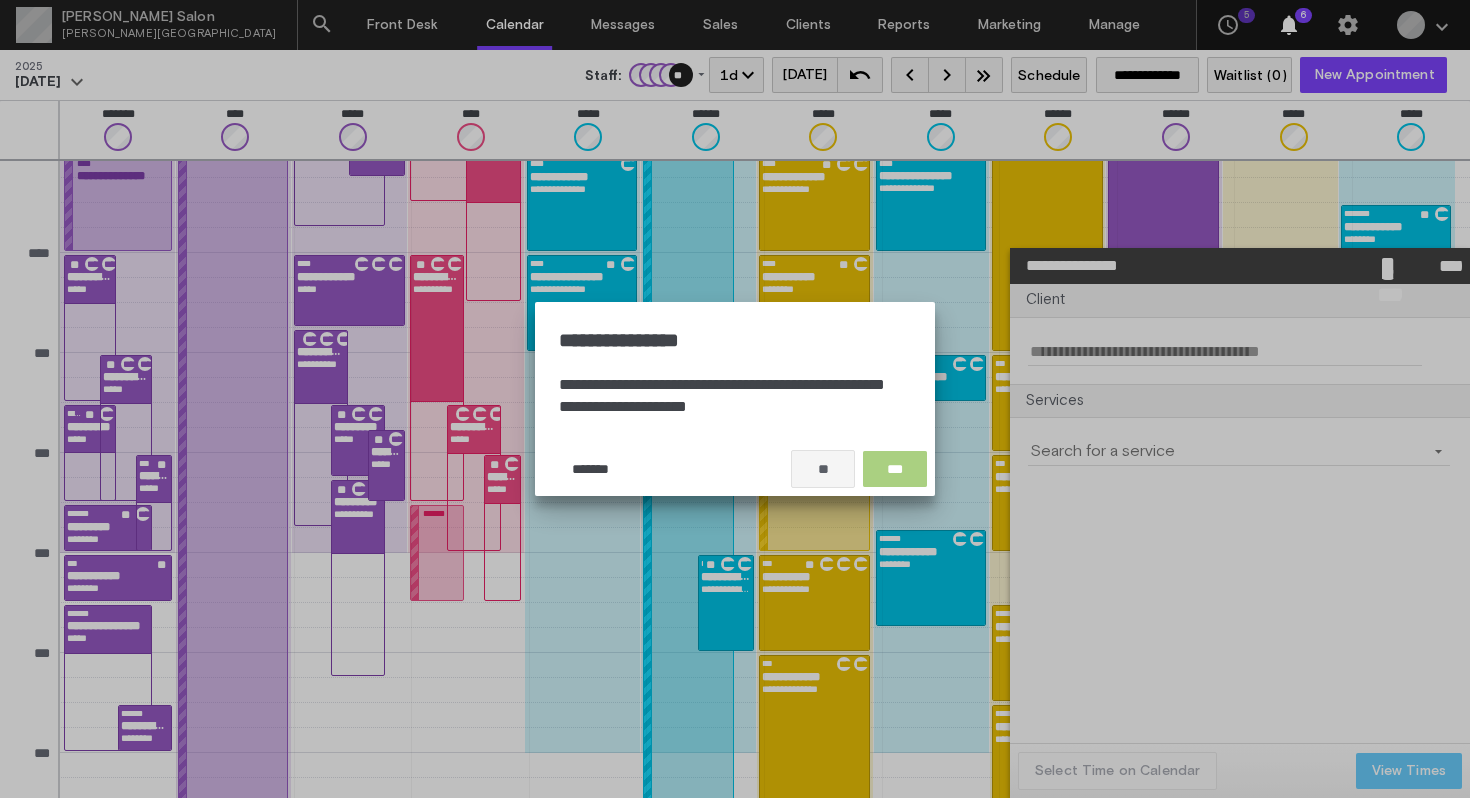 click on "***" 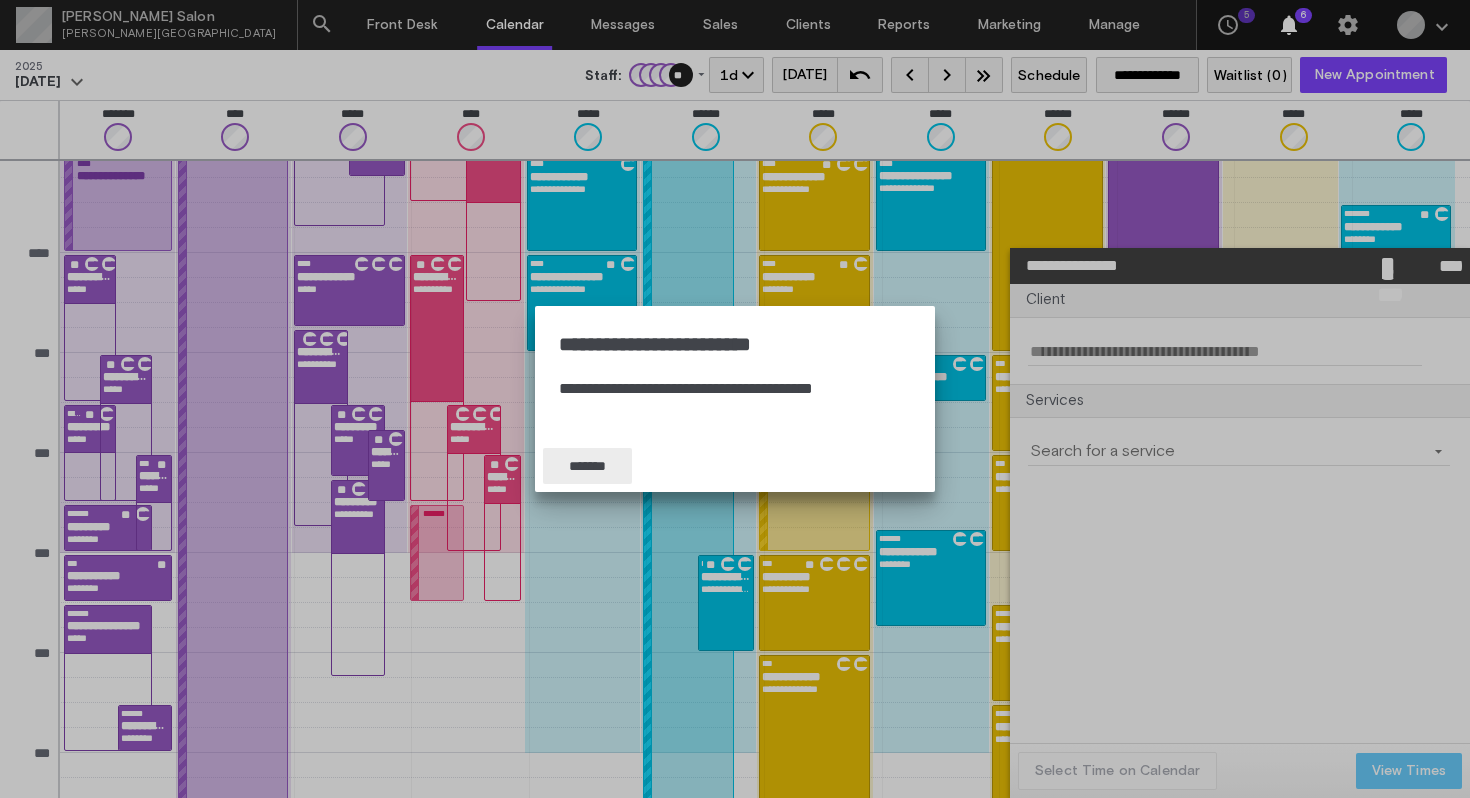 click on "*******" 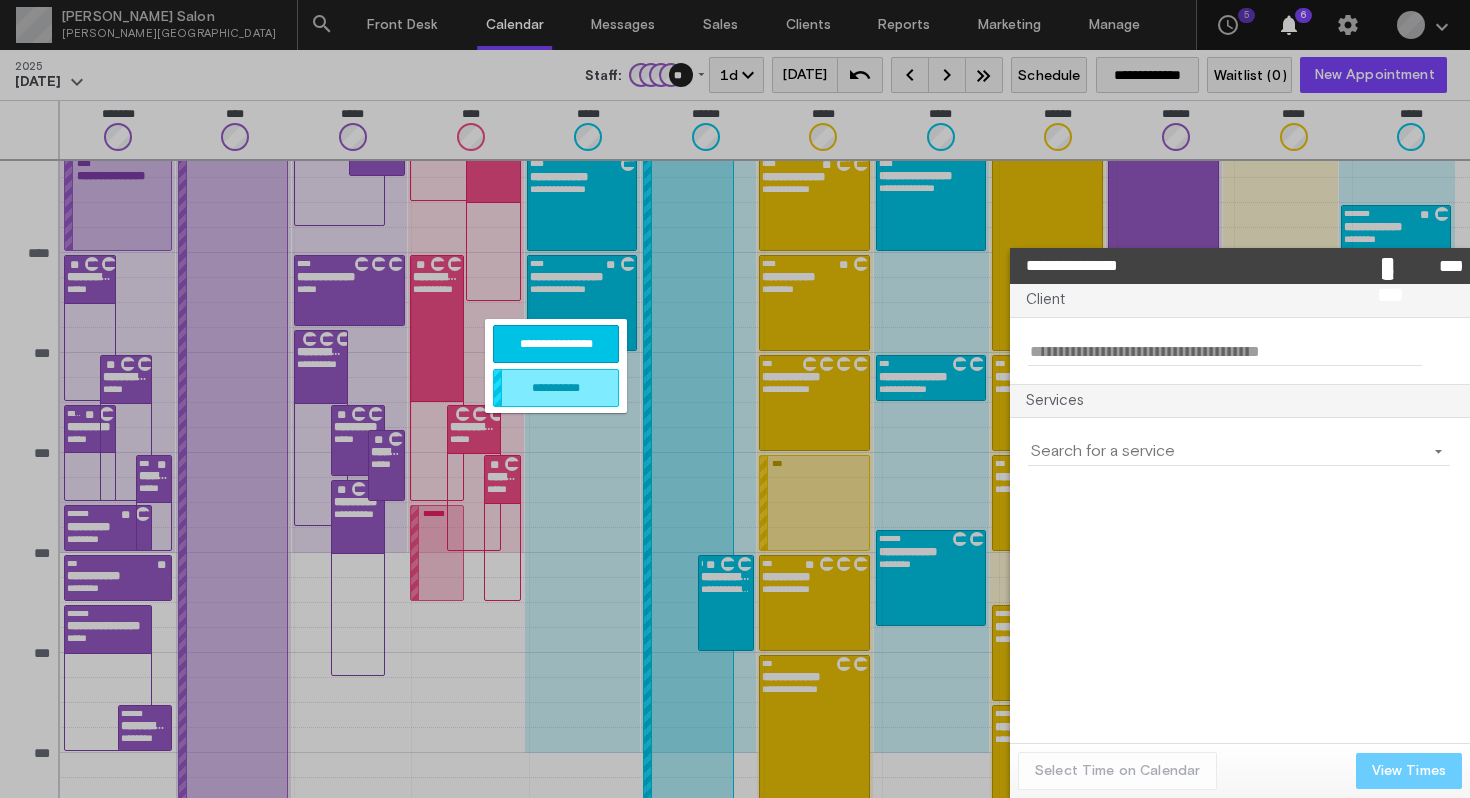click on "**********" at bounding box center (556, 388) 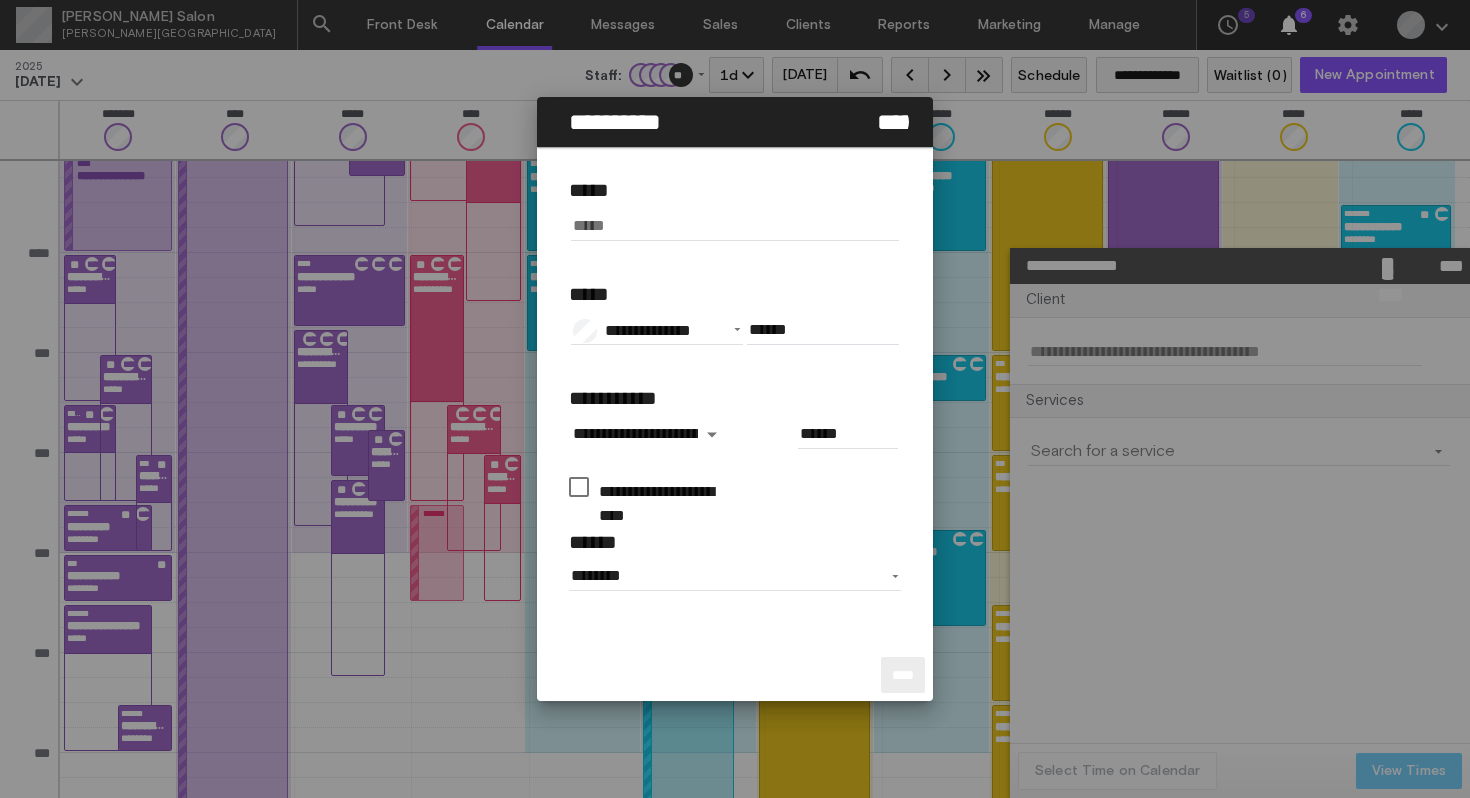 click at bounding box center [734, 226] 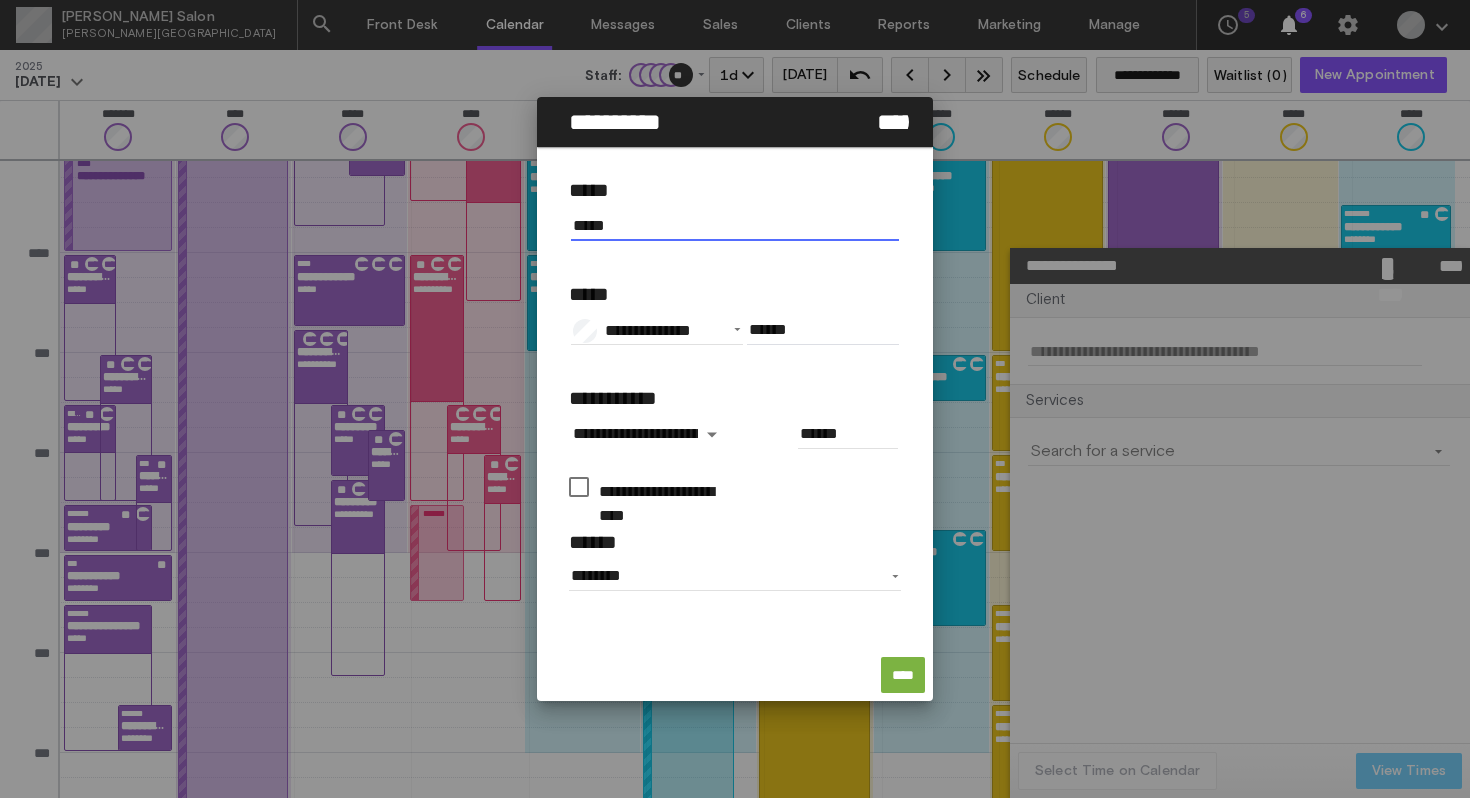type on "*****" 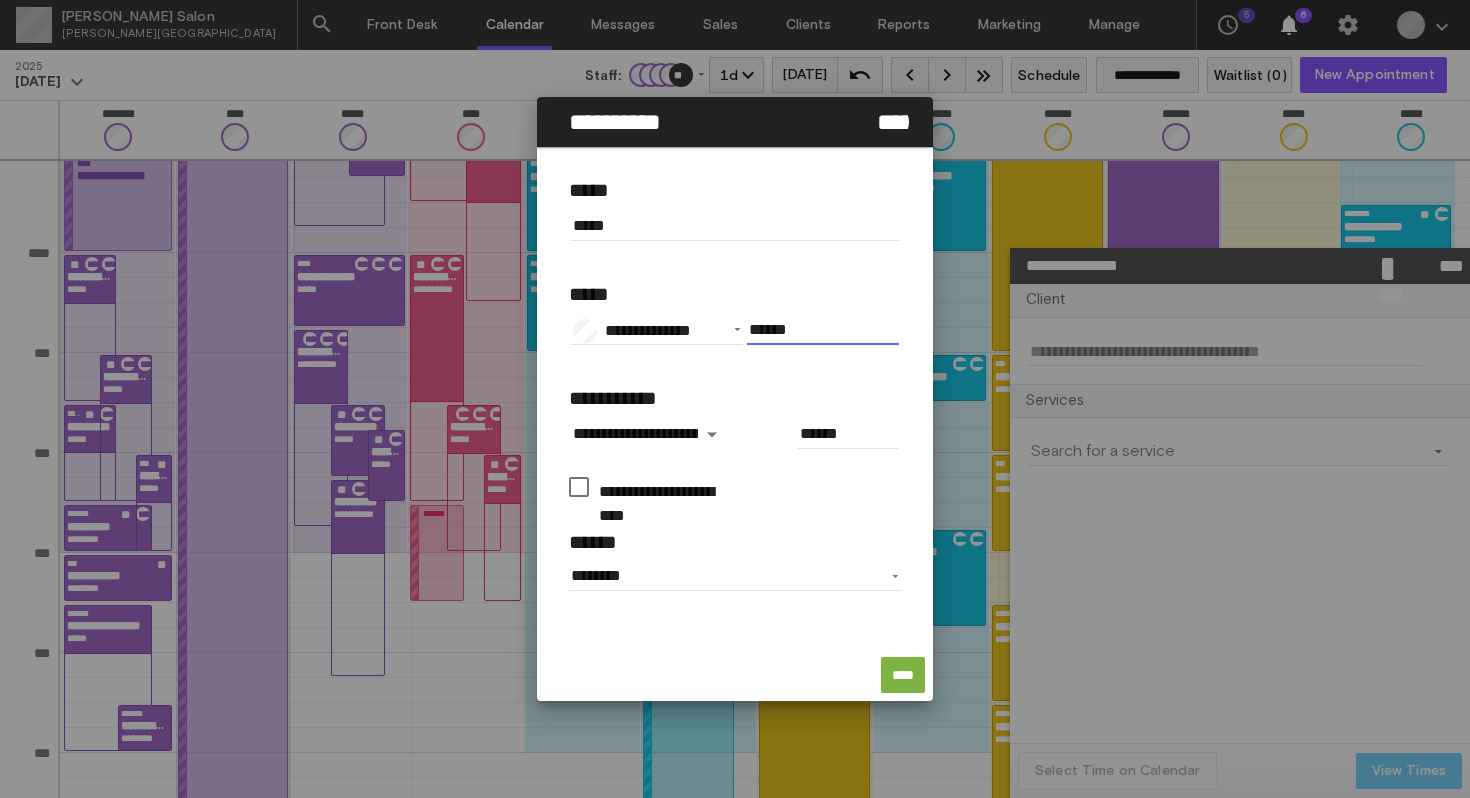 click on "******" at bounding box center (823, 330) 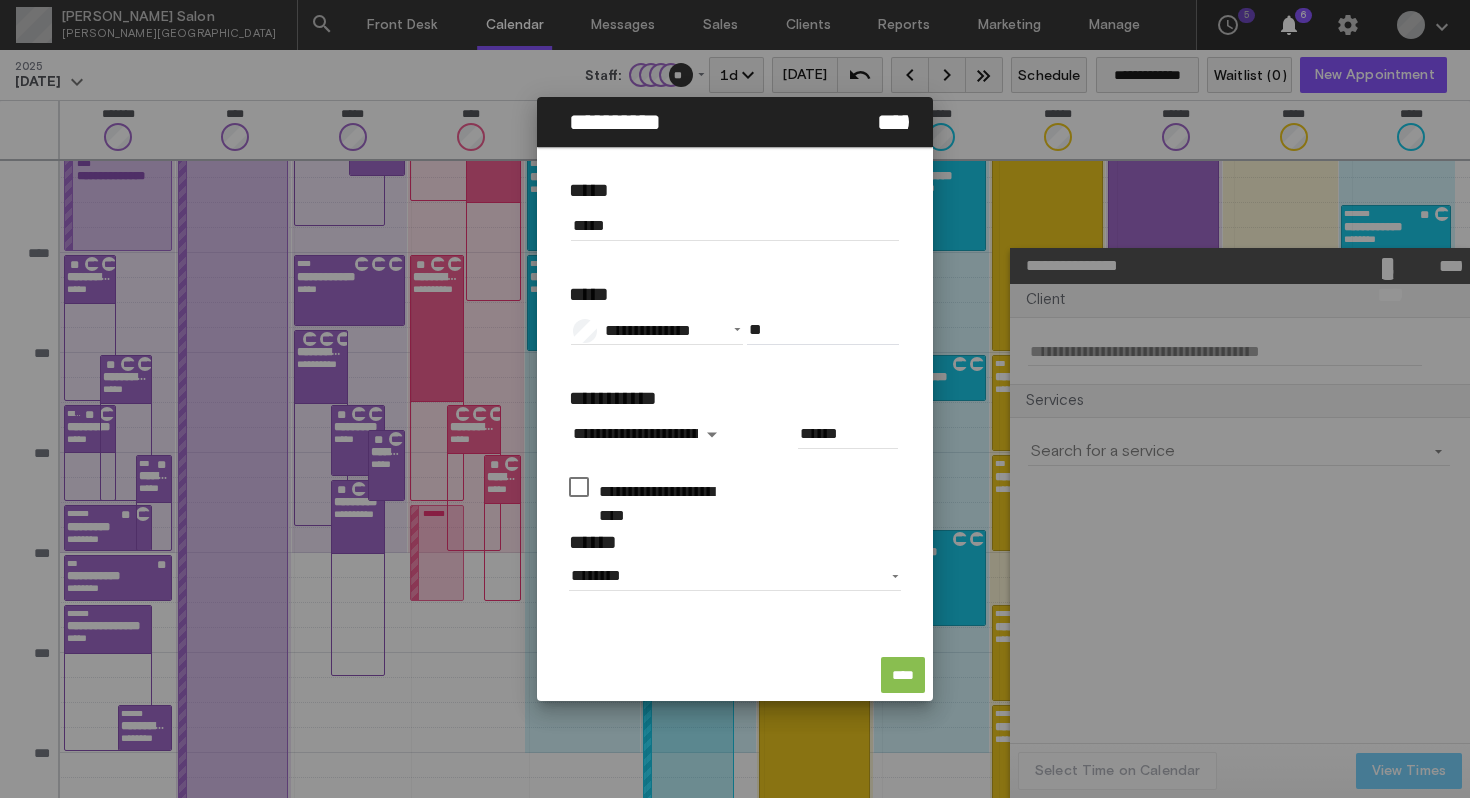 type on "*****" 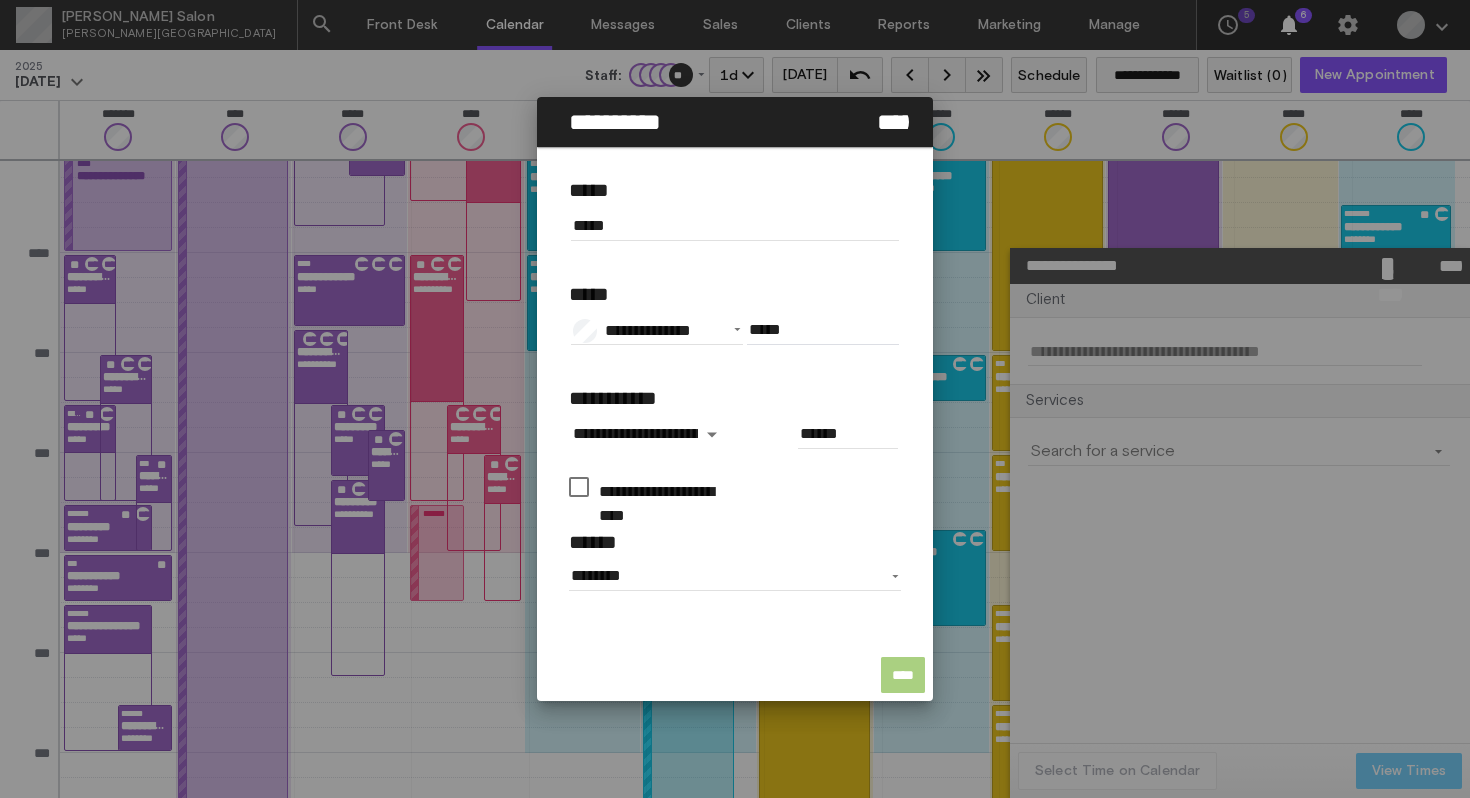 click on "****" 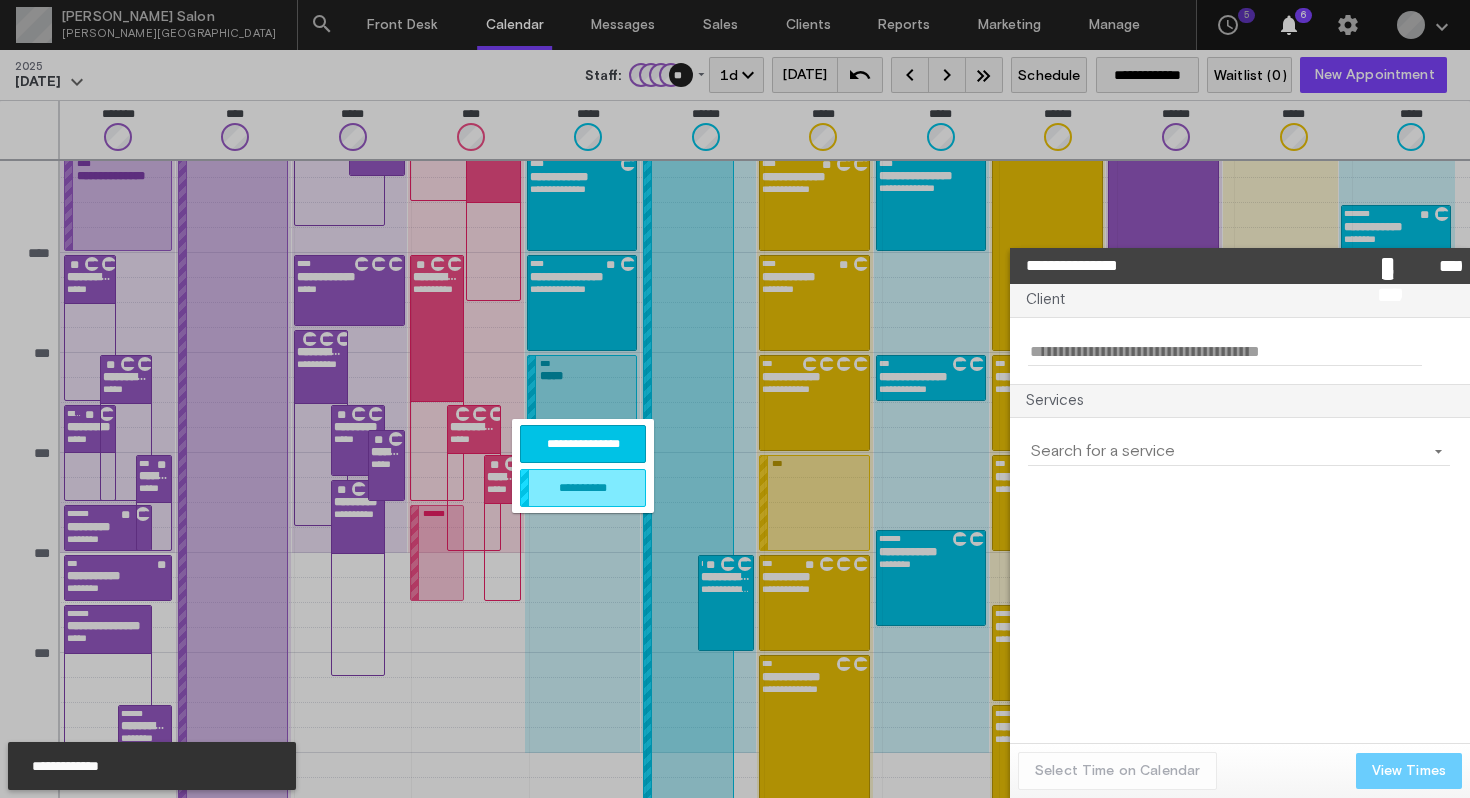 click on "**********" at bounding box center (583, 444) 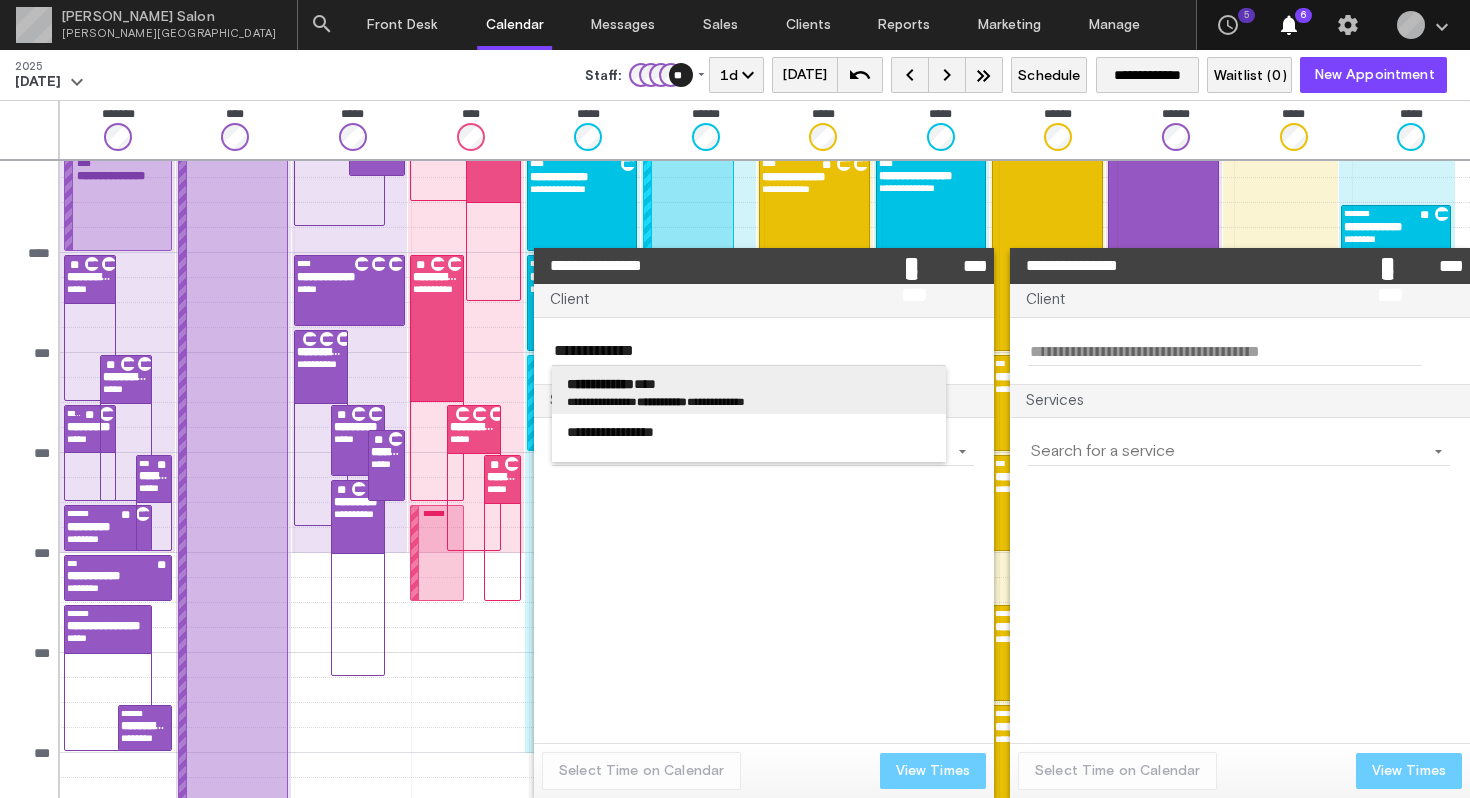 click on "**********" at bounding box center (749, 384) 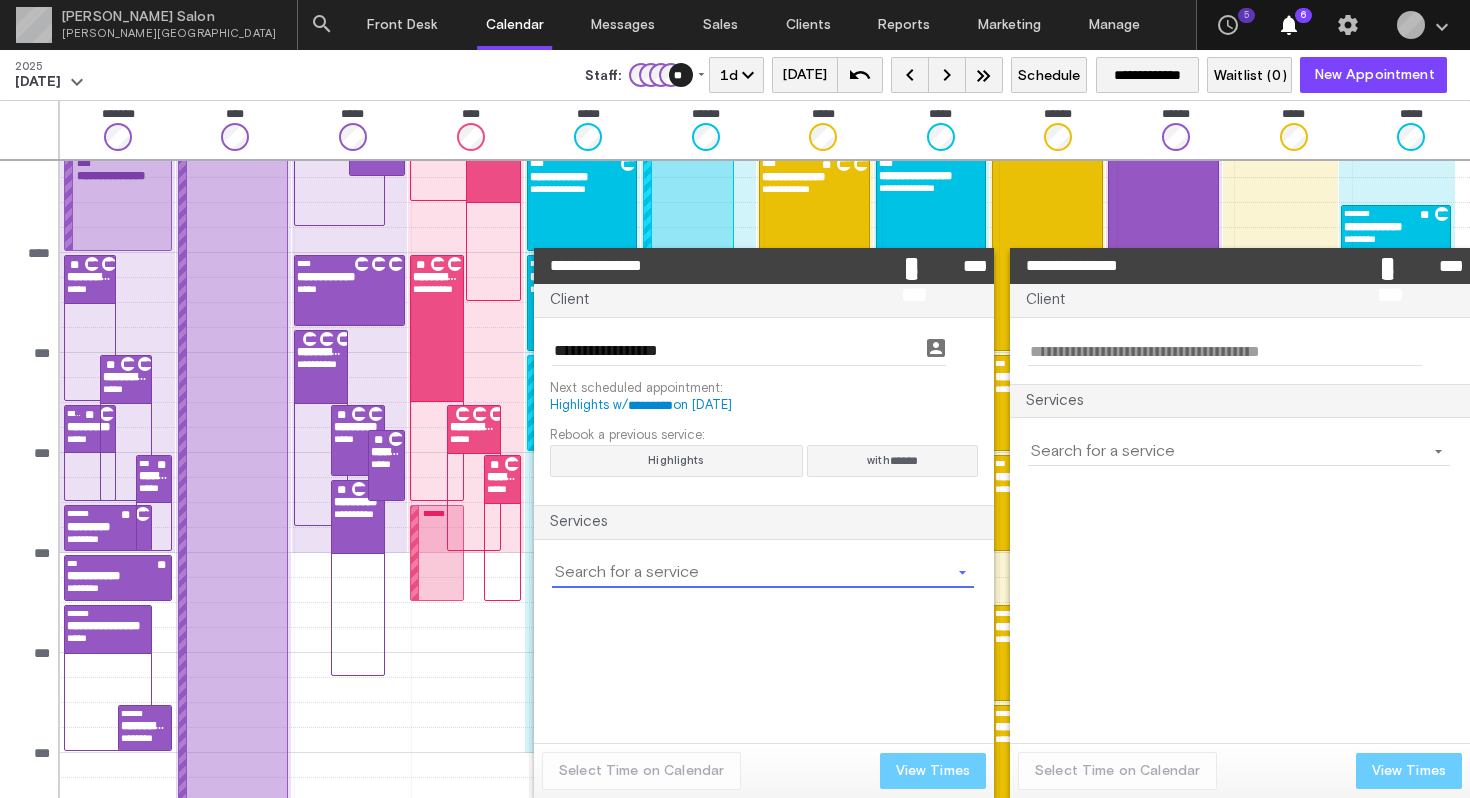 click at bounding box center [751, 573] 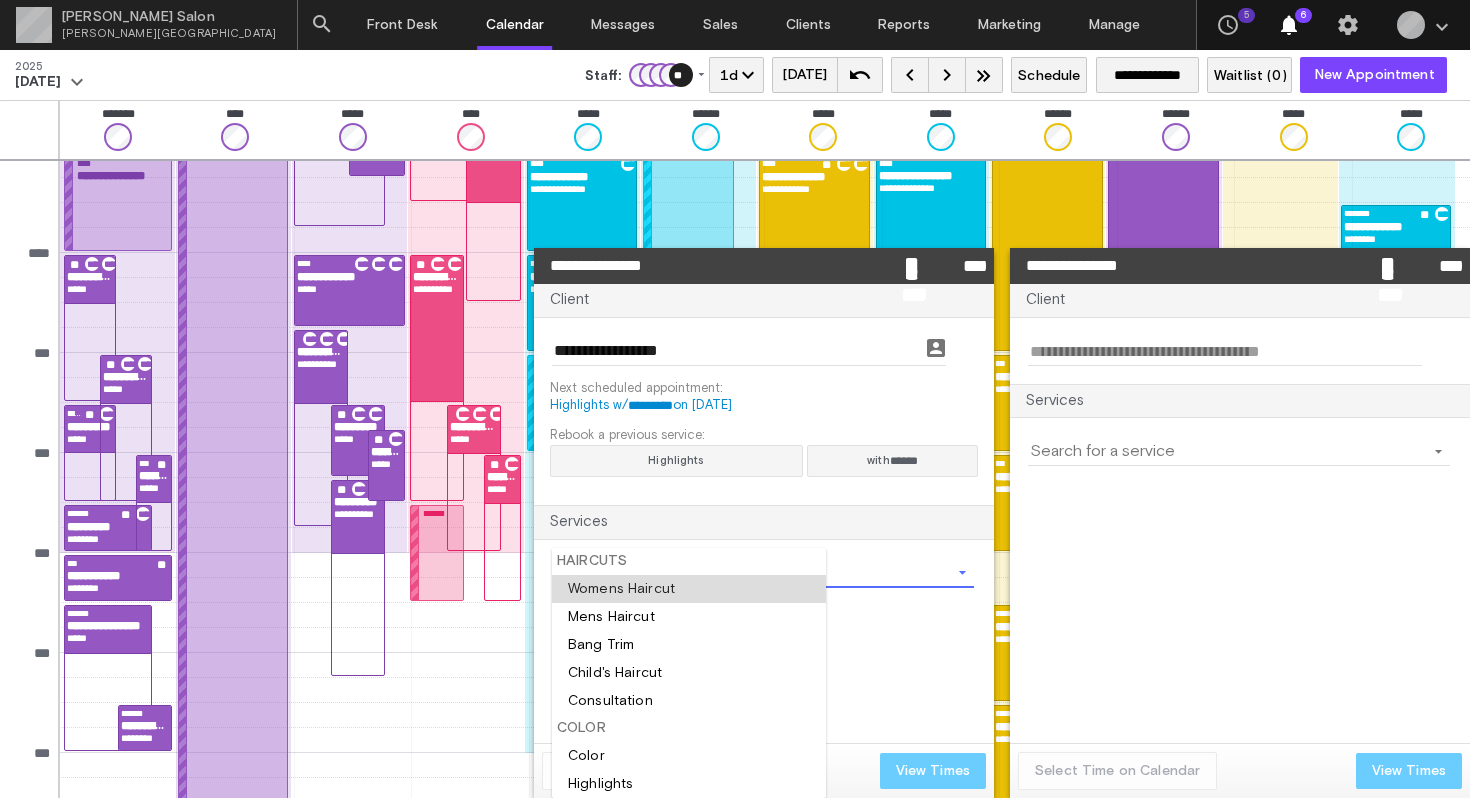 click at bounding box center (689, 589) 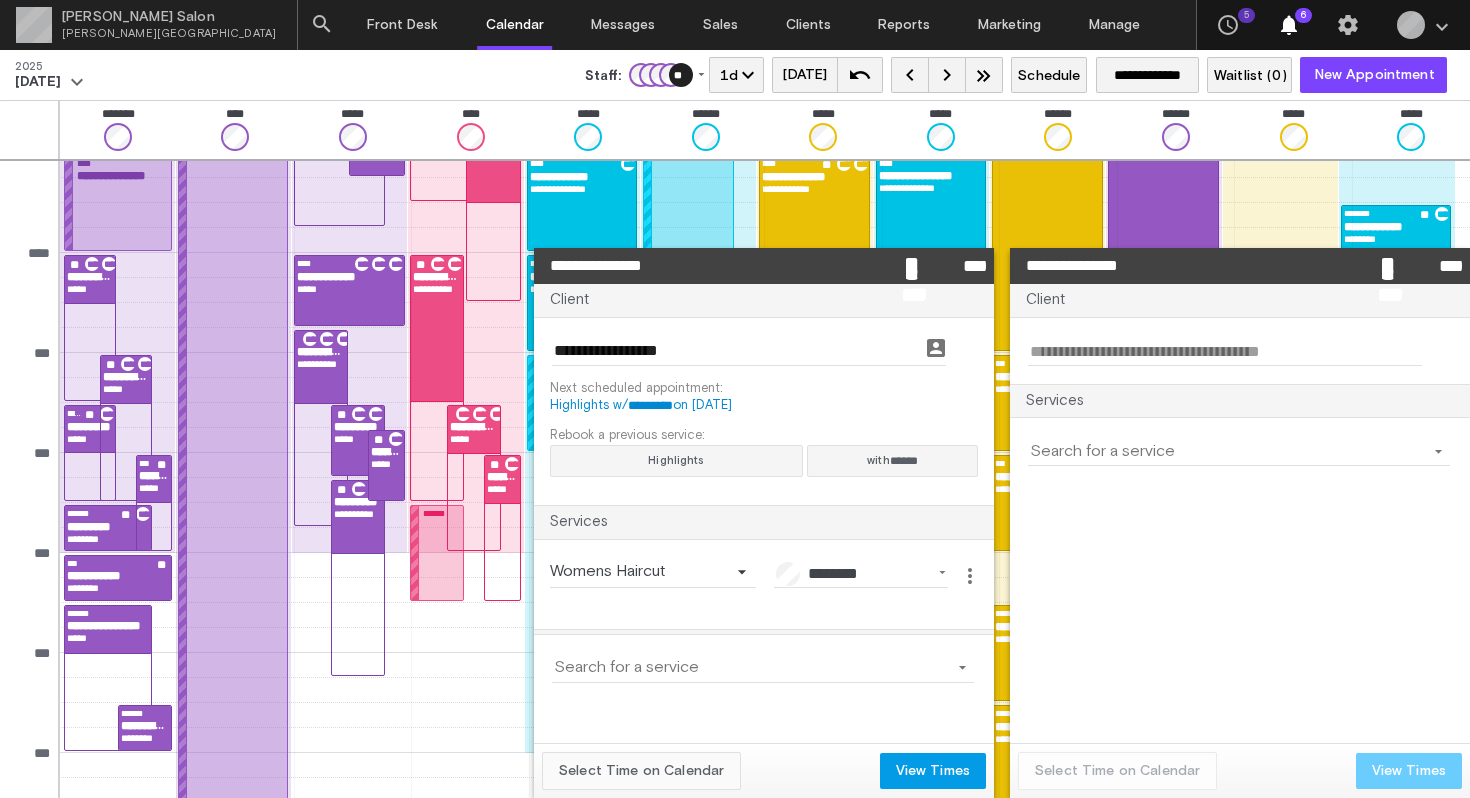 click on "Select Time on Calendar" 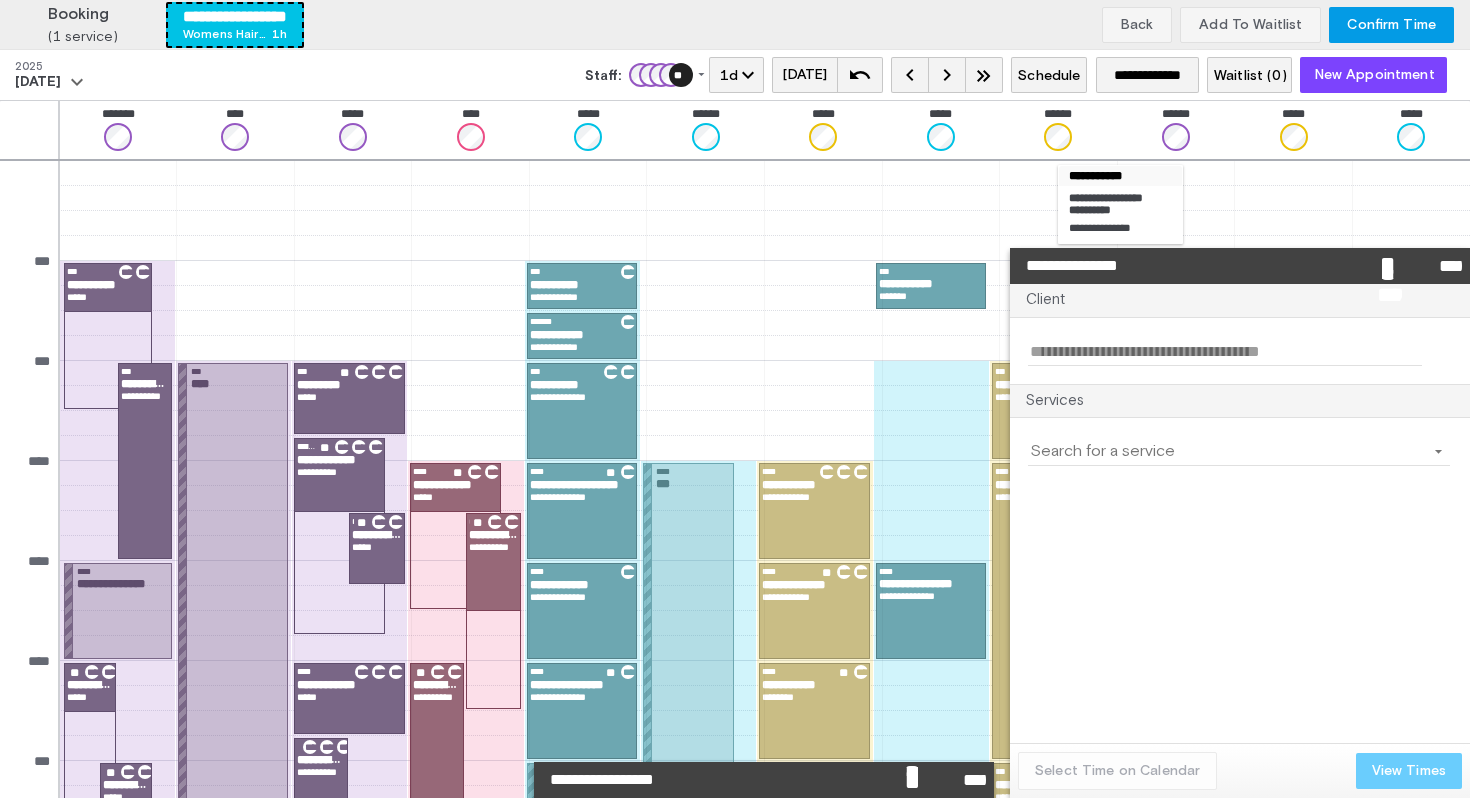 scroll, scrollTop: 408, scrollLeft: 0, axis: vertical 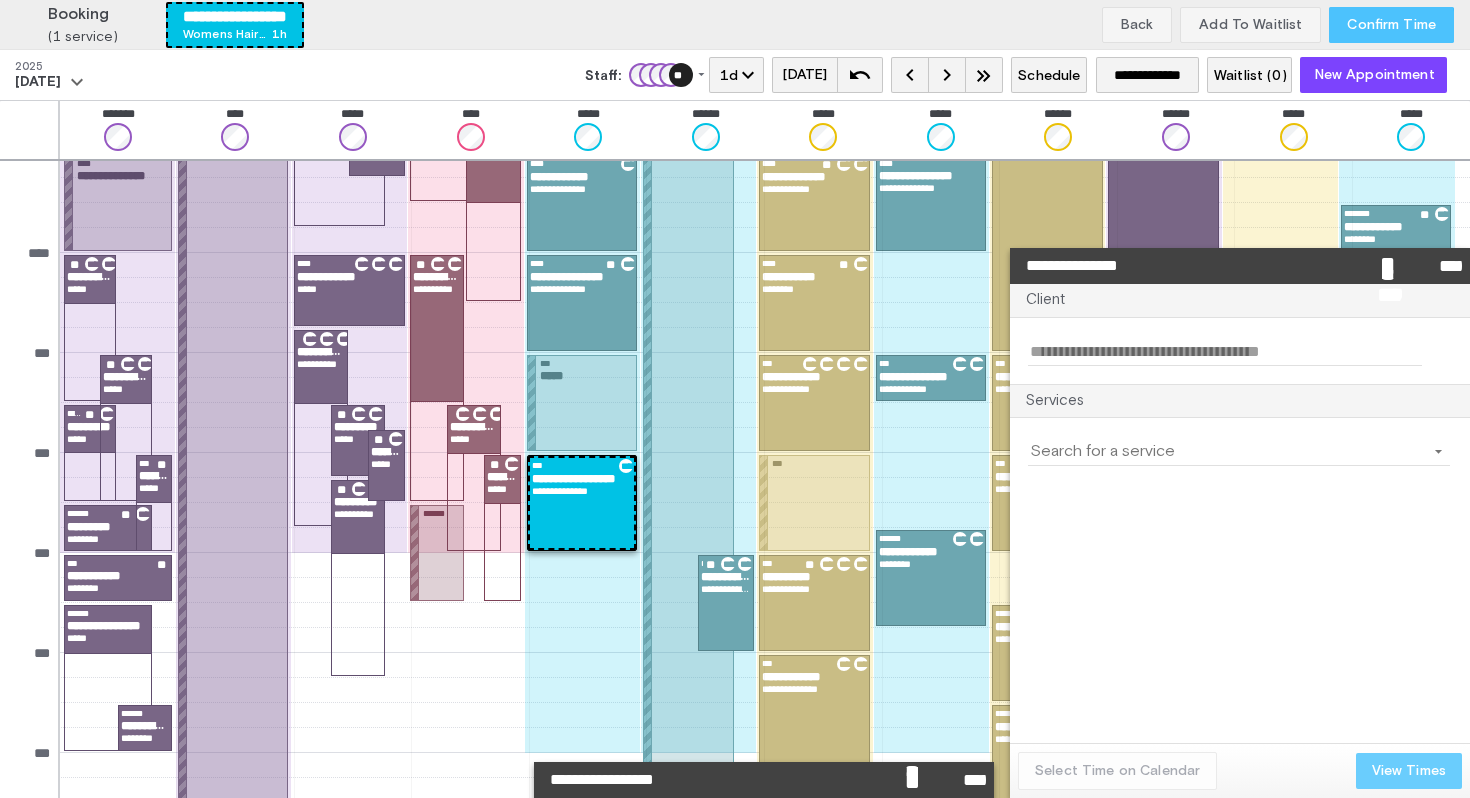 click on "Confirm Time" at bounding box center [1391, 25] 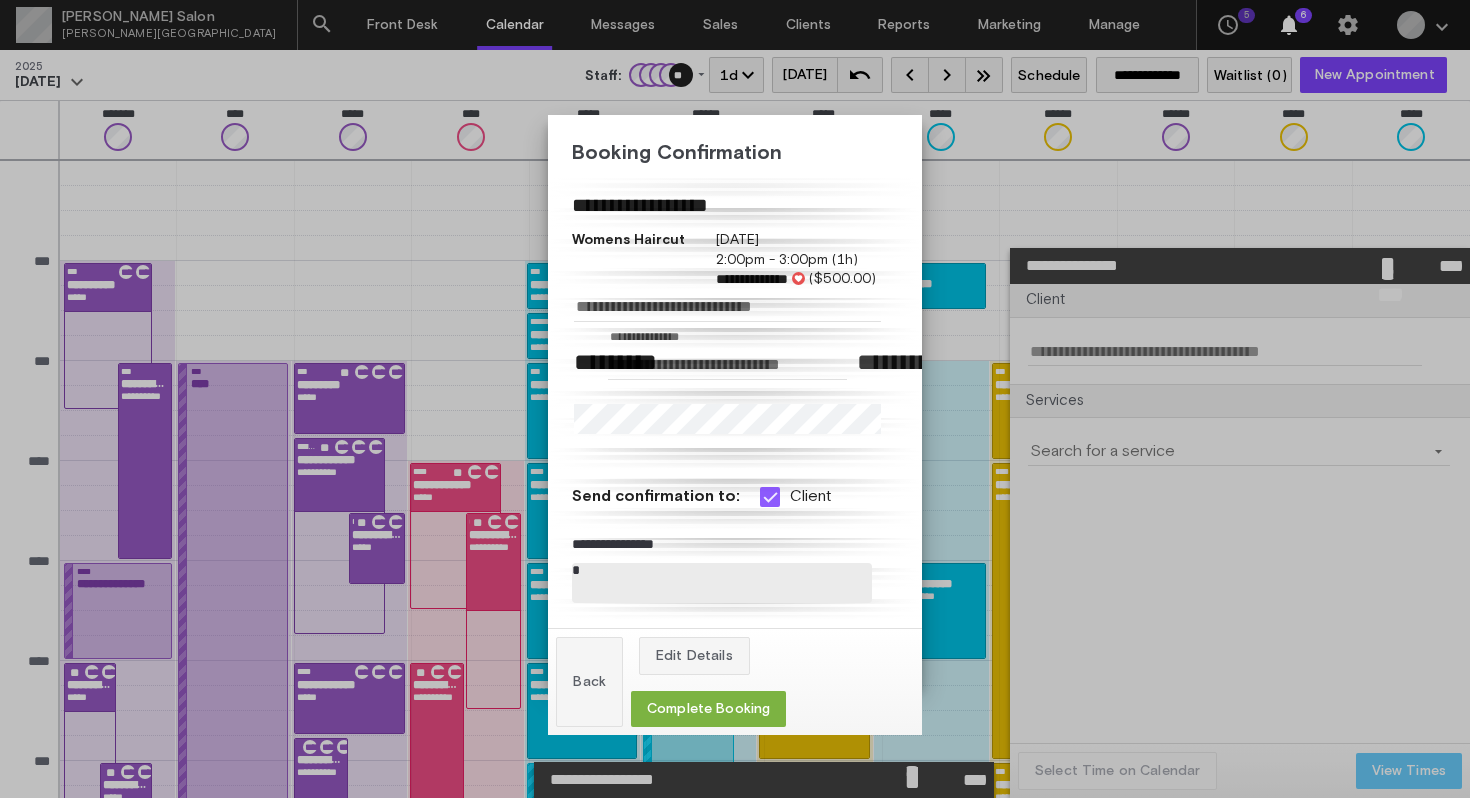 scroll, scrollTop: 408, scrollLeft: 0, axis: vertical 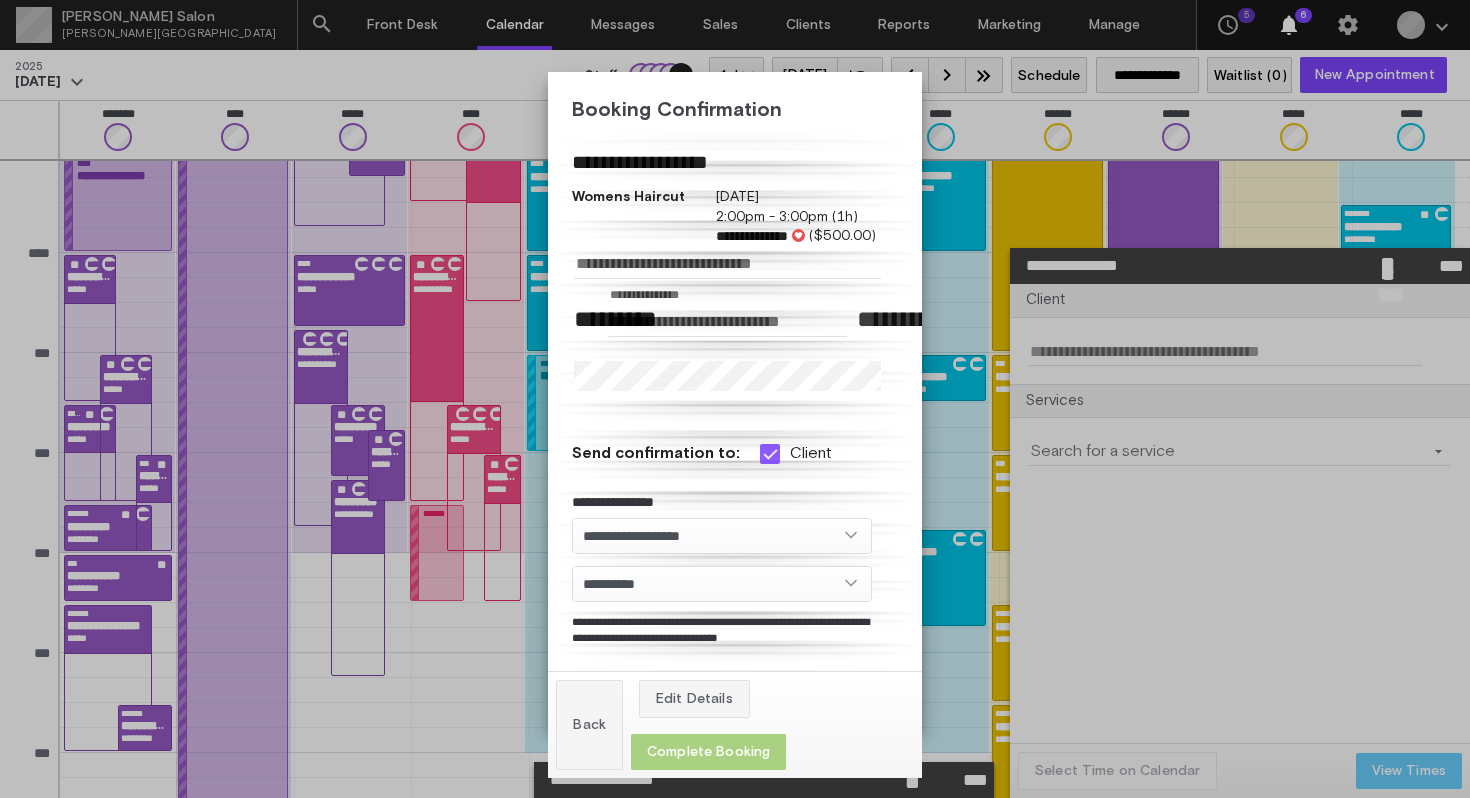 click on "Complete Booking" 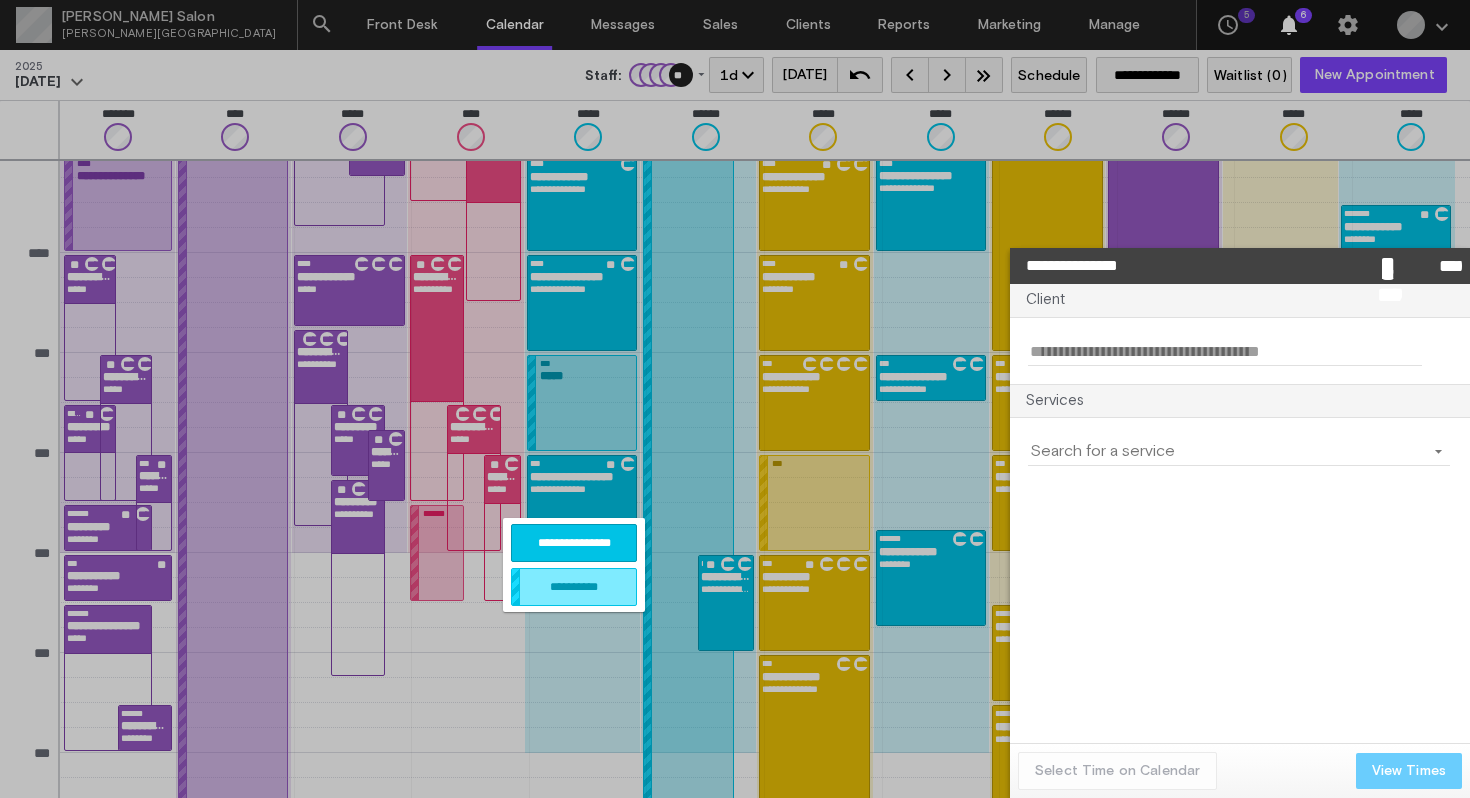 click on "**********" at bounding box center (574, 543) 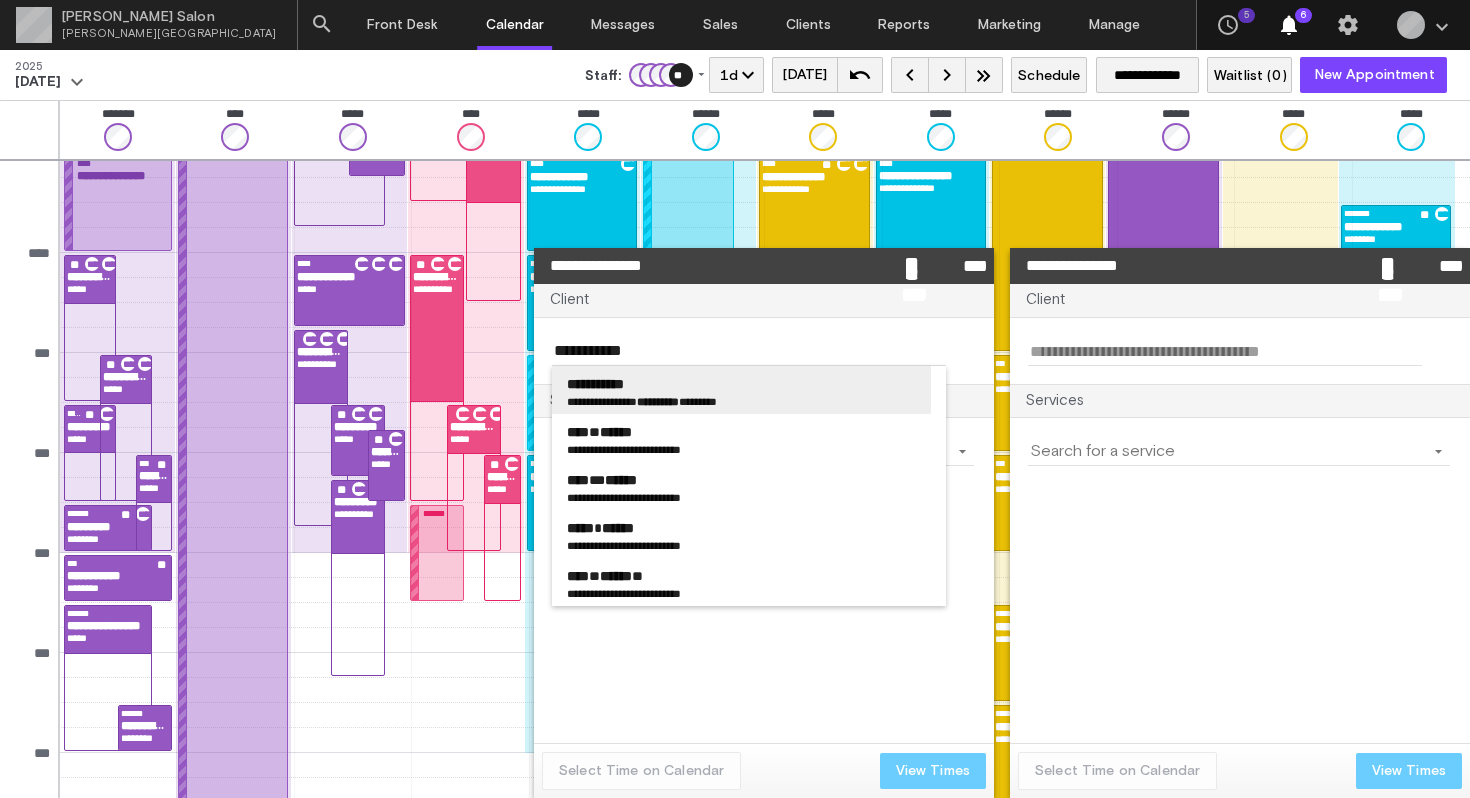 click on "**********" at bounding box center (741, 384) 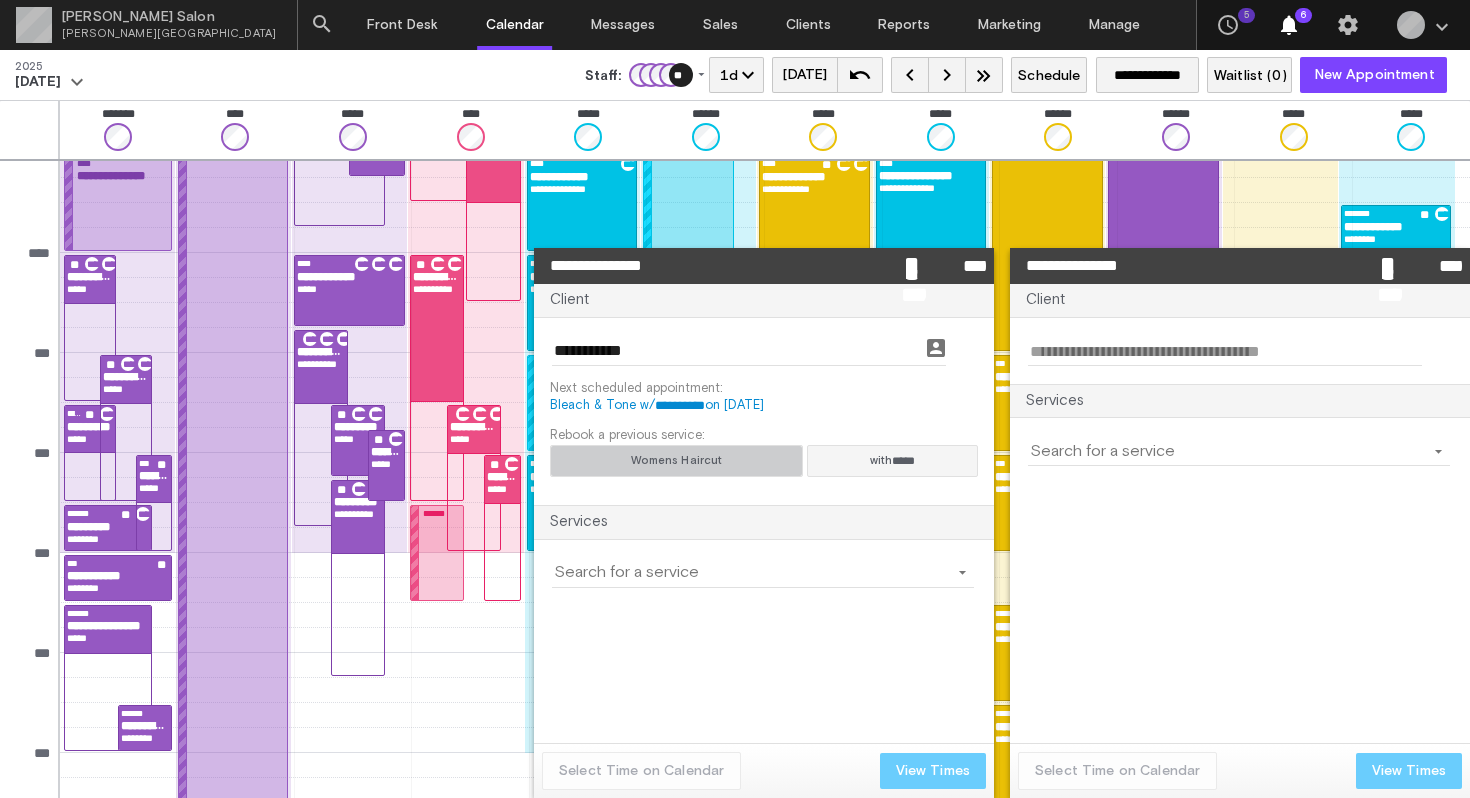 click on "Womens Haircut" 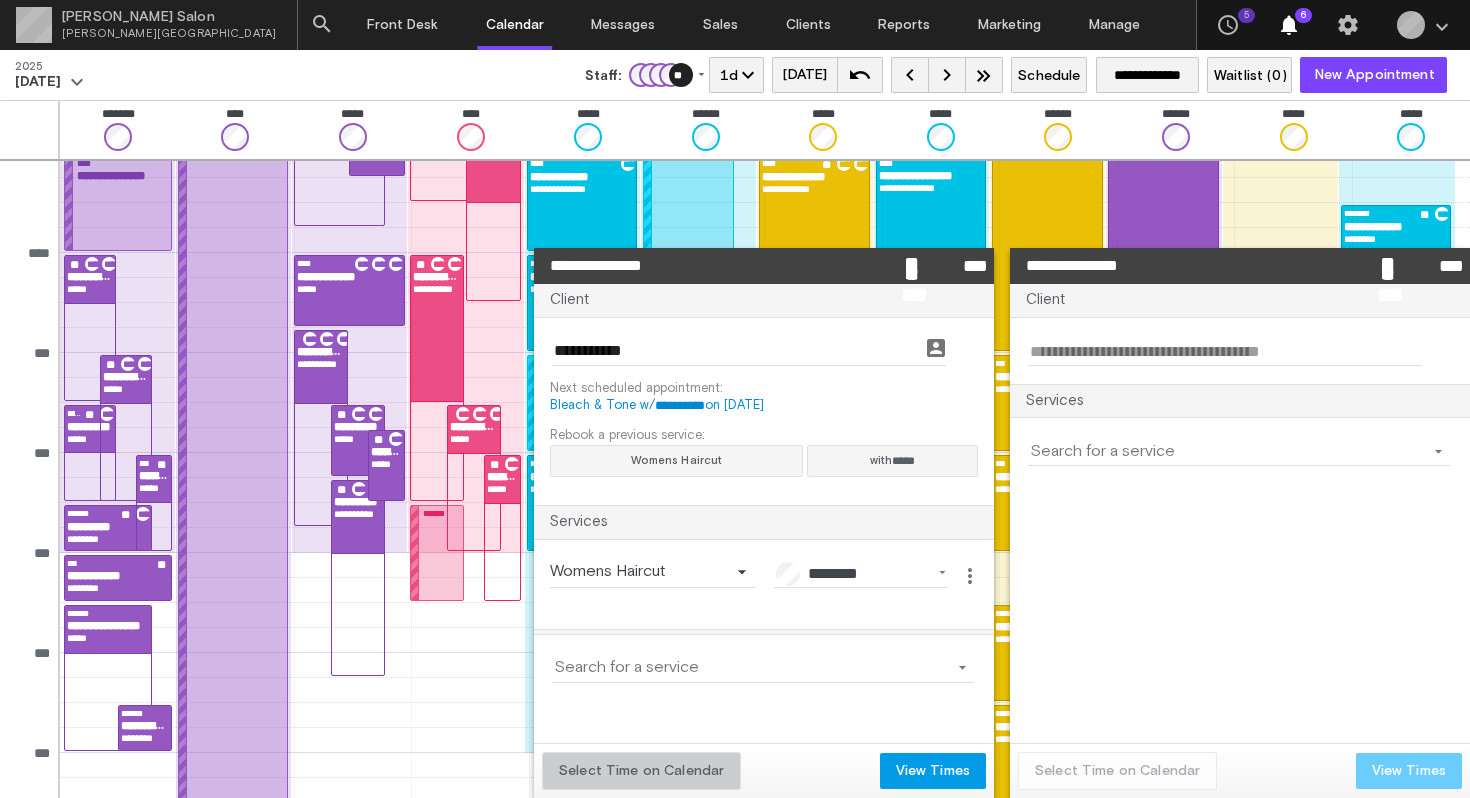 click on "Select Time on Calendar" 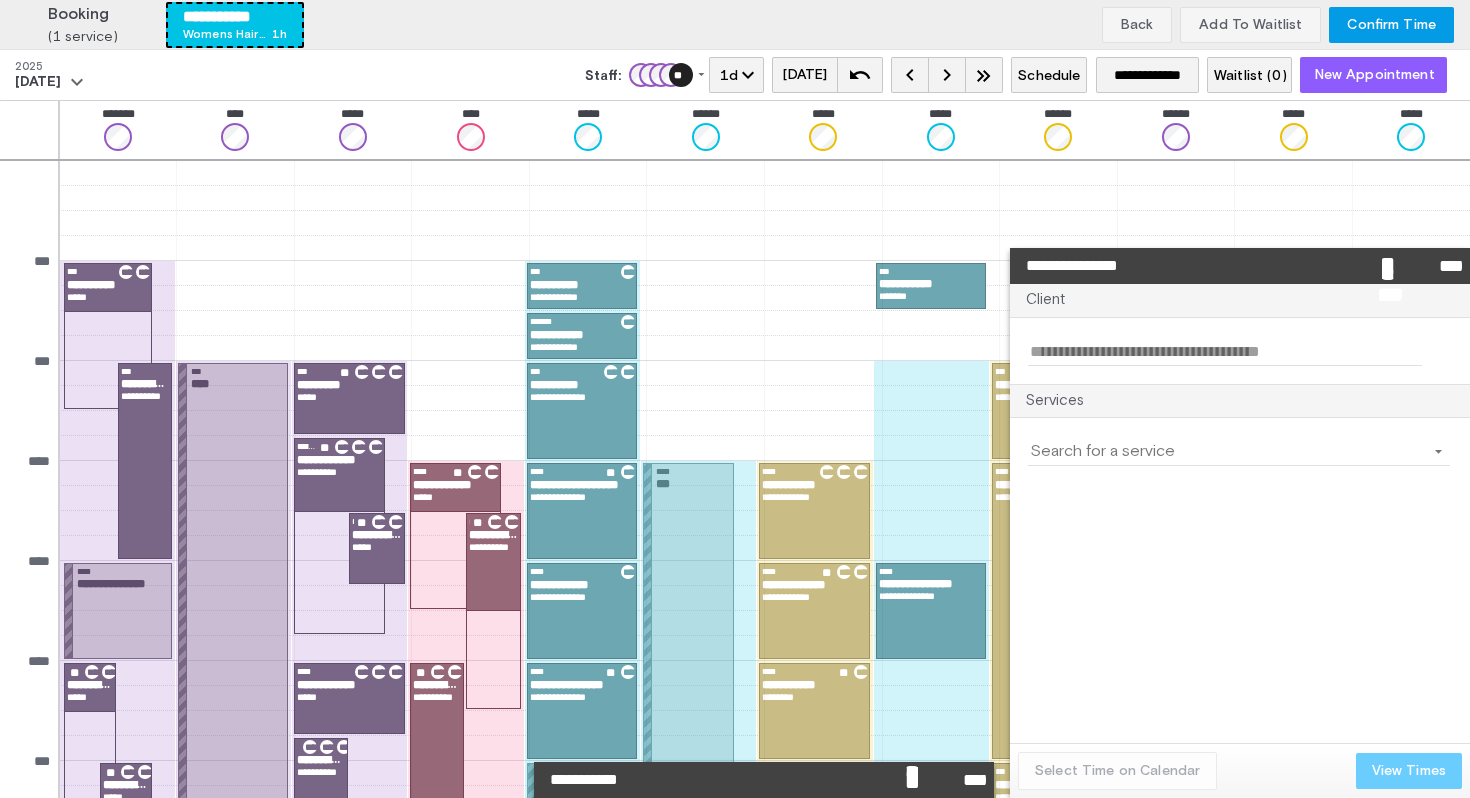scroll, scrollTop: 408, scrollLeft: 0, axis: vertical 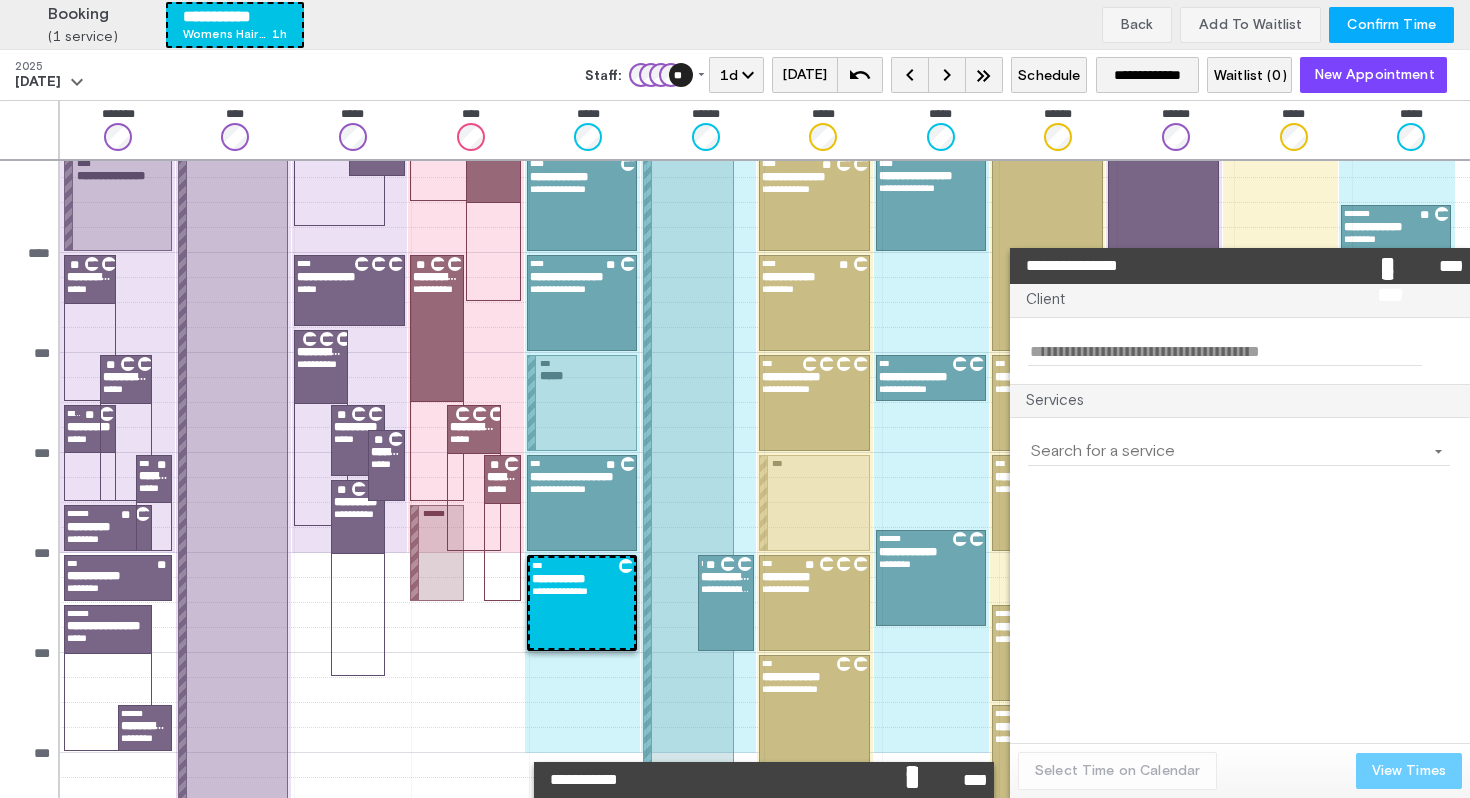 click on "Confirm Time" at bounding box center [1391, 25] 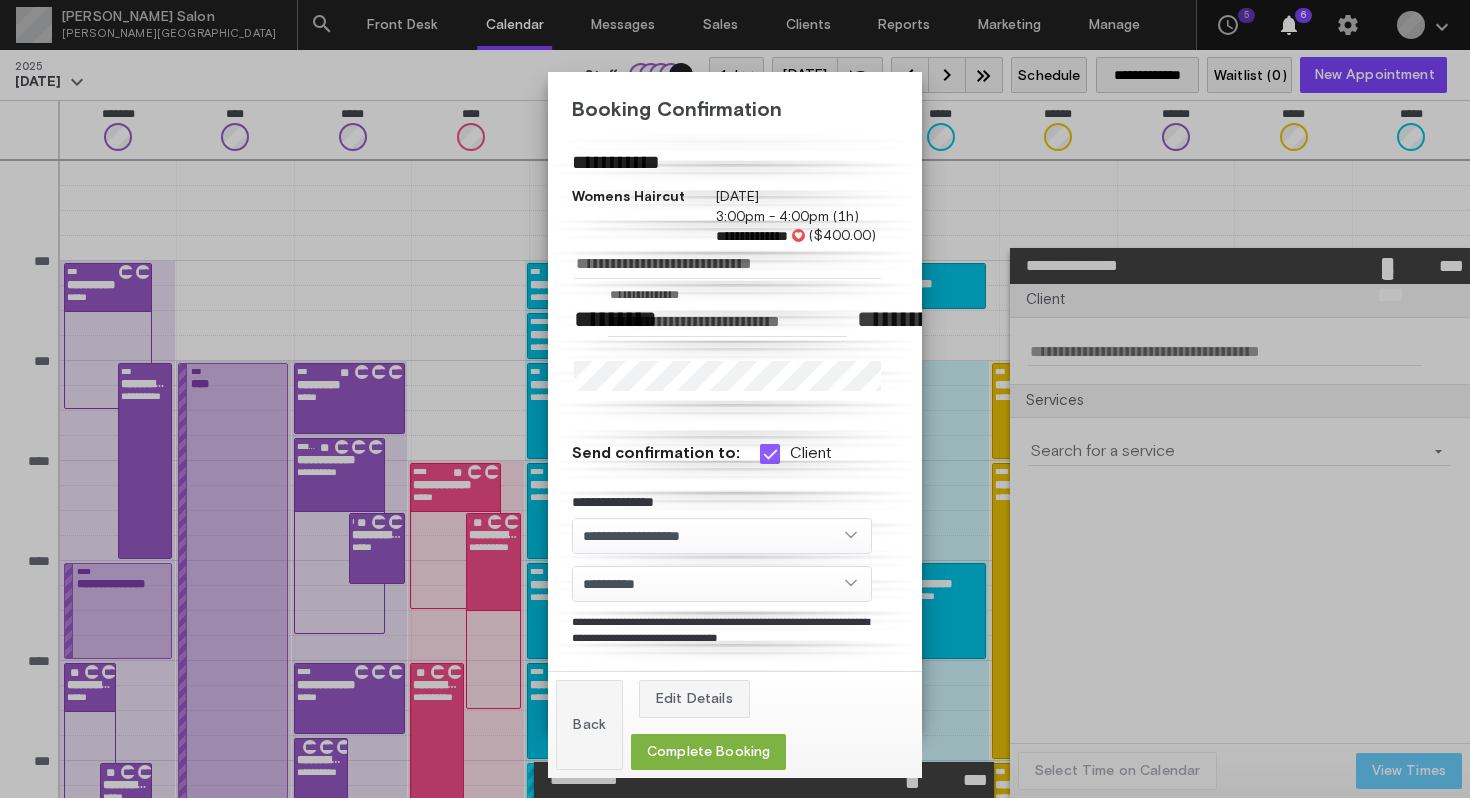 scroll, scrollTop: 408, scrollLeft: 0, axis: vertical 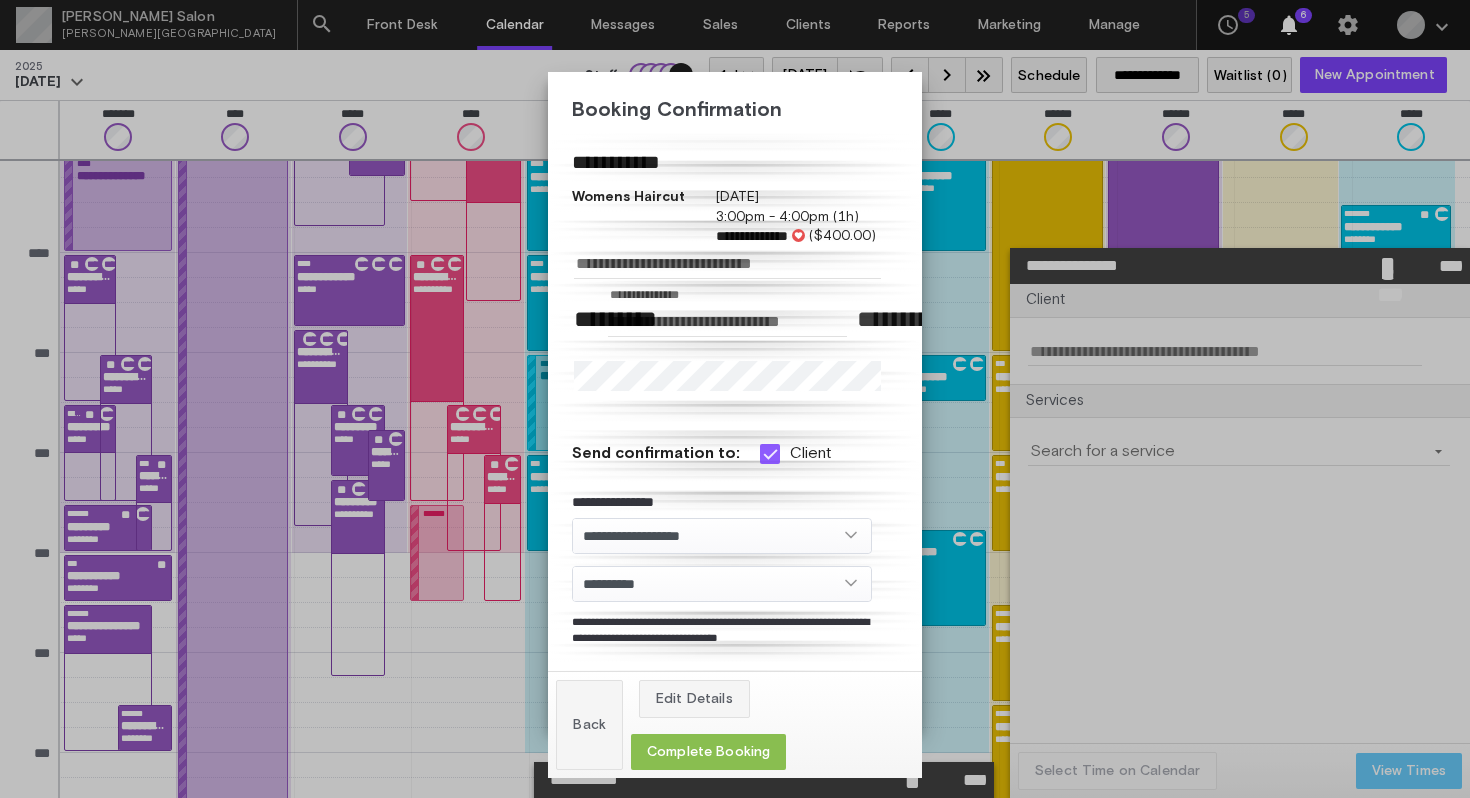 click on "Complete Booking" 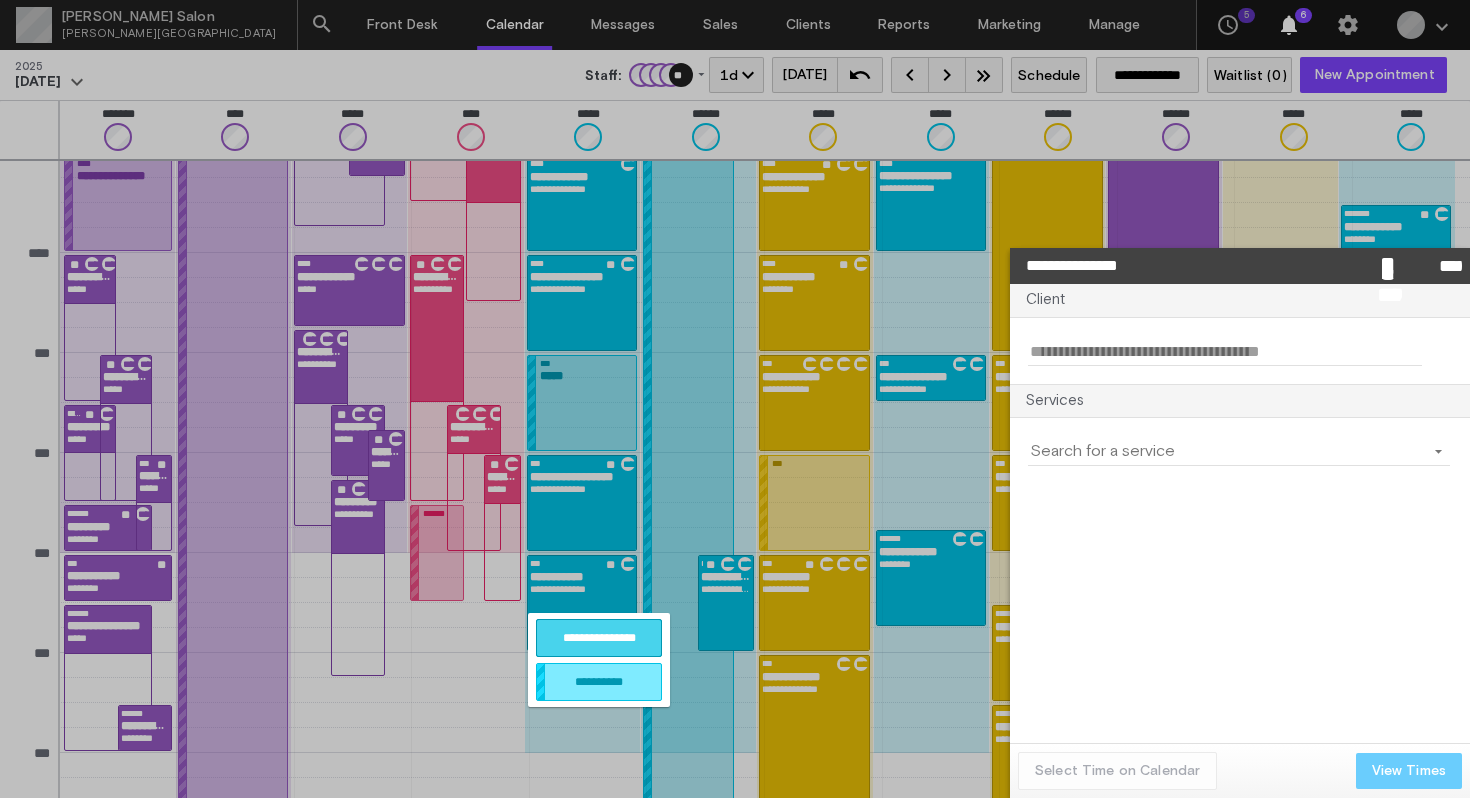 click on "**********" at bounding box center (599, 638) 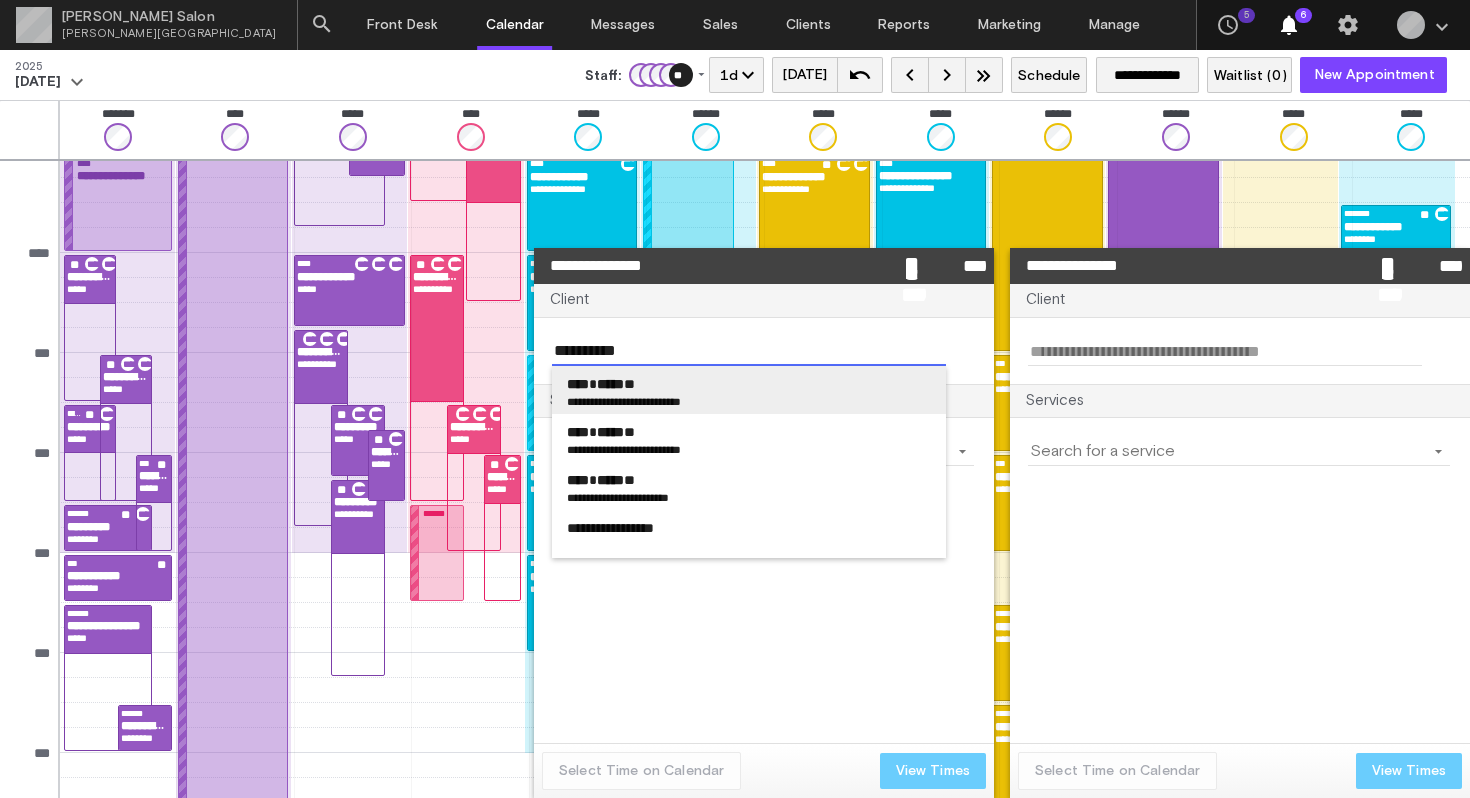 click on "**********" at bounding box center (749, 402) 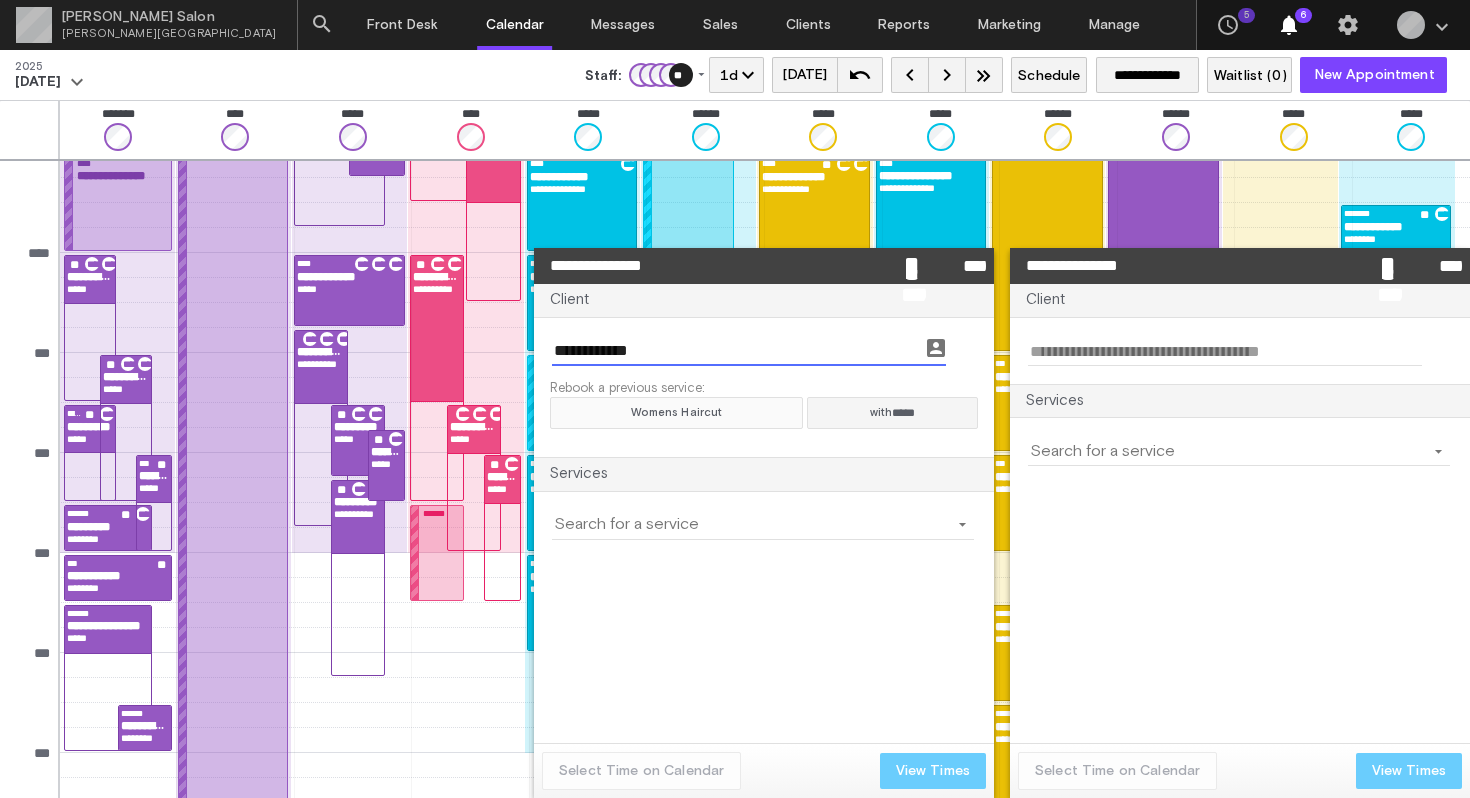 click on "Womens Haircut" 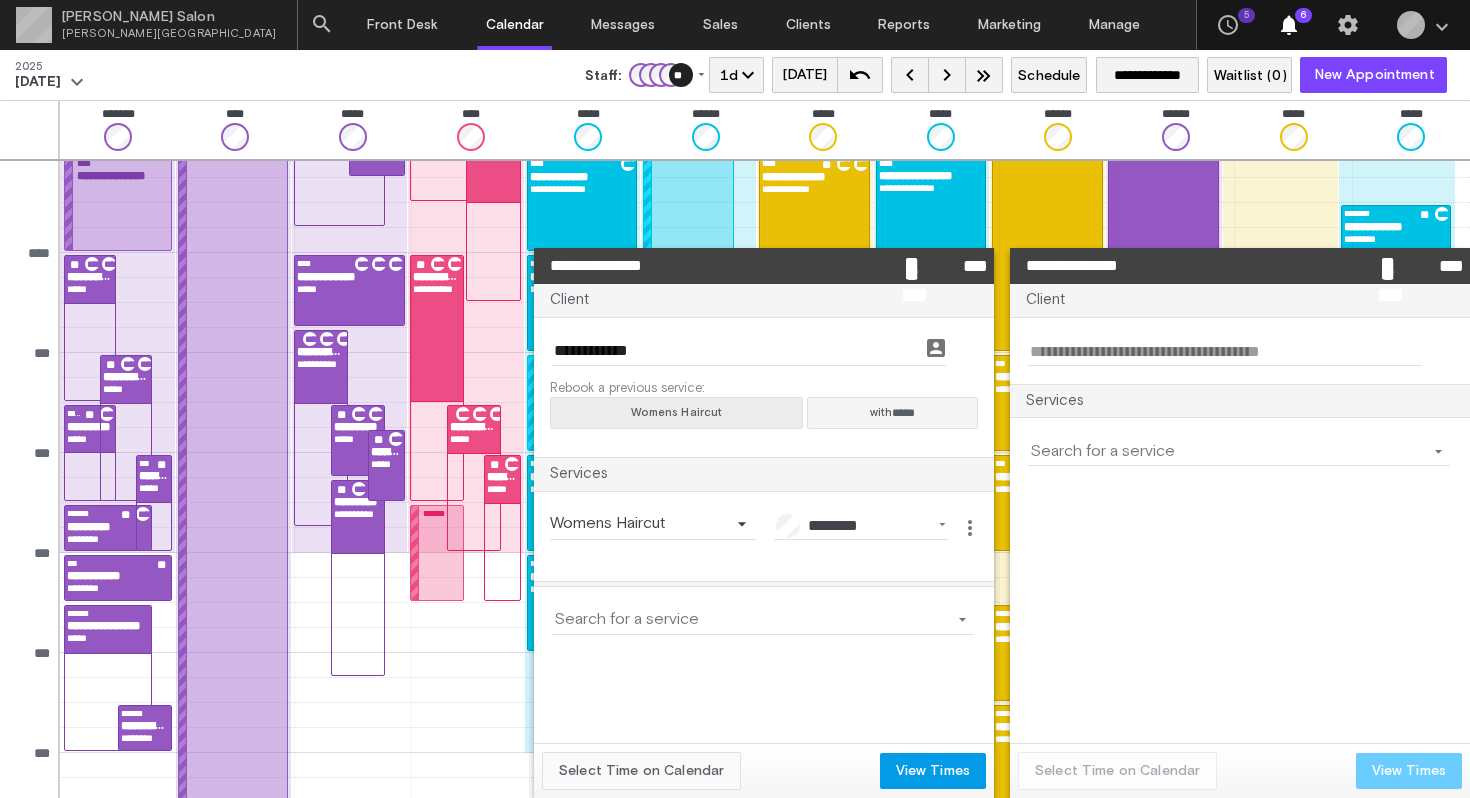 click on "Select Time on Calendar" 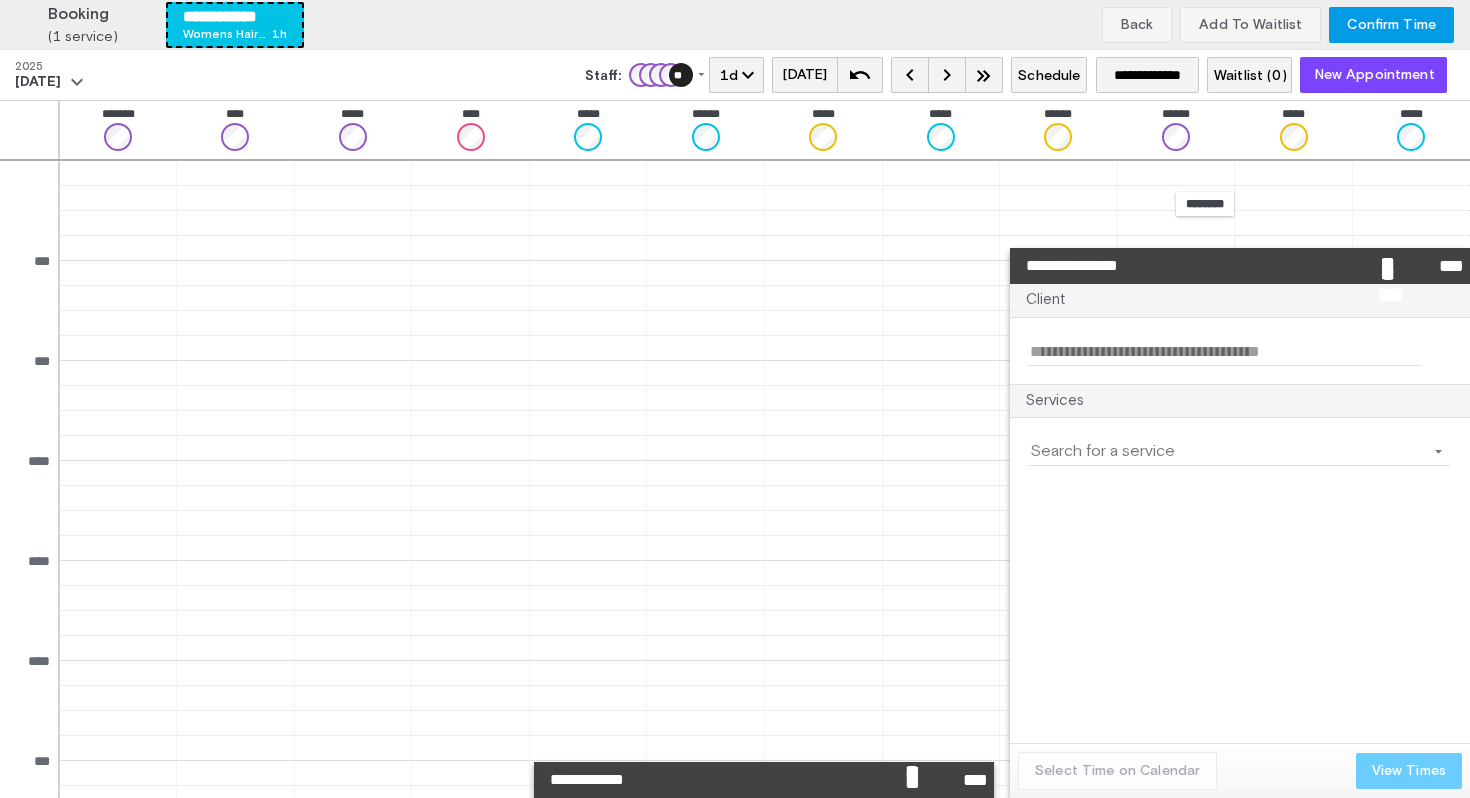 scroll, scrollTop: 408, scrollLeft: 0, axis: vertical 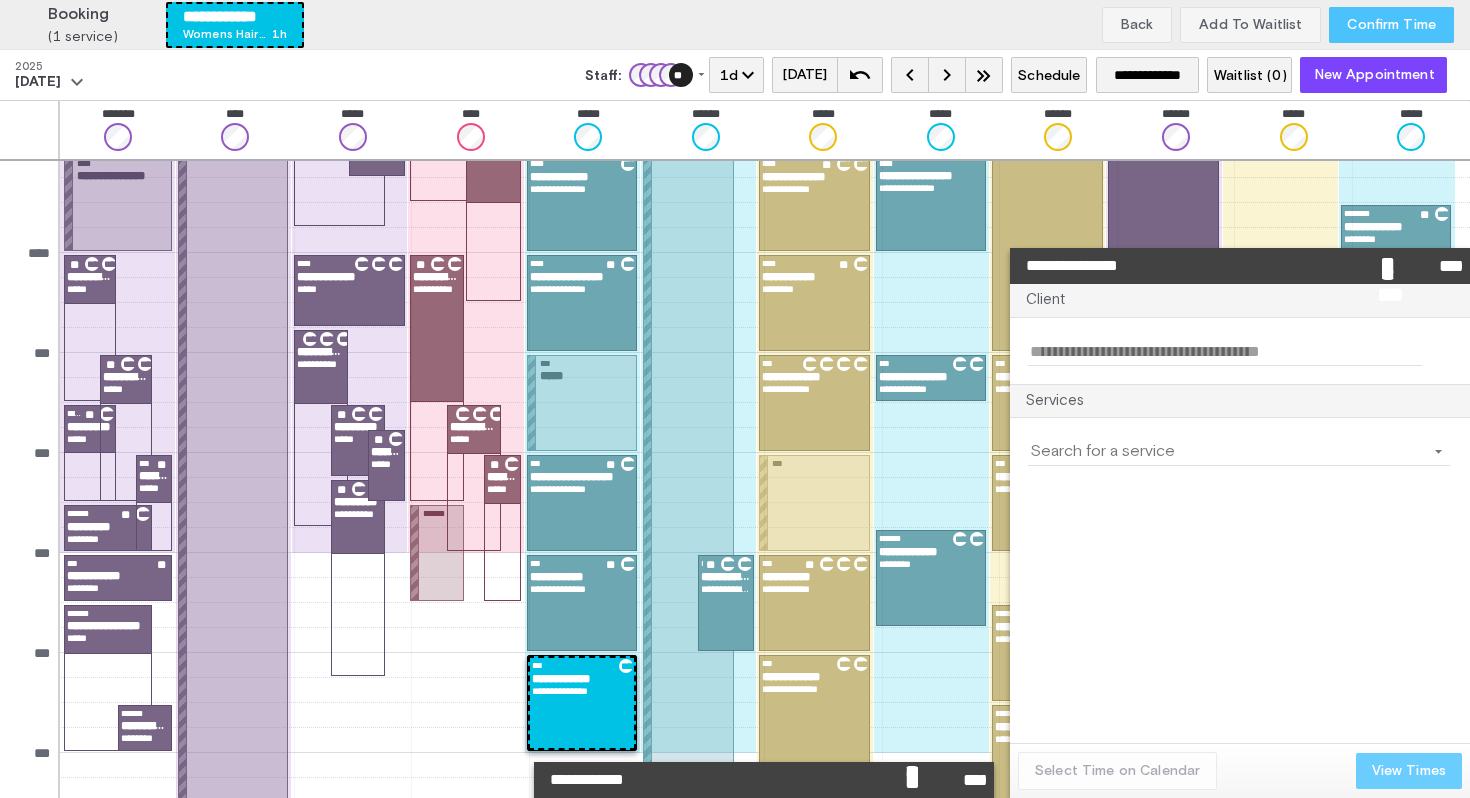 click on "Confirm Time" at bounding box center [1391, 25] 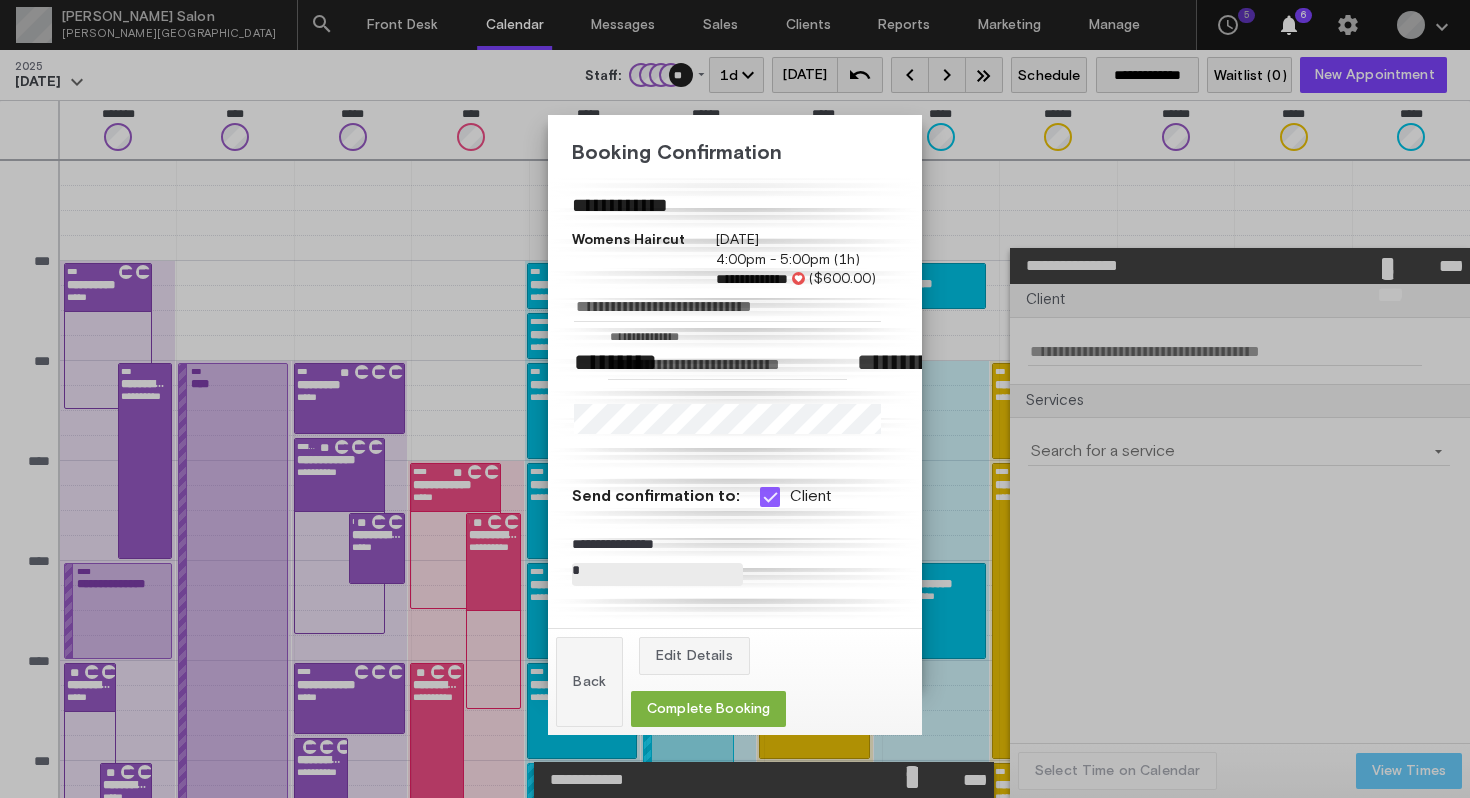 scroll, scrollTop: 408, scrollLeft: 0, axis: vertical 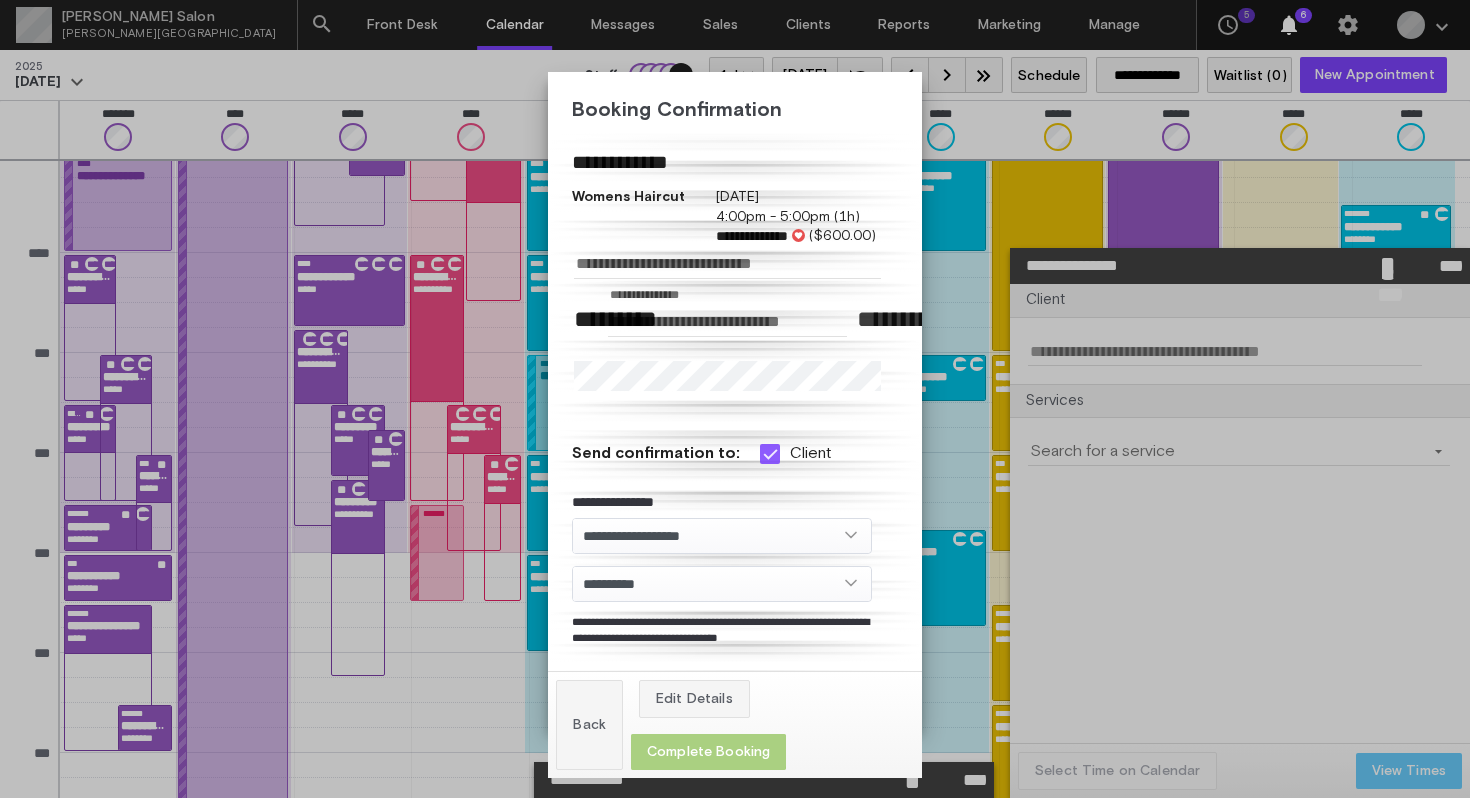 click on "Complete Booking" 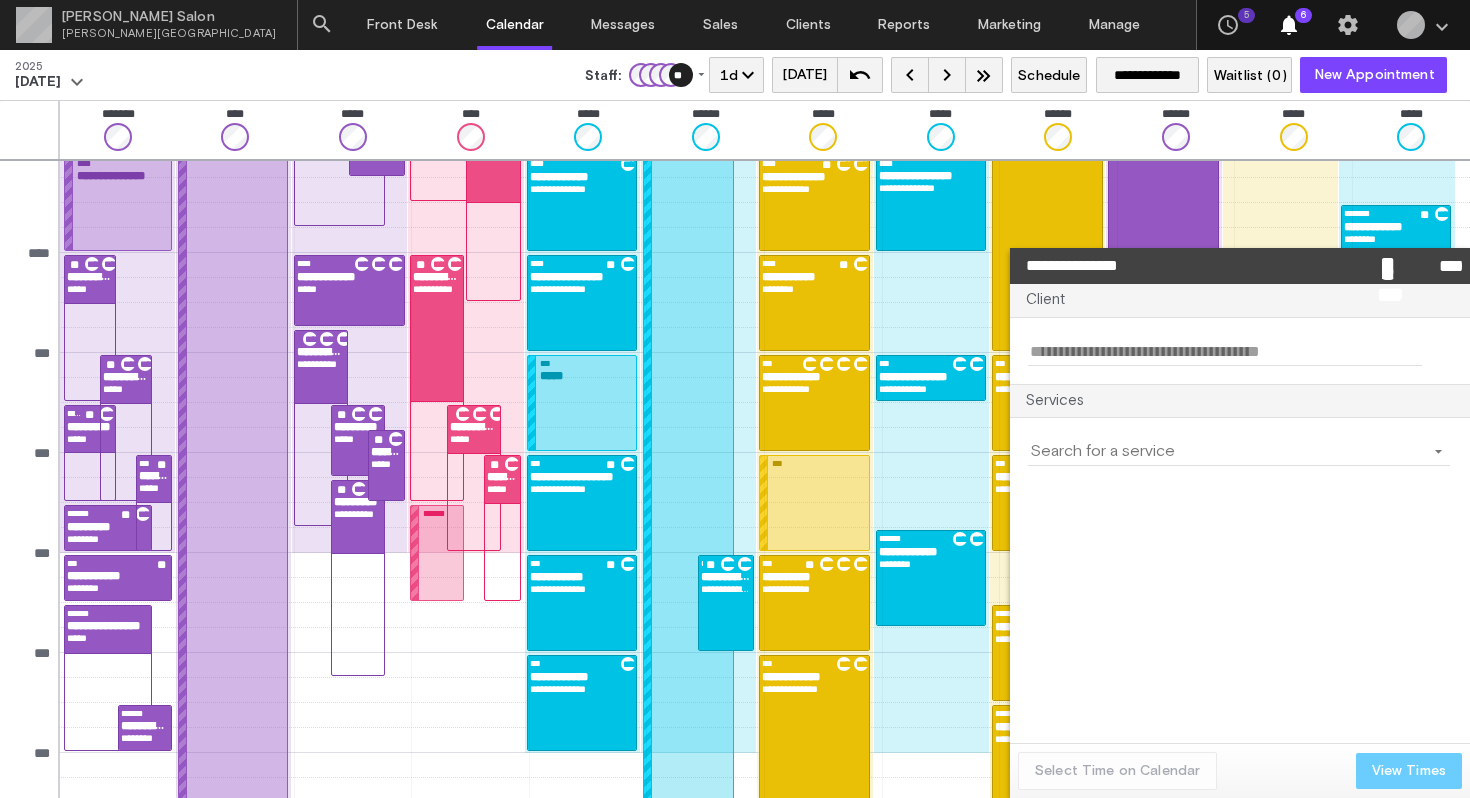 click on "*****" at bounding box center [1448, 266] 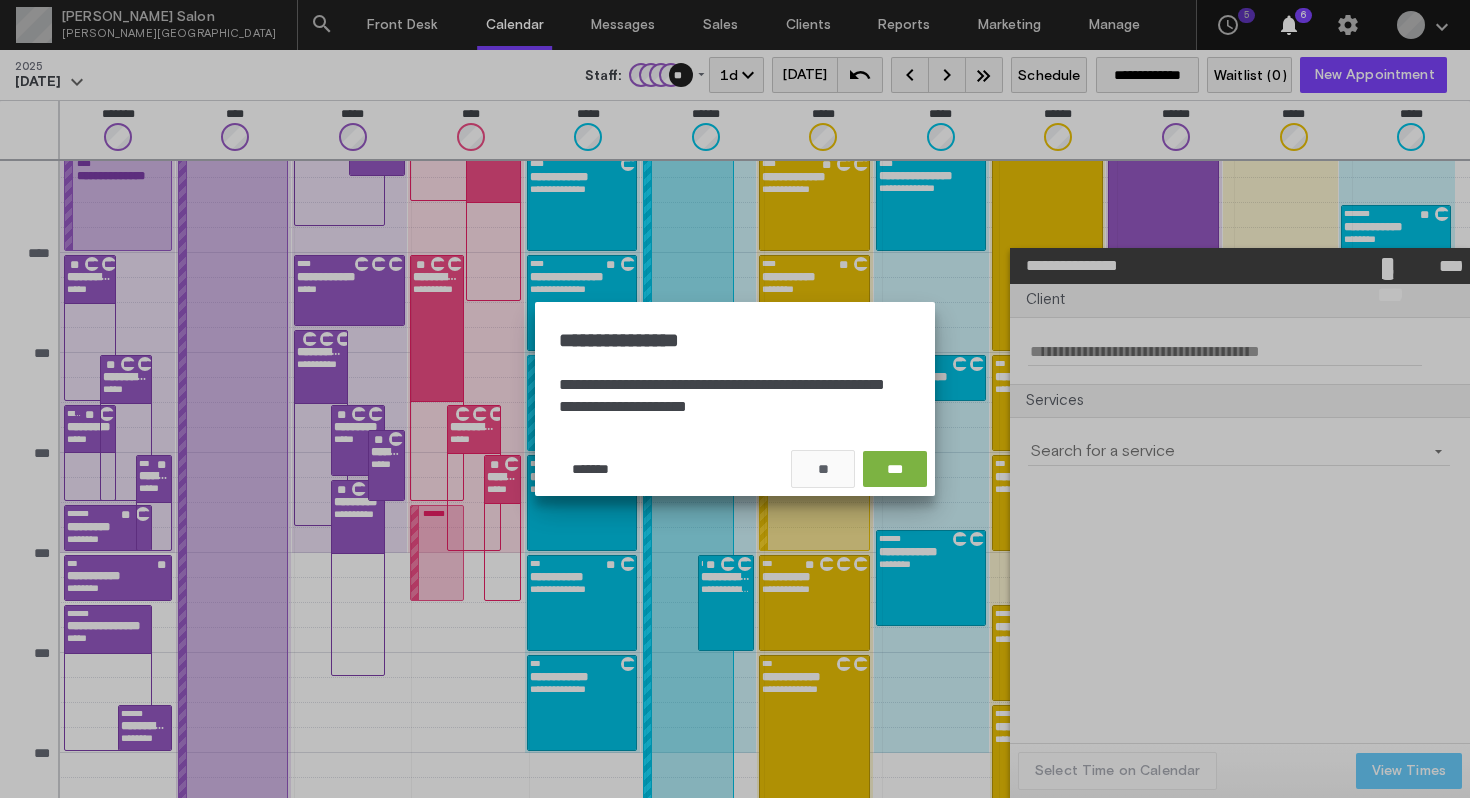 click on "**" 